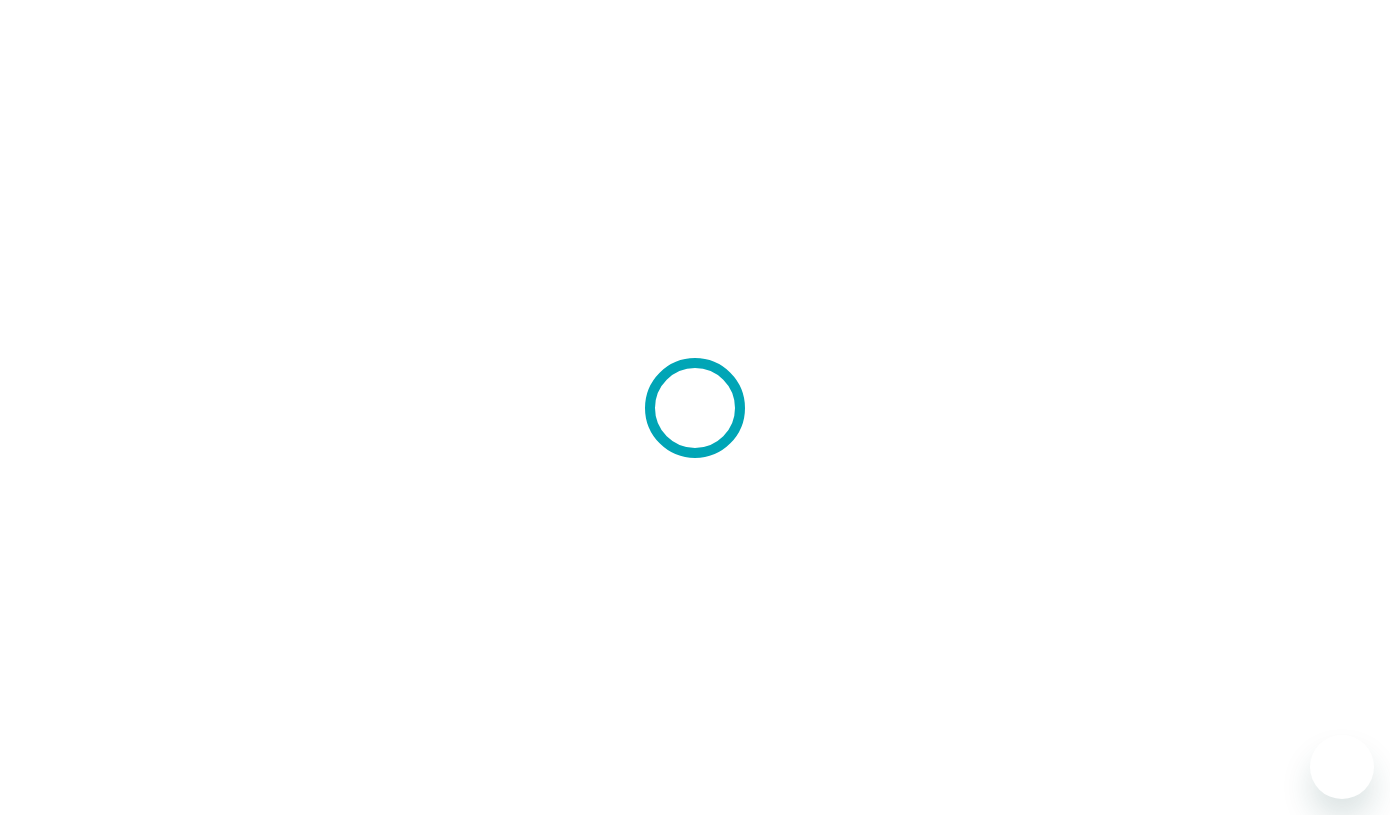scroll, scrollTop: 0, scrollLeft: 0, axis: both 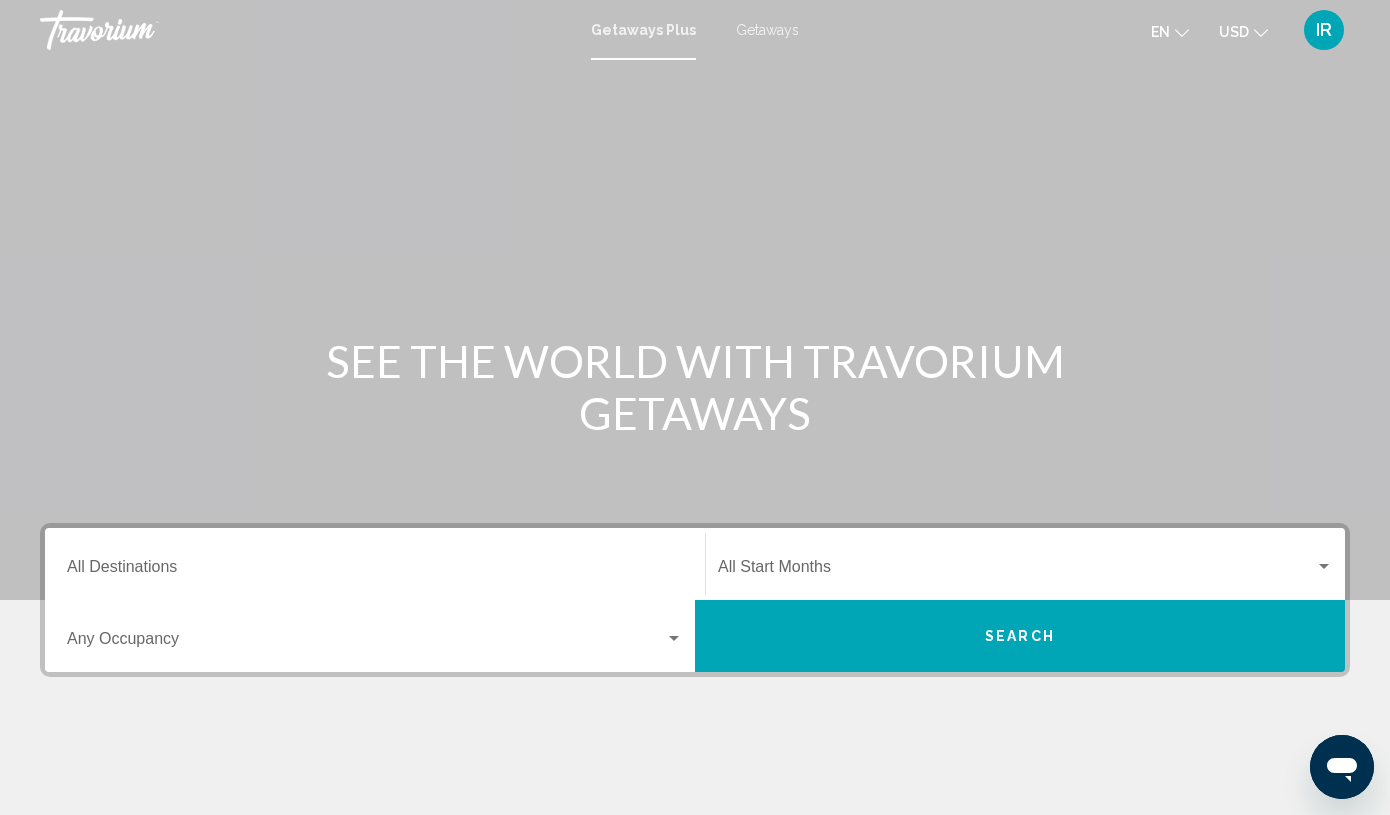 click on "Destination All Destinations" at bounding box center (375, 571) 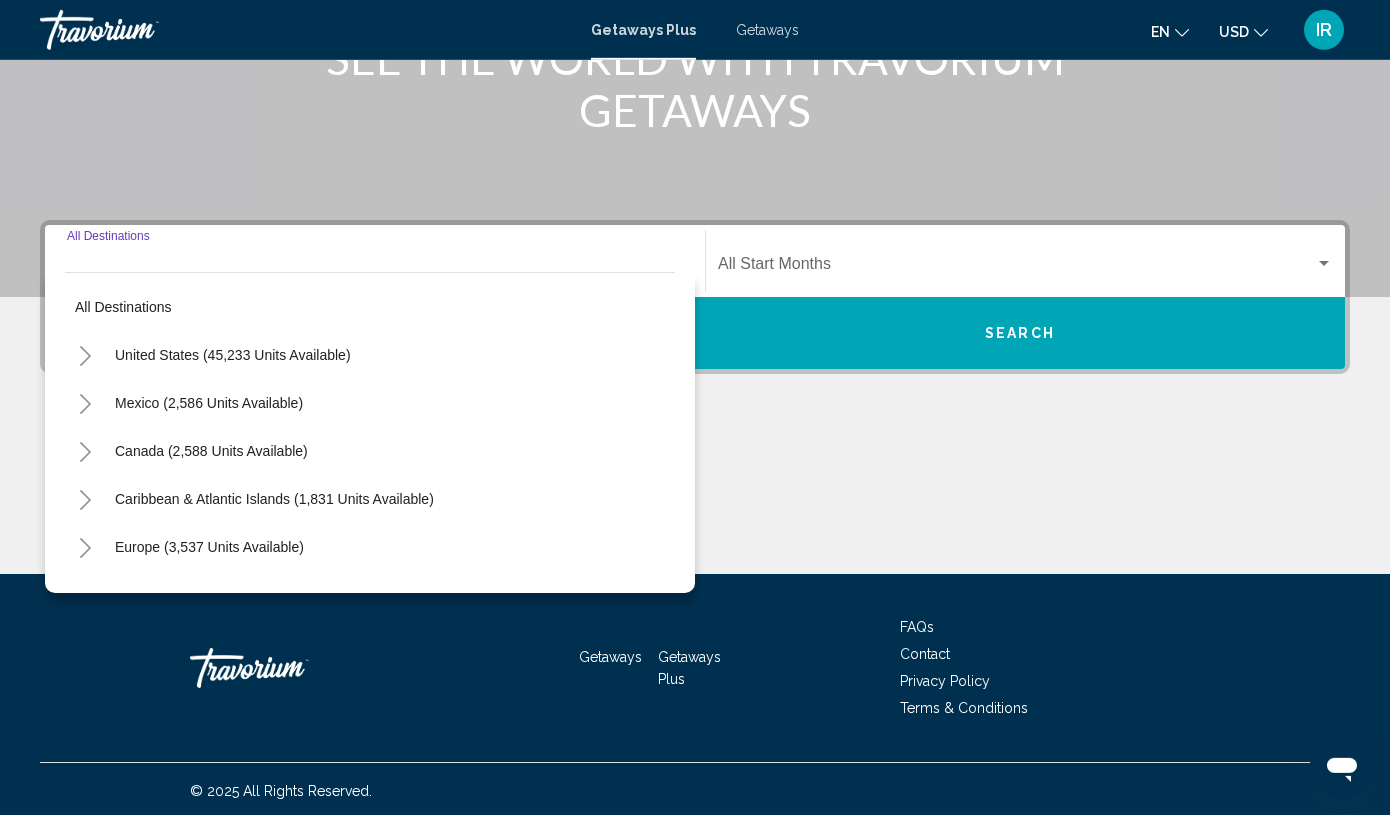 scroll, scrollTop: 307, scrollLeft: 0, axis: vertical 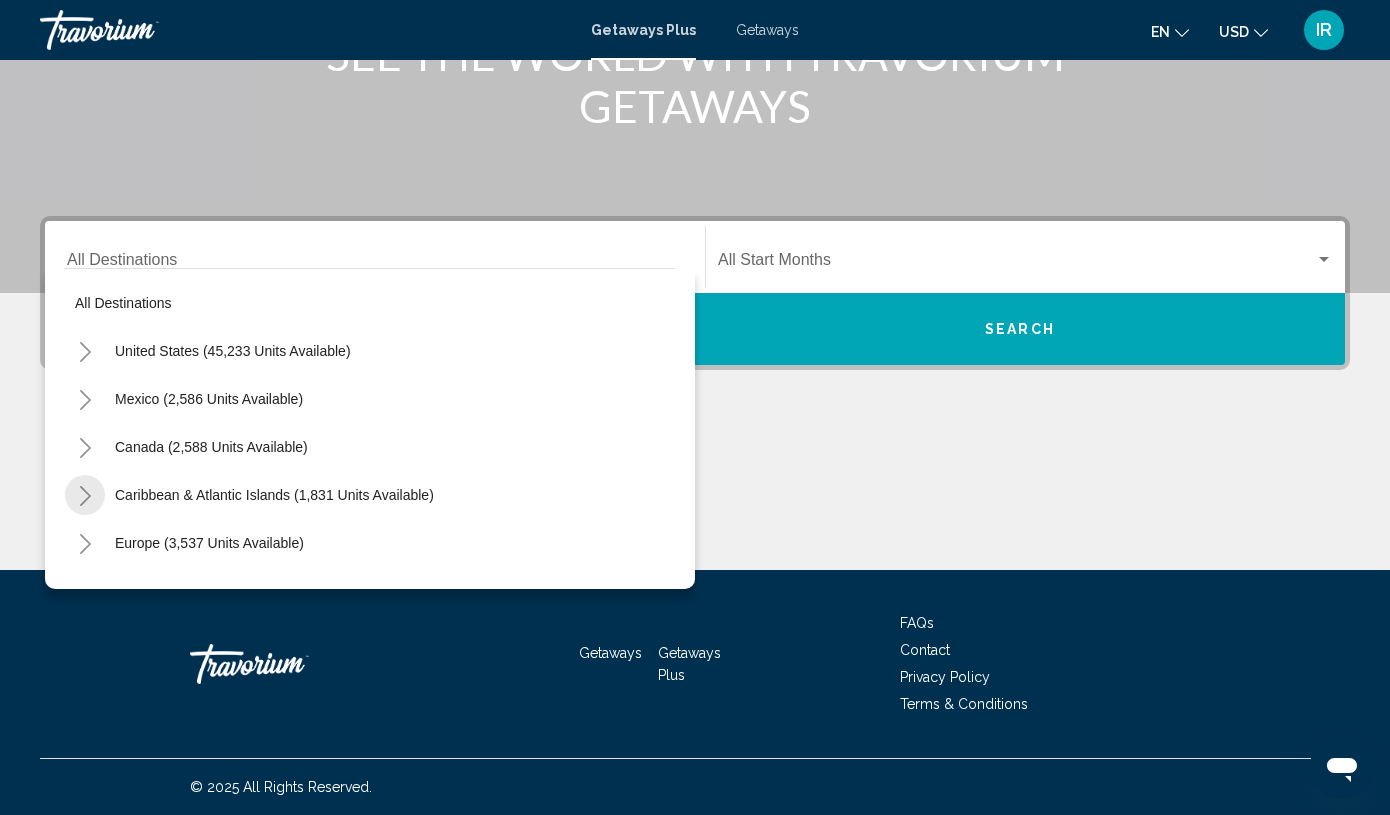 click 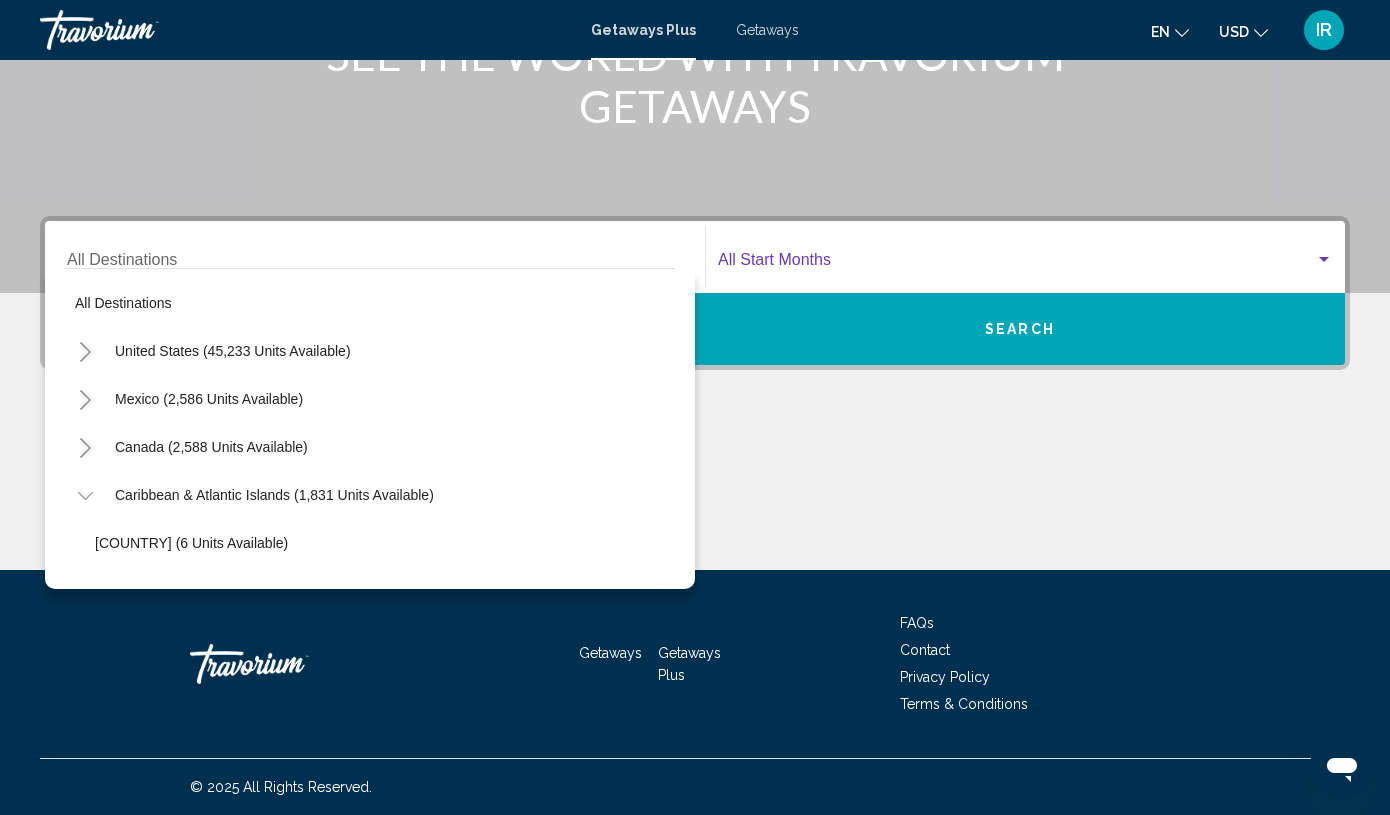 click at bounding box center (1016, 264) 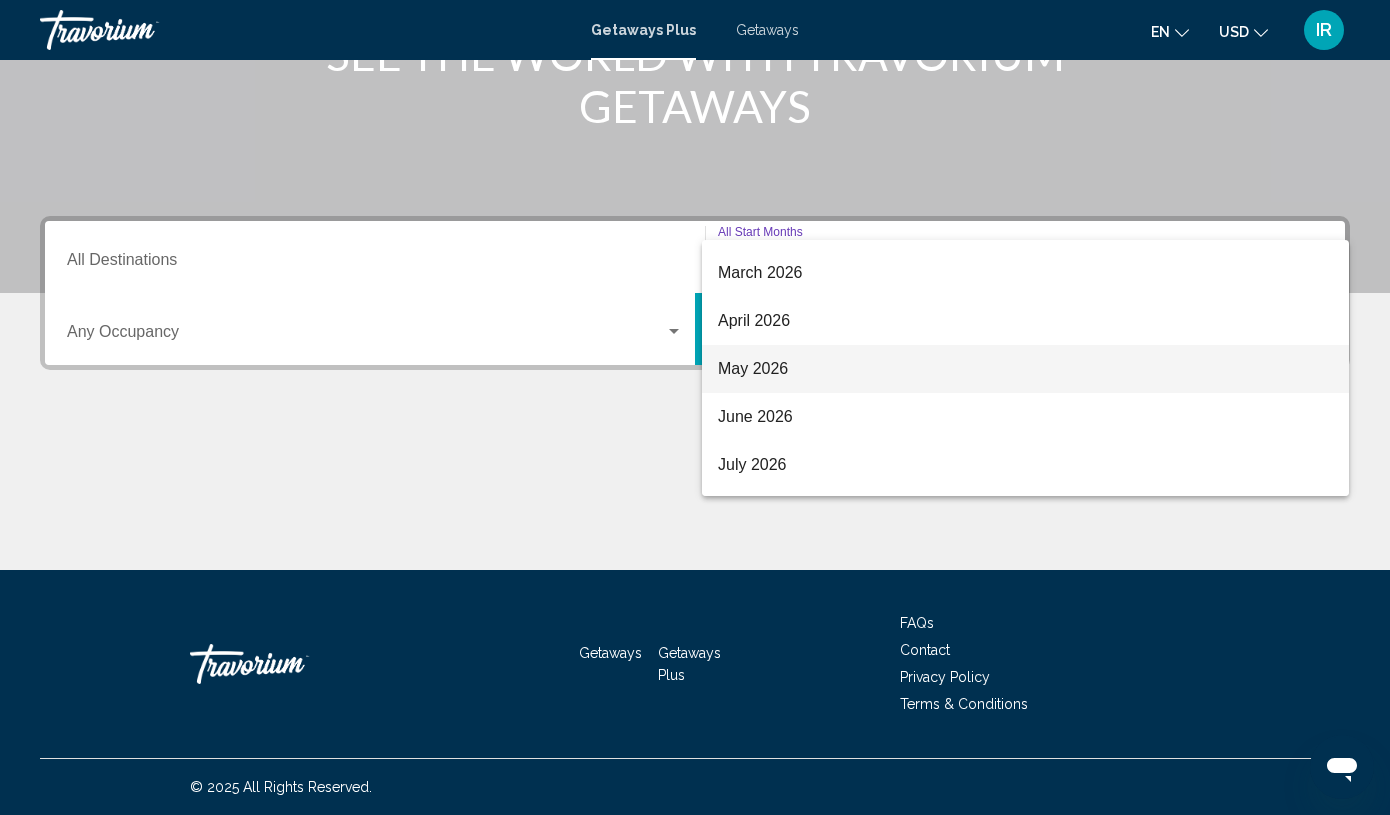 scroll, scrollTop: 387, scrollLeft: 0, axis: vertical 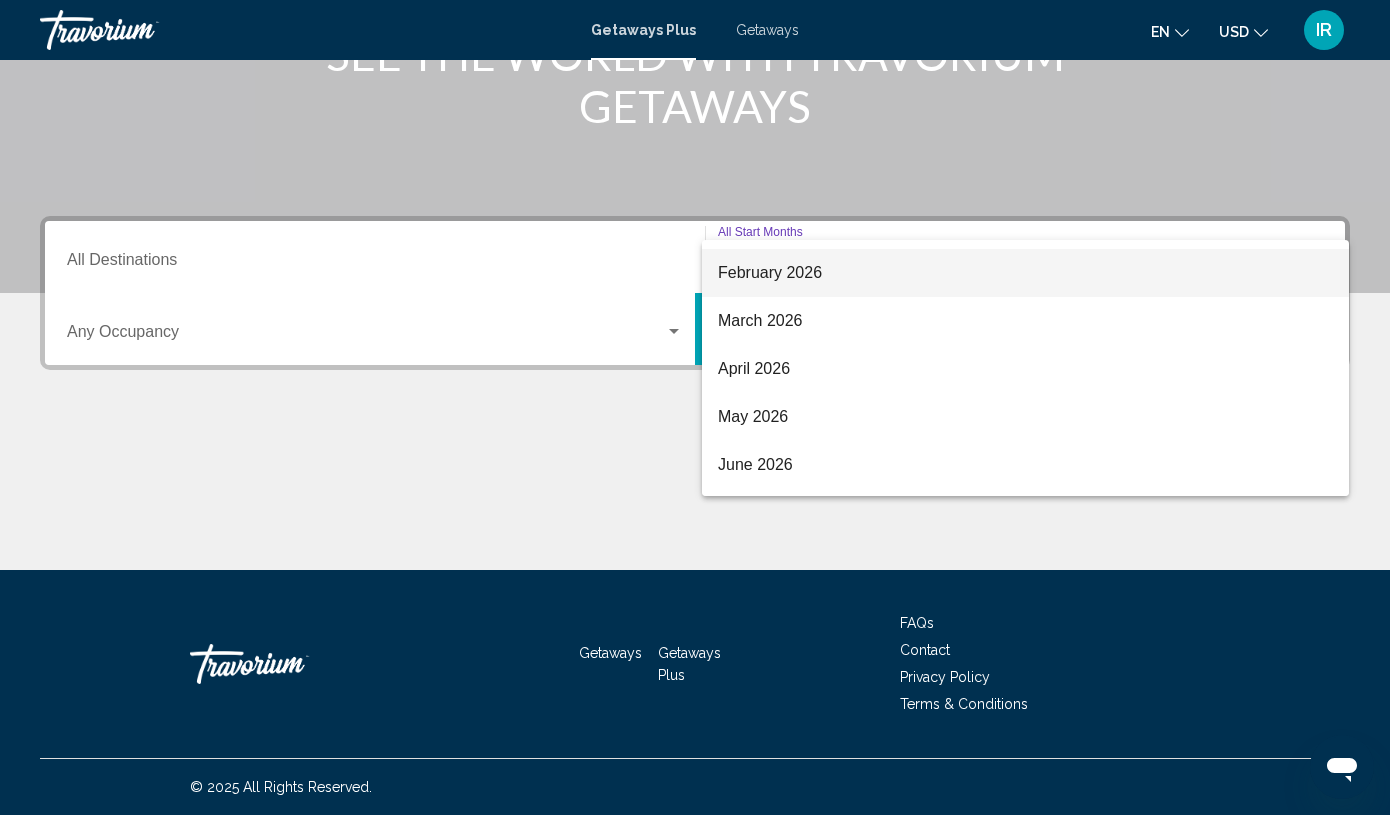 click on "February 2026" at bounding box center [1025, 273] 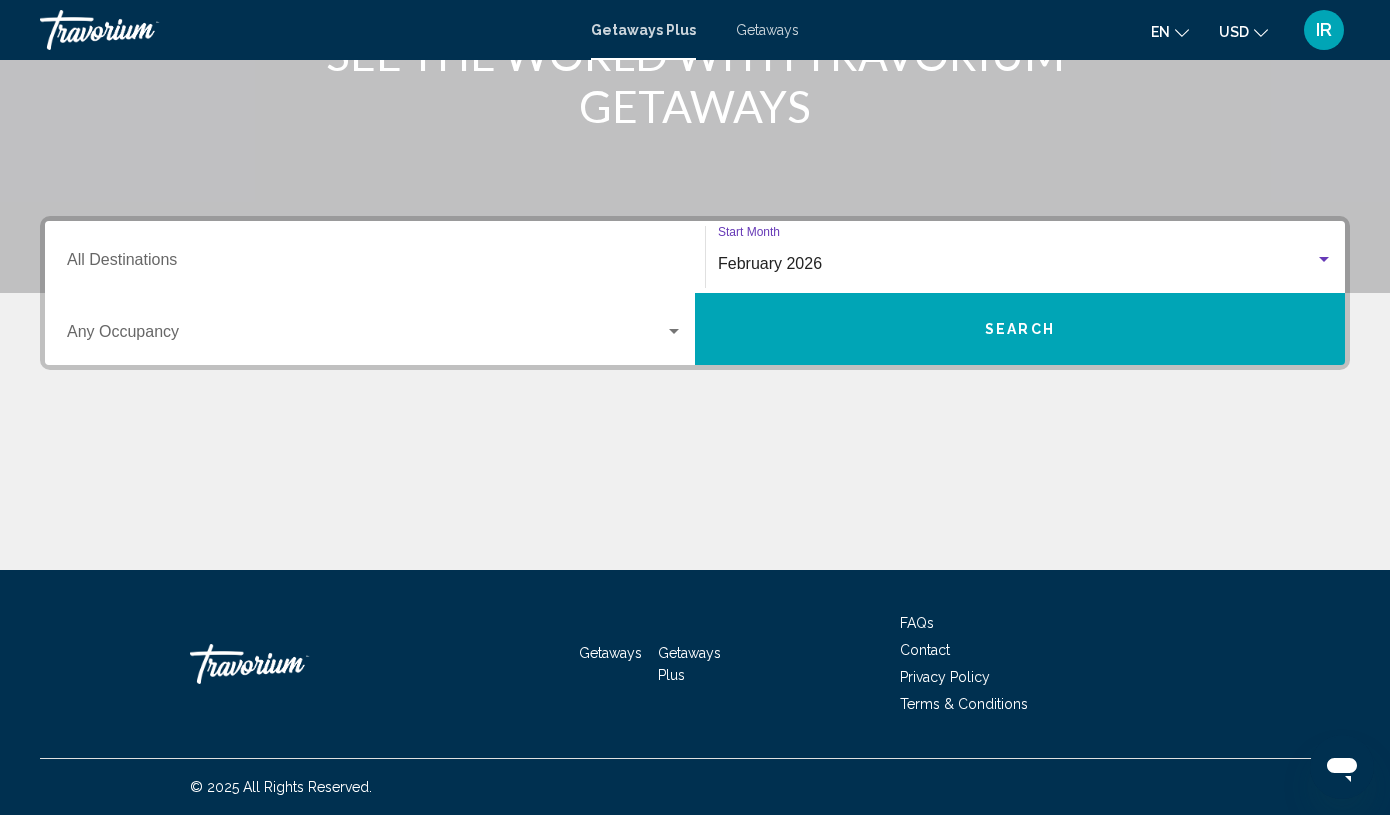 scroll, scrollTop: 328, scrollLeft: 0, axis: vertical 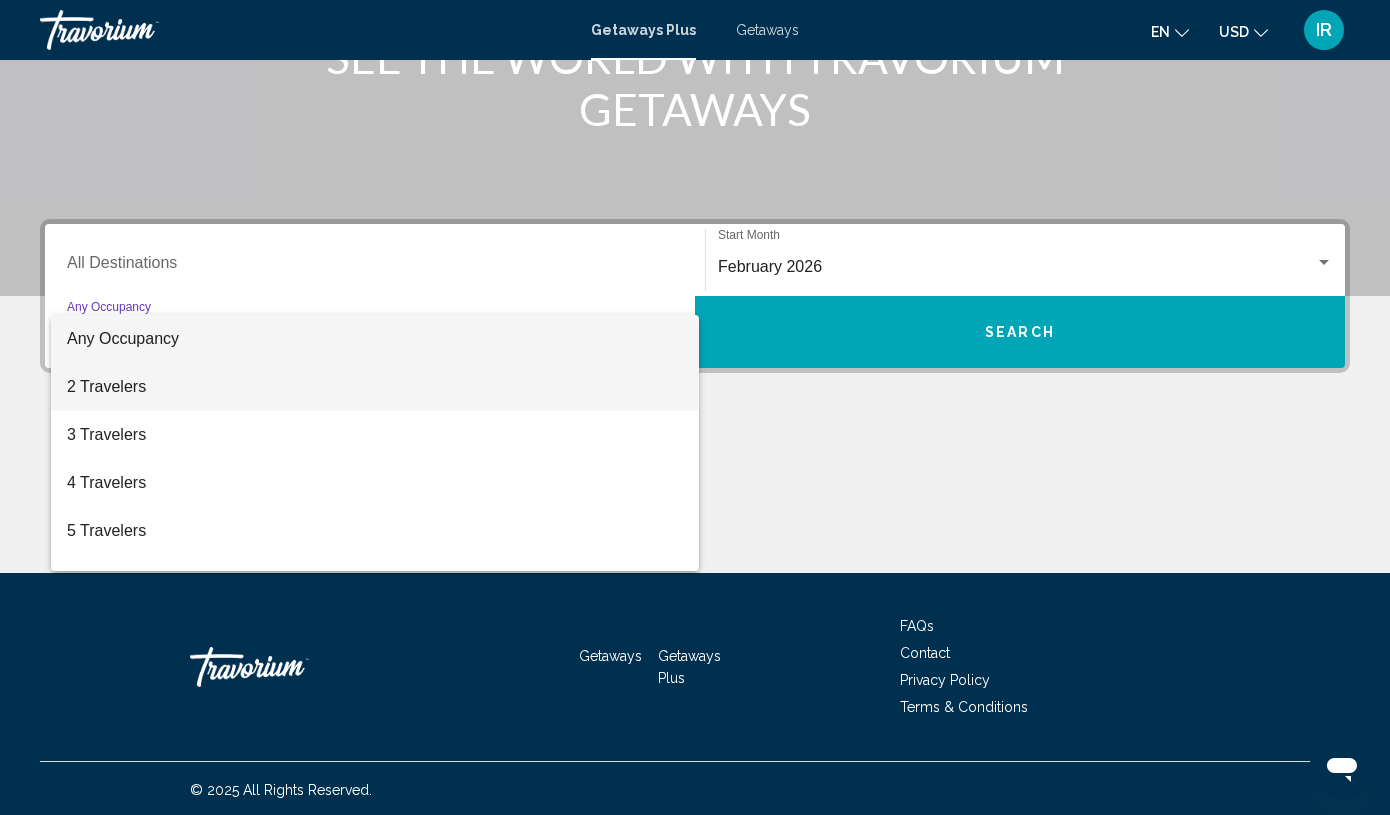 click on "2 Travelers" at bounding box center [375, 387] 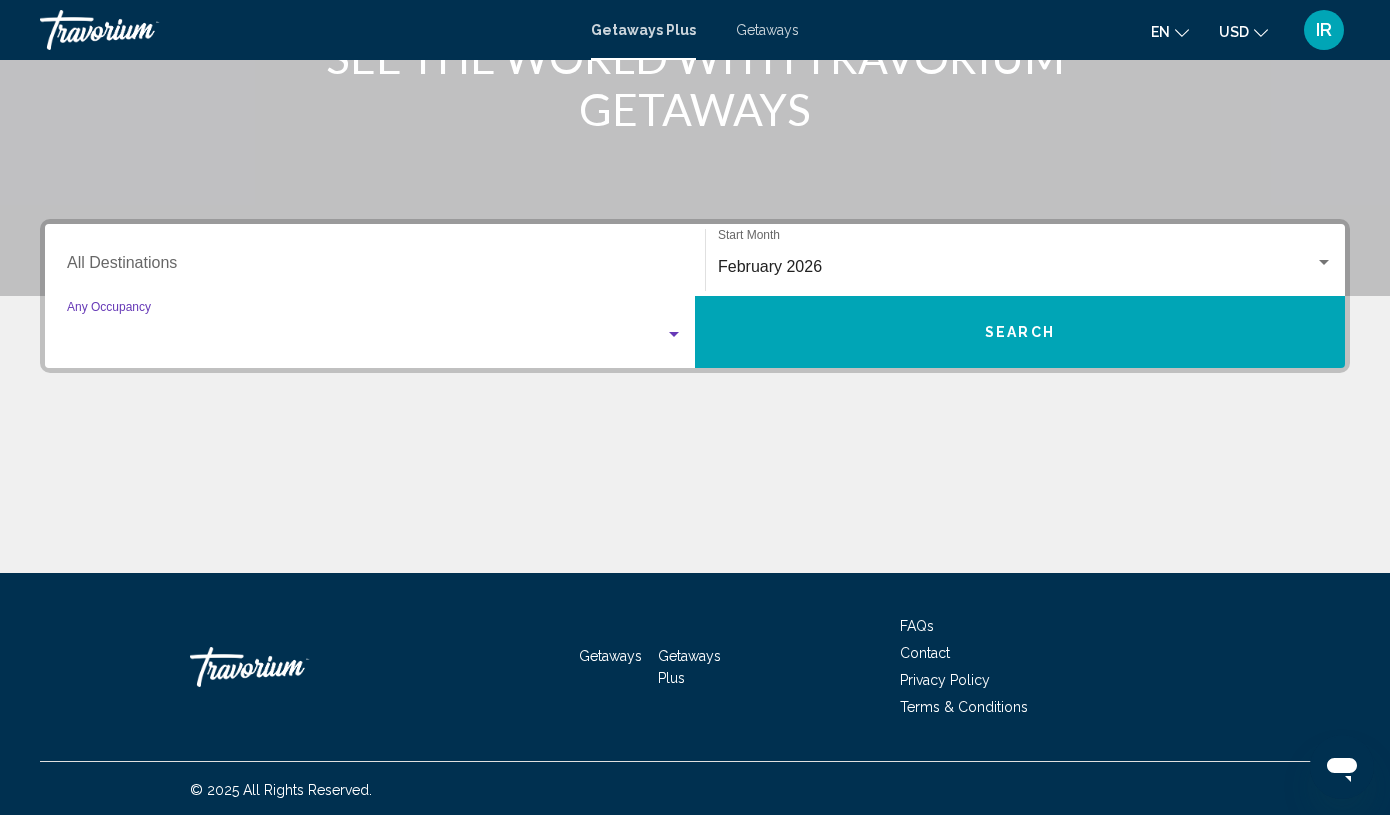 scroll, scrollTop: 2, scrollLeft: 0, axis: vertical 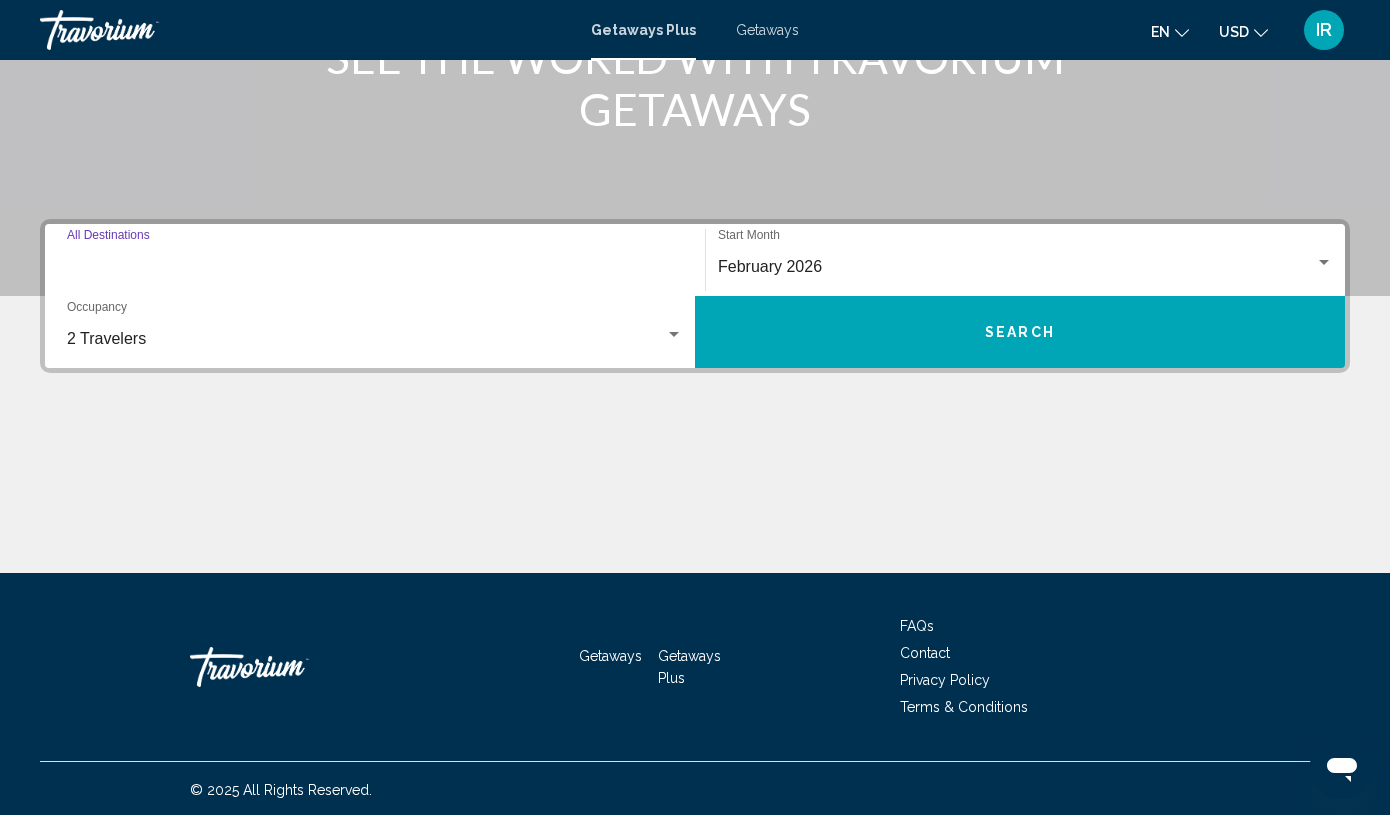 click on "Destination All Destinations" at bounding box center [375, 267] 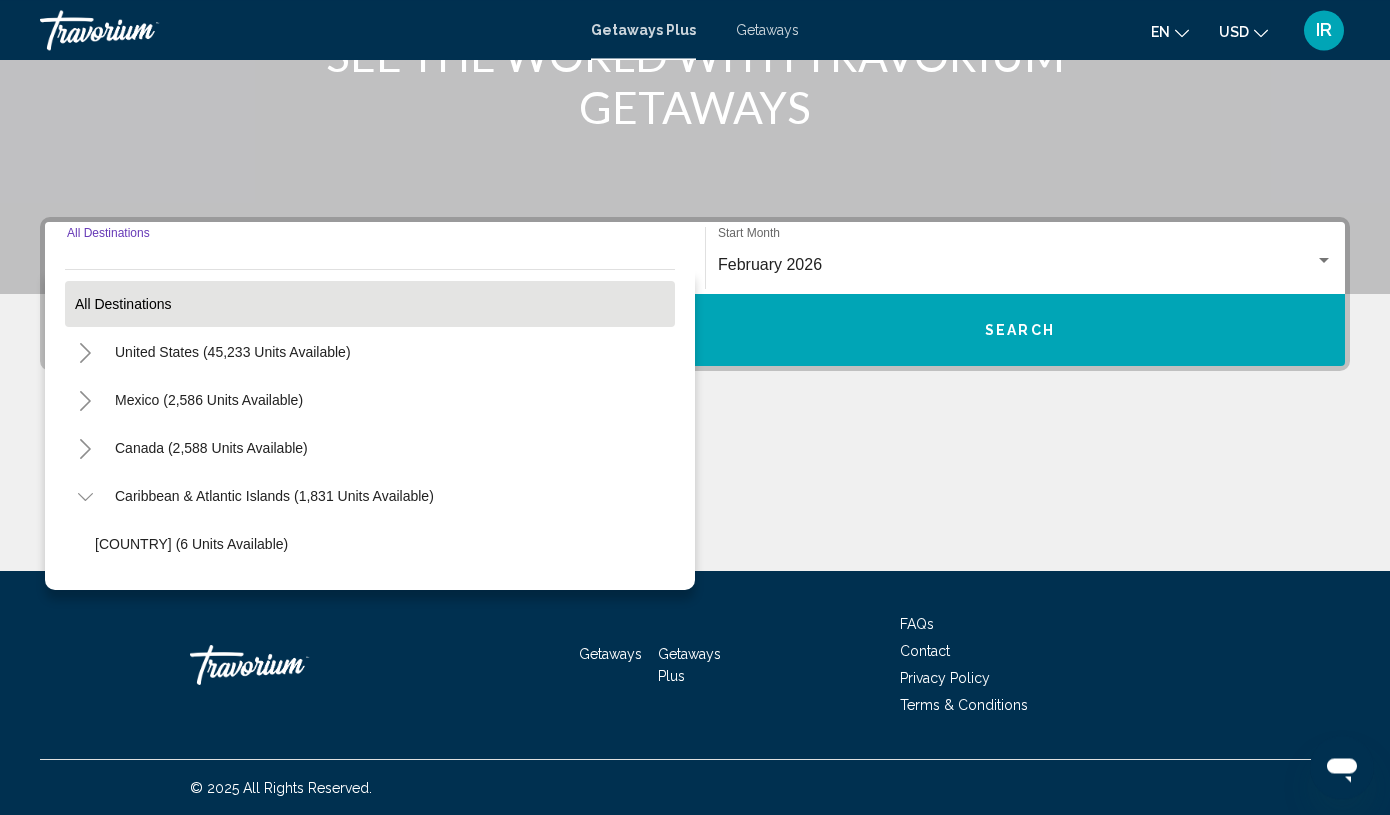 scroll, scrollTop: 307, scrollLeft: 0, axis: vertical 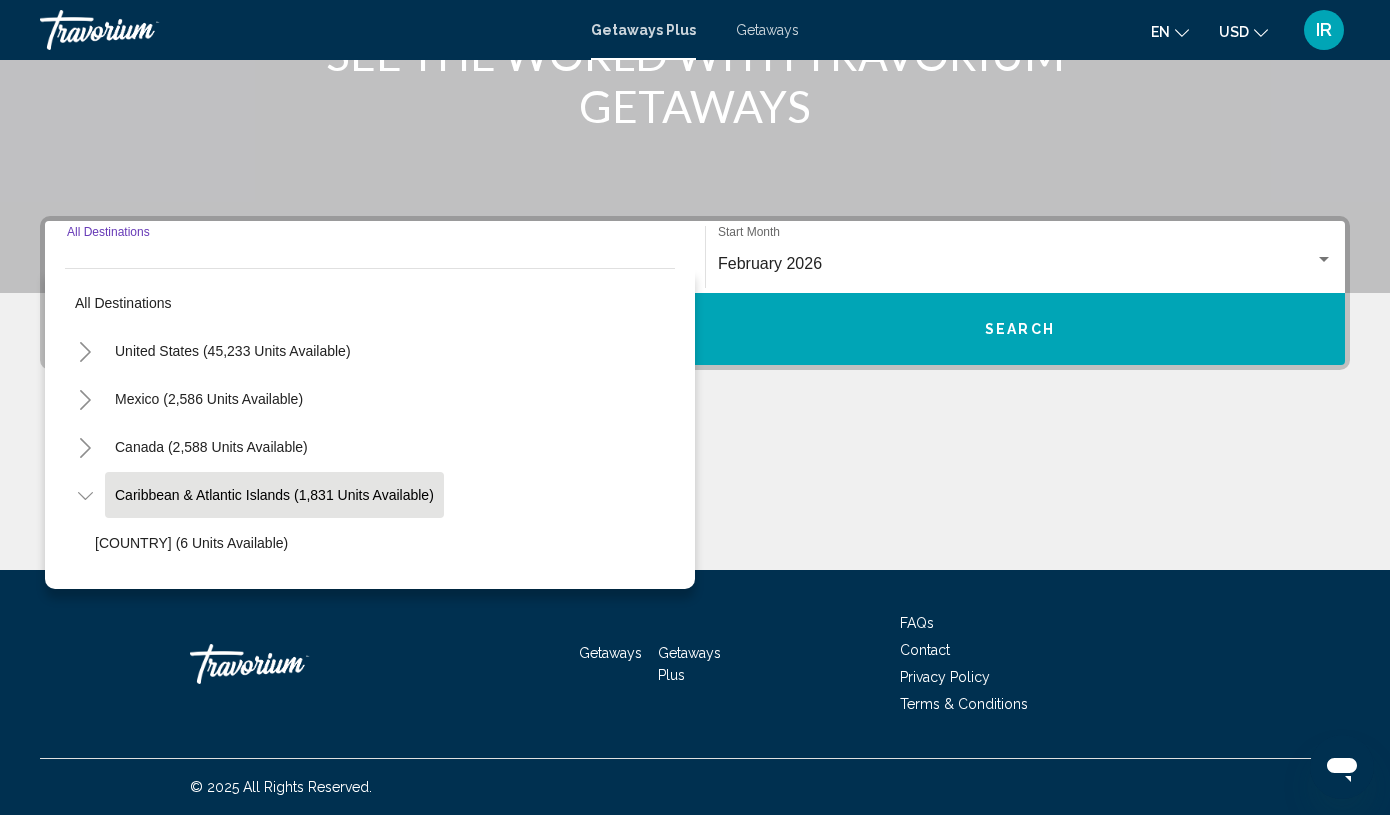 click on "Caribbean & Atlantic Islands (1,831 units available)" at bounding box center [209, 927] 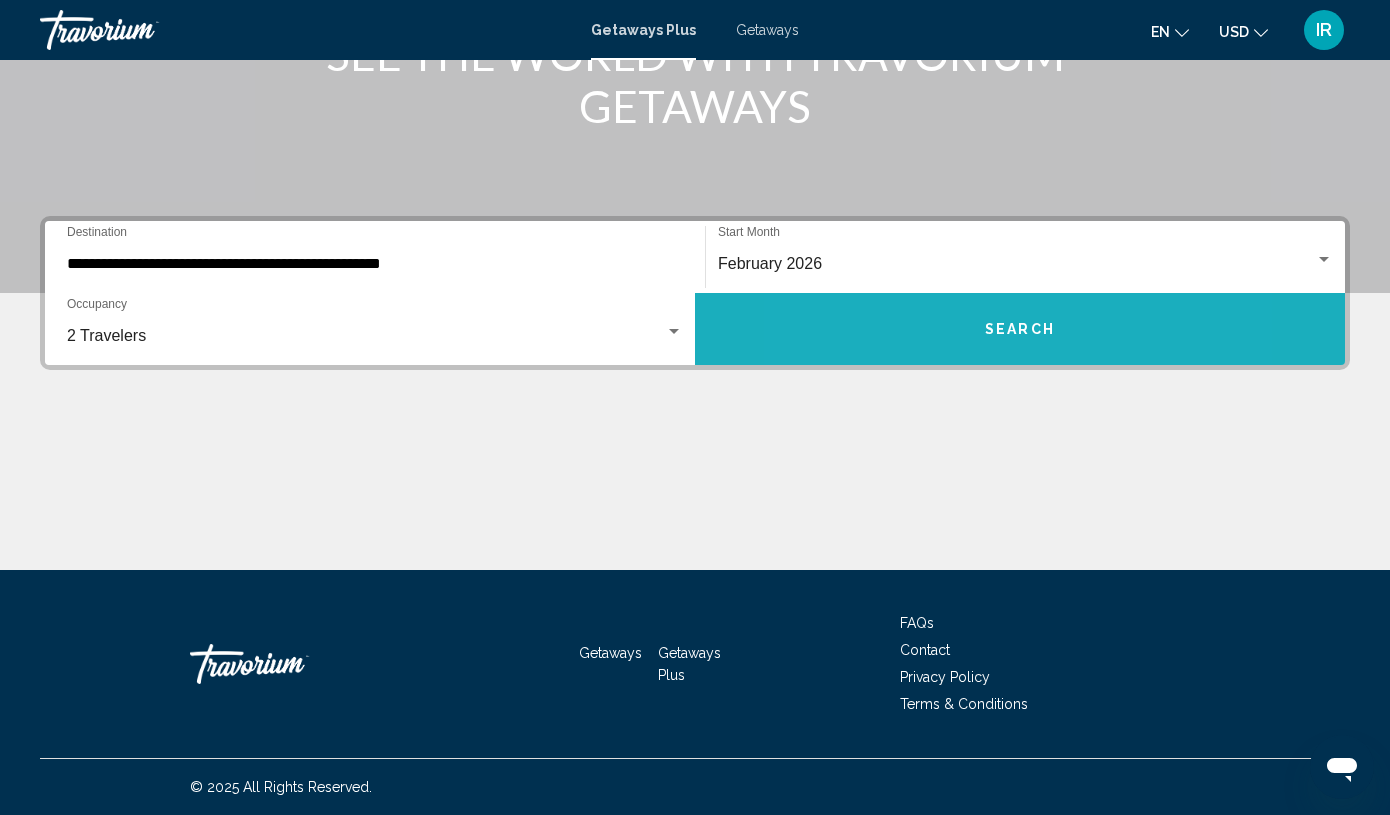 click on "Search" at bounding box center [1020, 329] 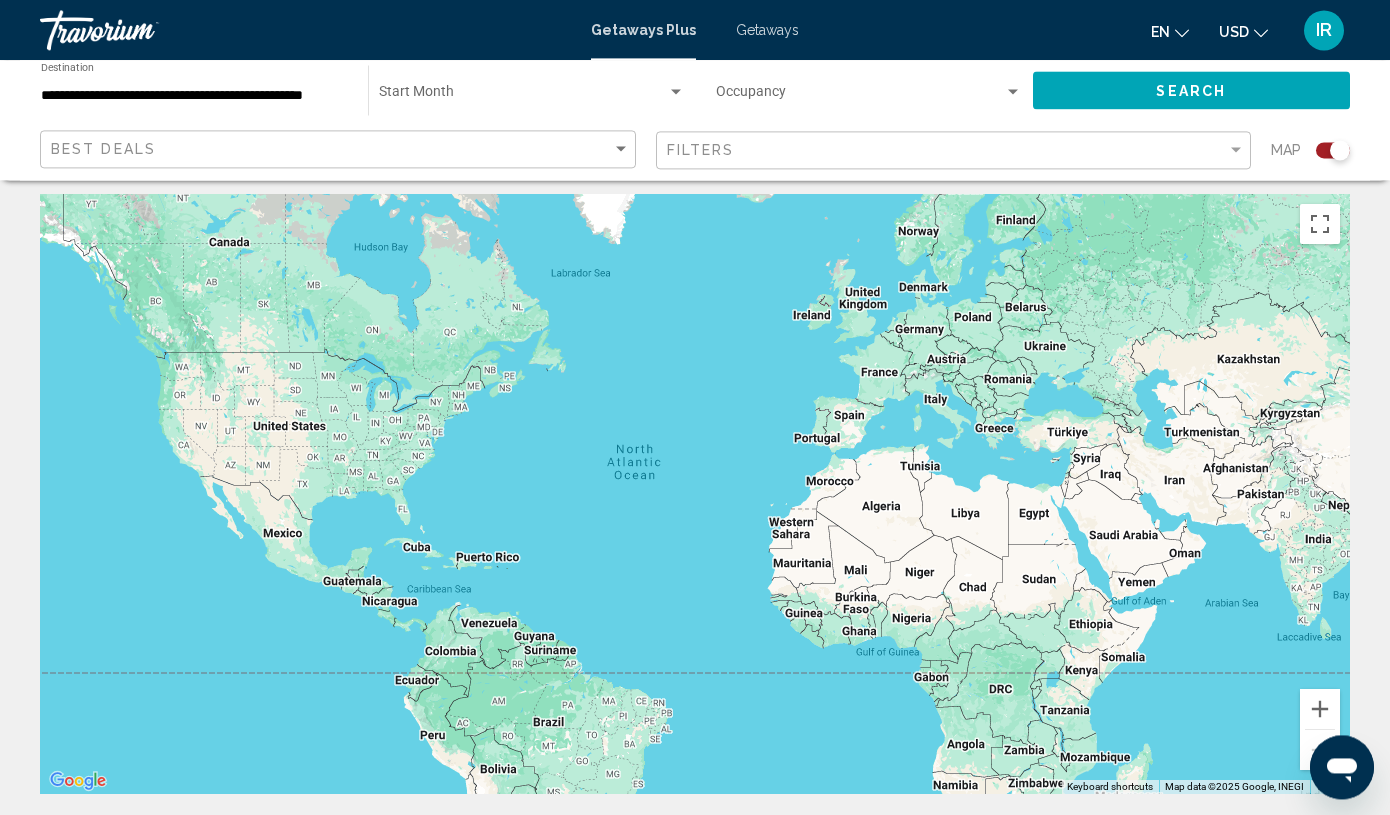 scroll, scrollTop: 0, scrollLeft: 0, axis: both 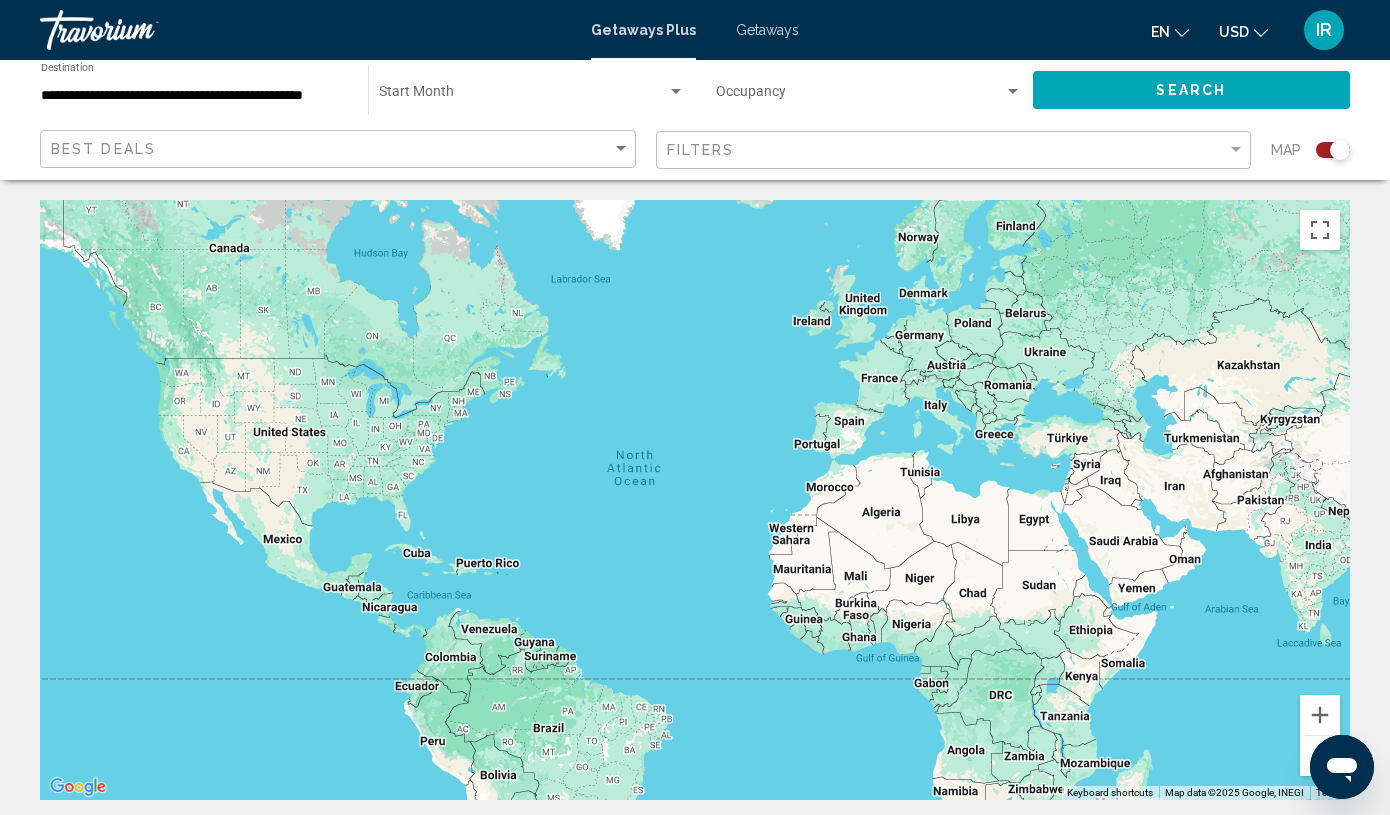 click at bounding box center (523, 96) 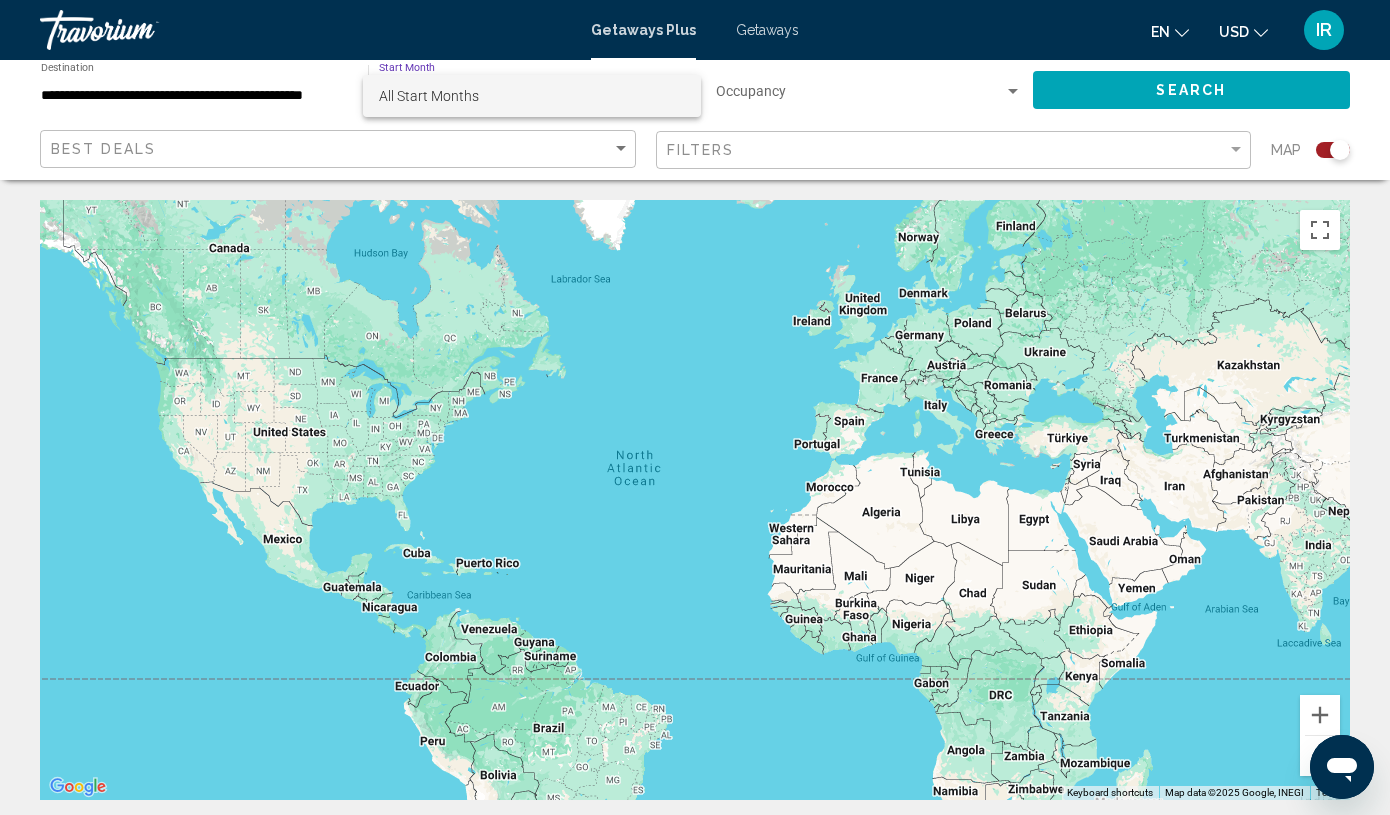 drag, startPoint x: 276, startPoint y: 88, endPoint x: 1080, endPoint y: 98, distance: 804.0622 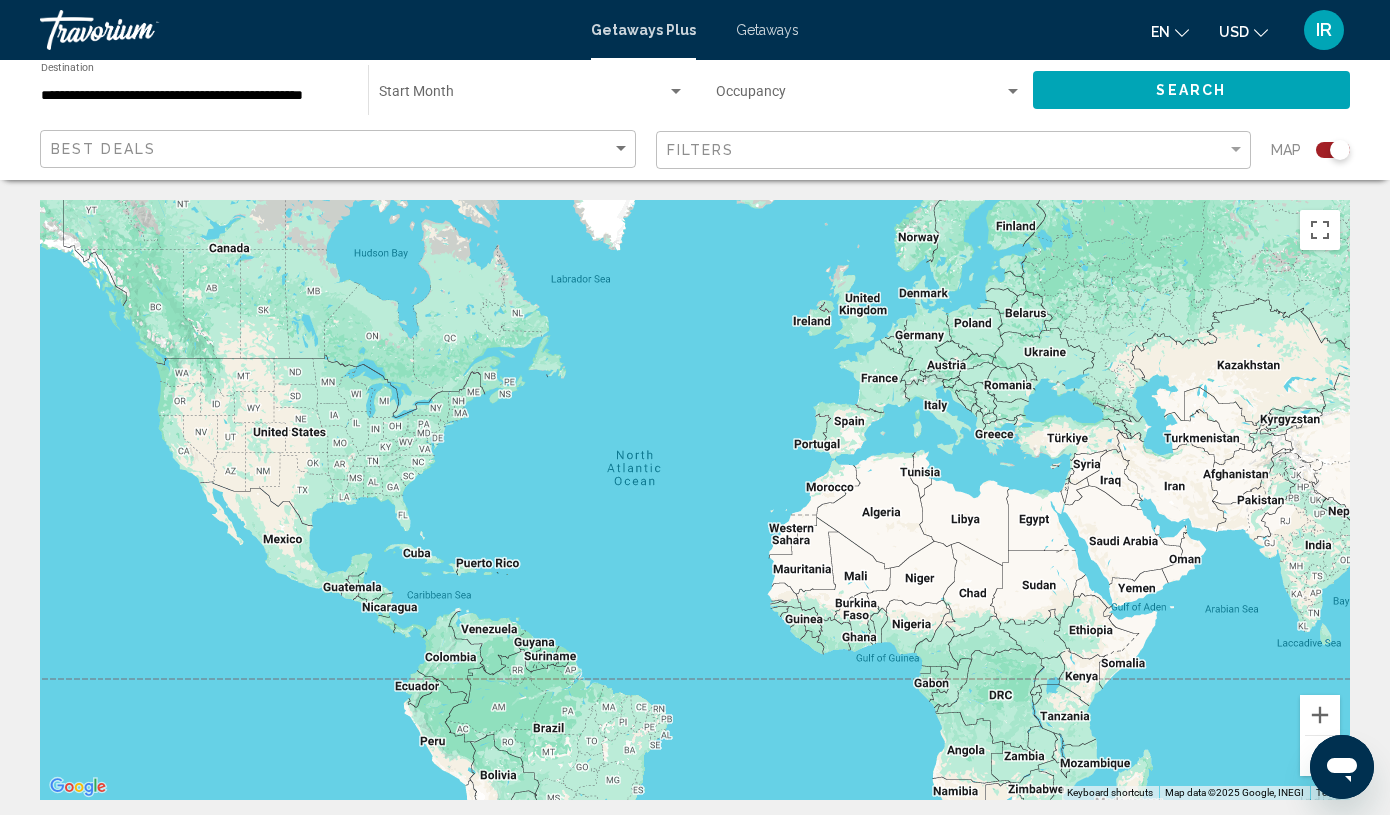 click on "Search" 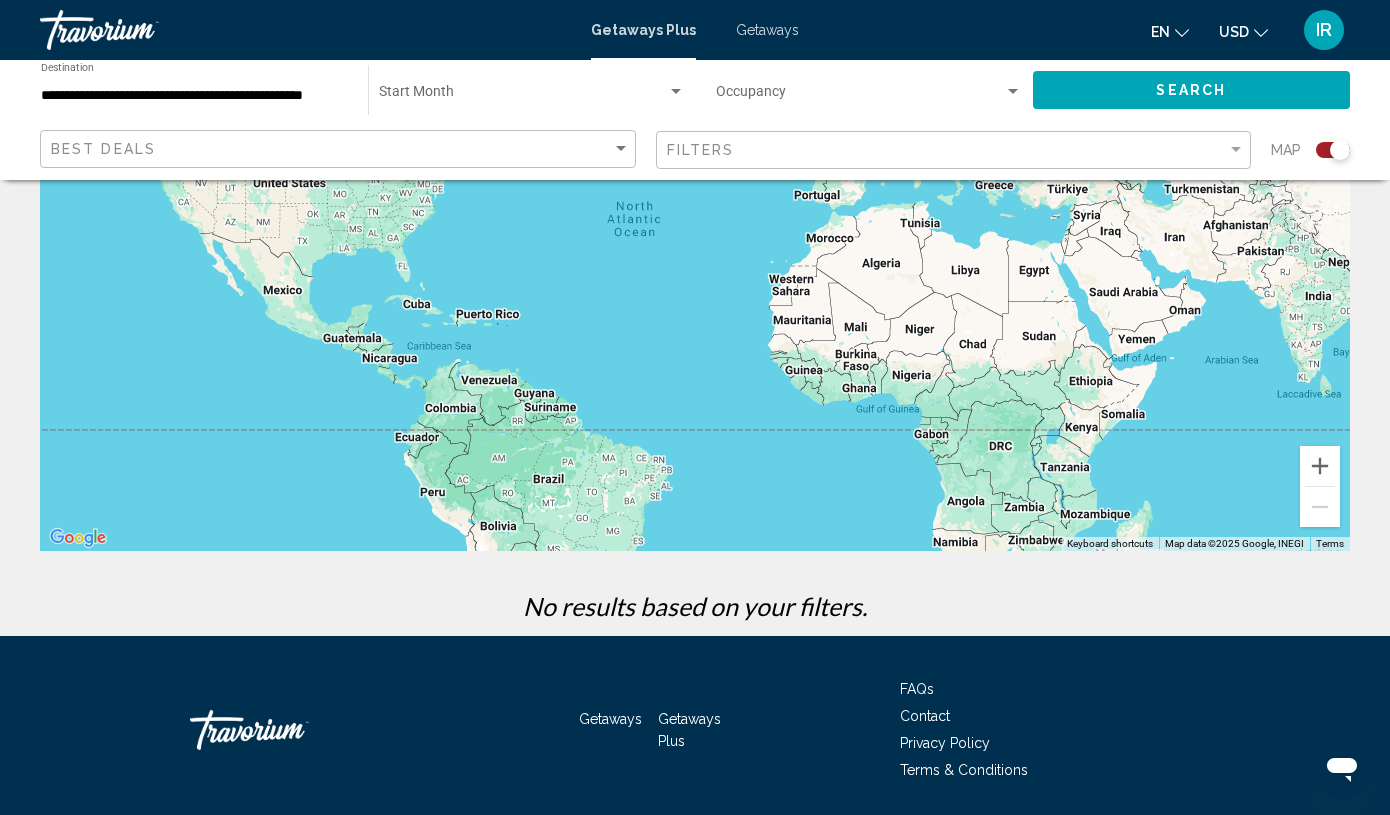 scroll, scrollTop: 315, scrollLeft: 0, axis: vertical 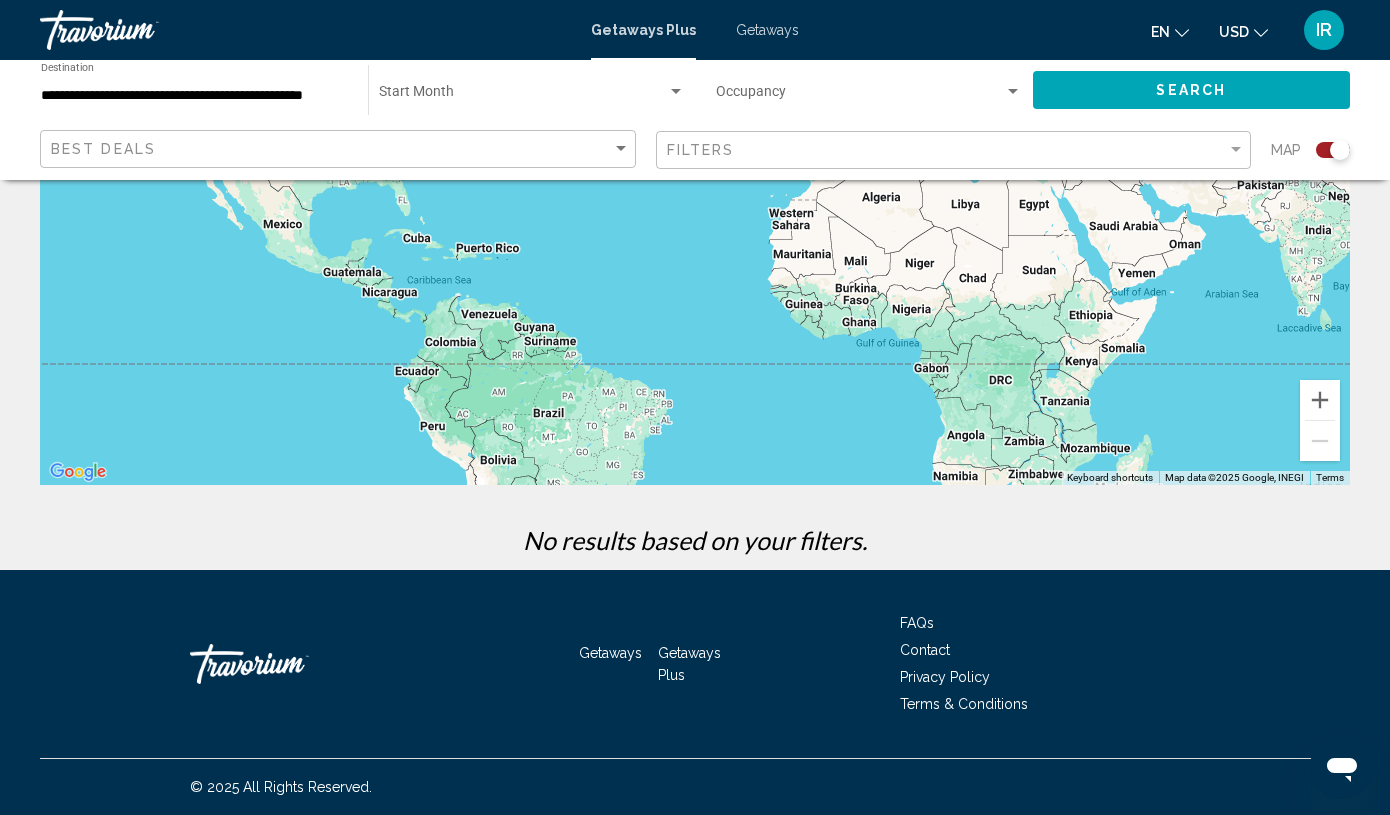 click on "**********" at bounding box center (194, 96) 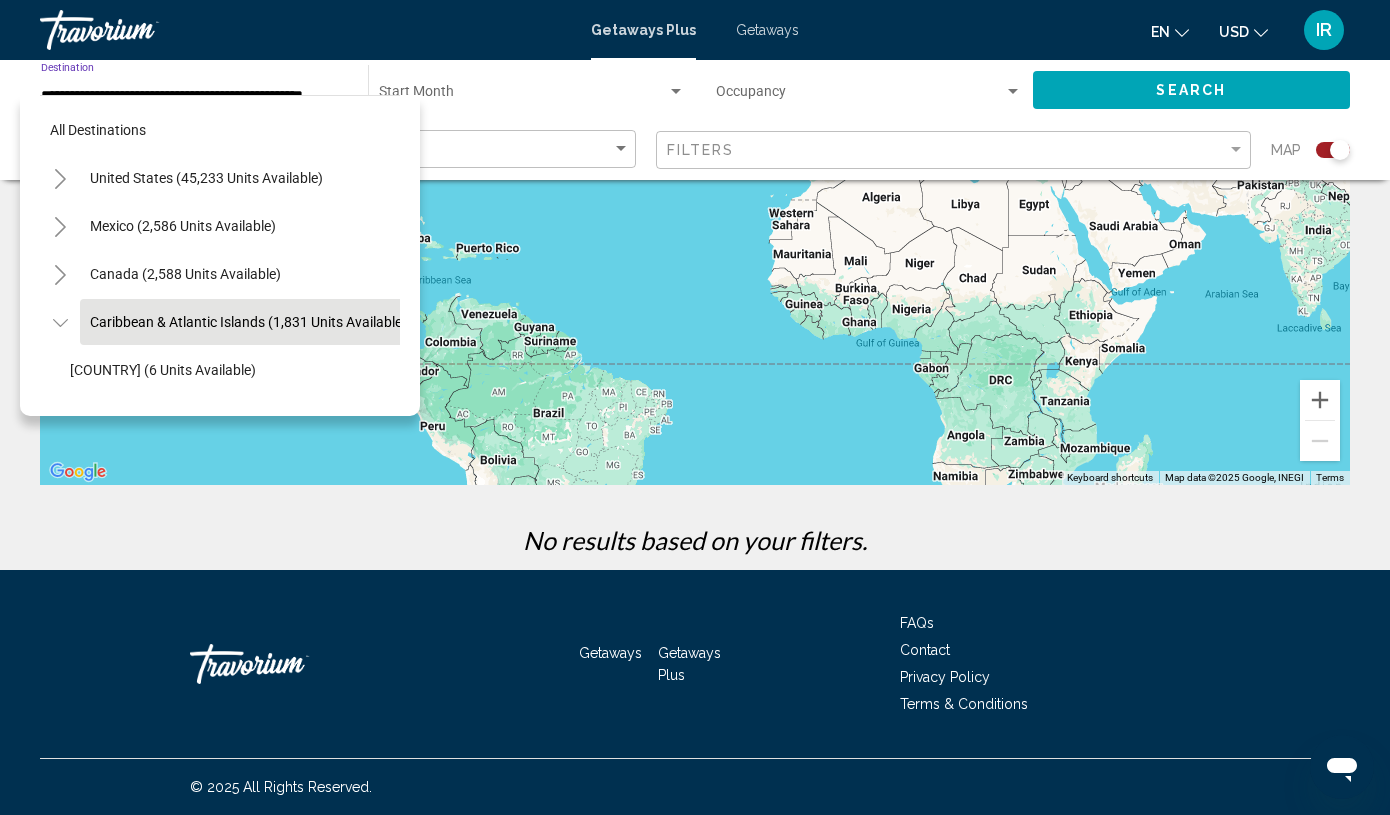 scroll, scrollTop: 71, scrollLeft: 18, axis: both 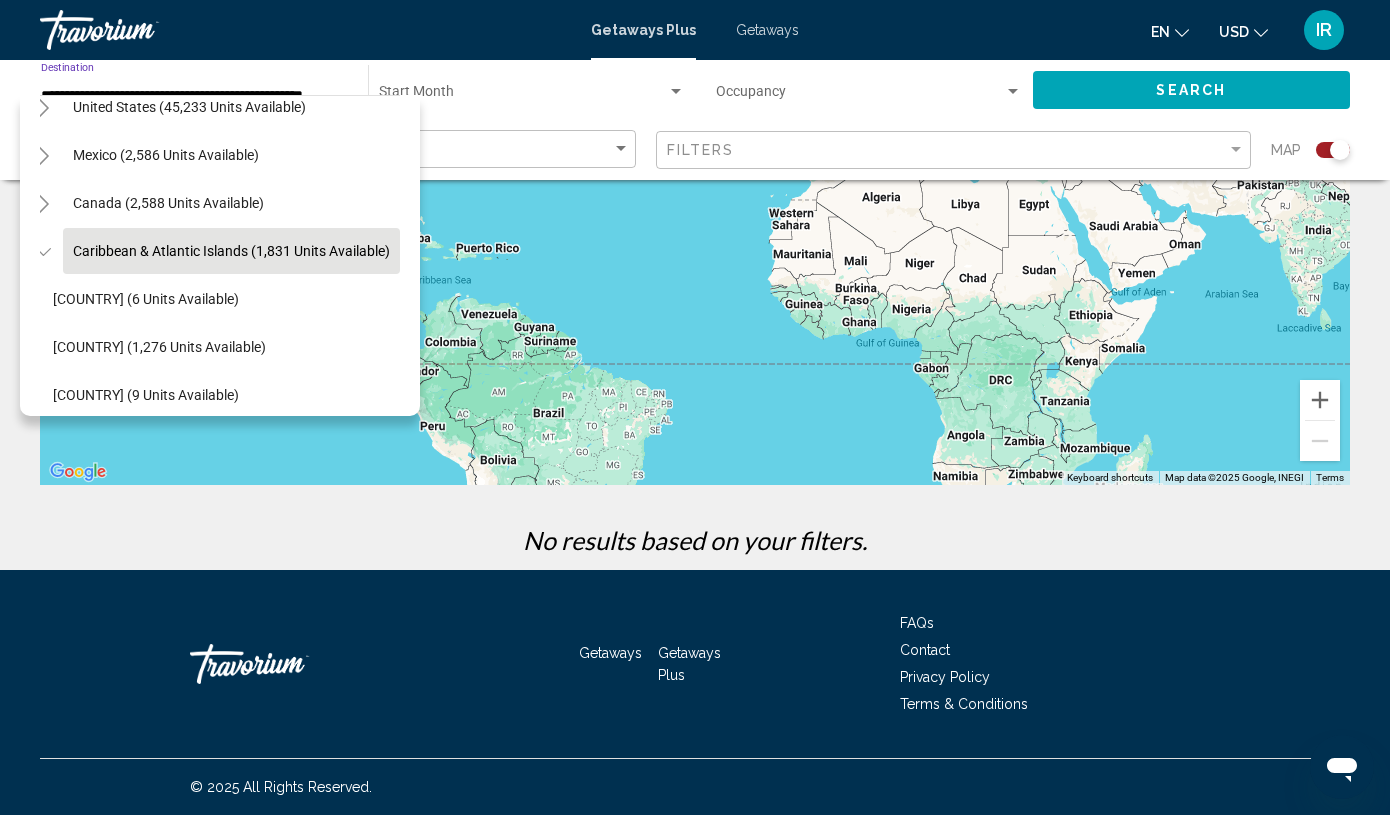 click on "Caribbean & Atlantic Islands (1,831 units available)" 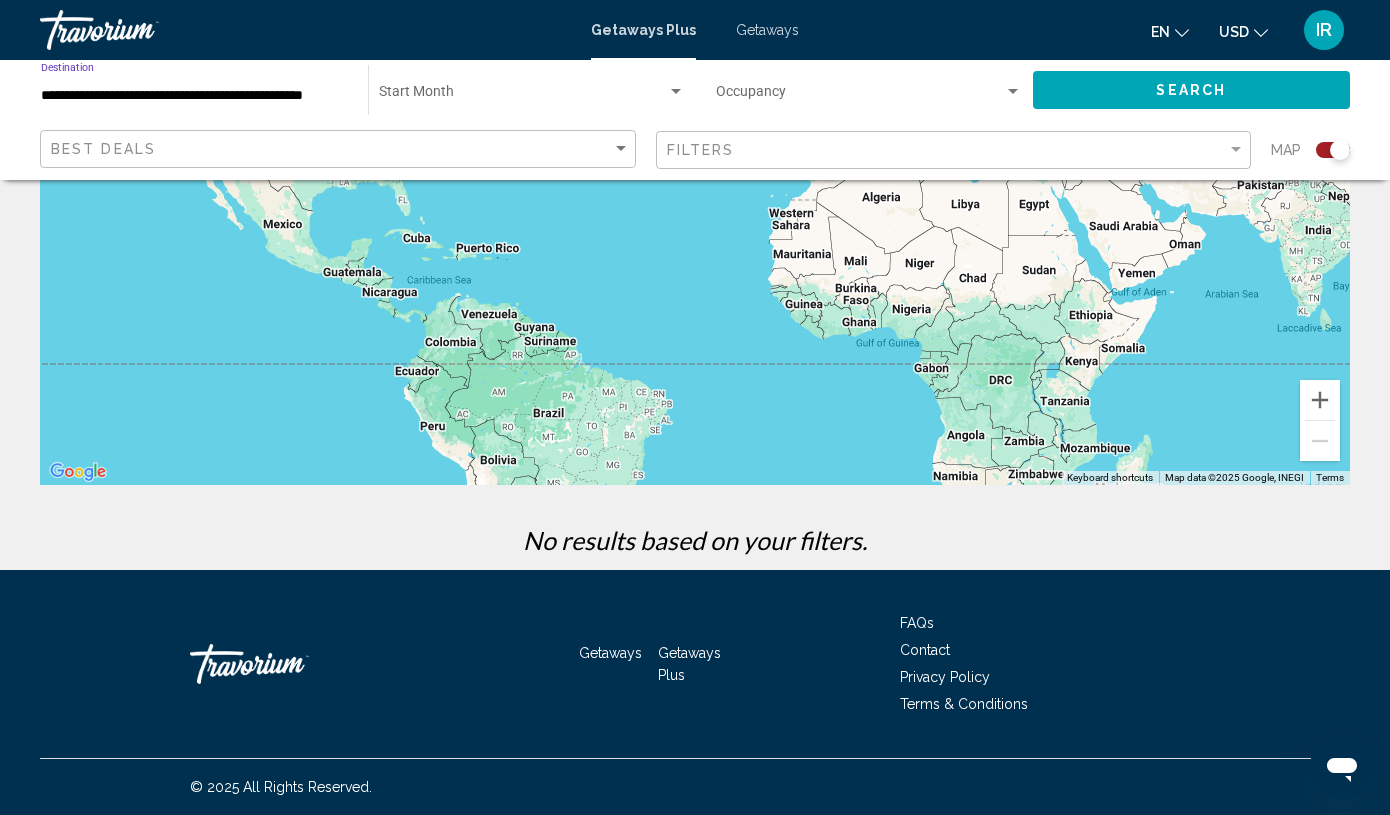 click at bounding box center (695, 185) 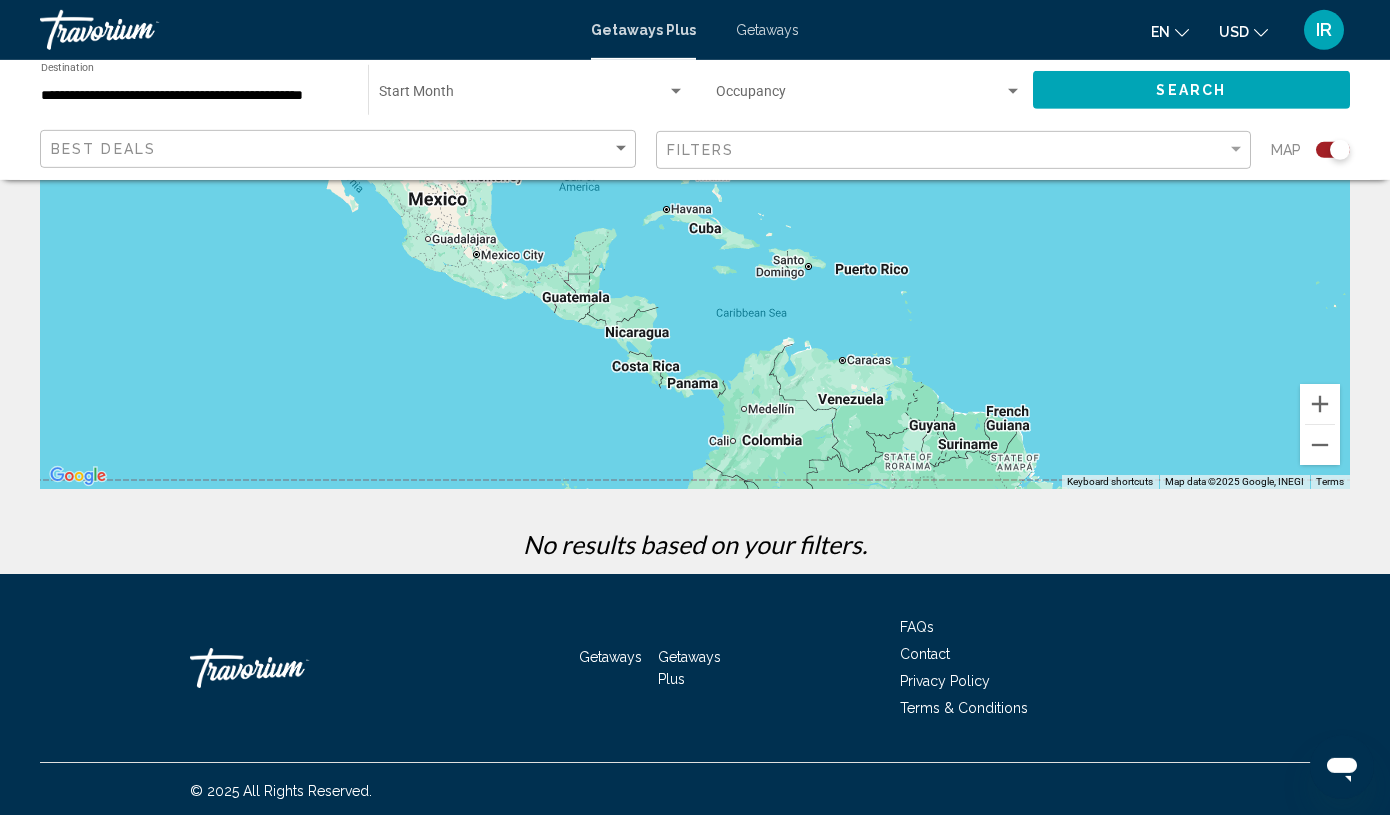 click at bounding box center (523, 96) 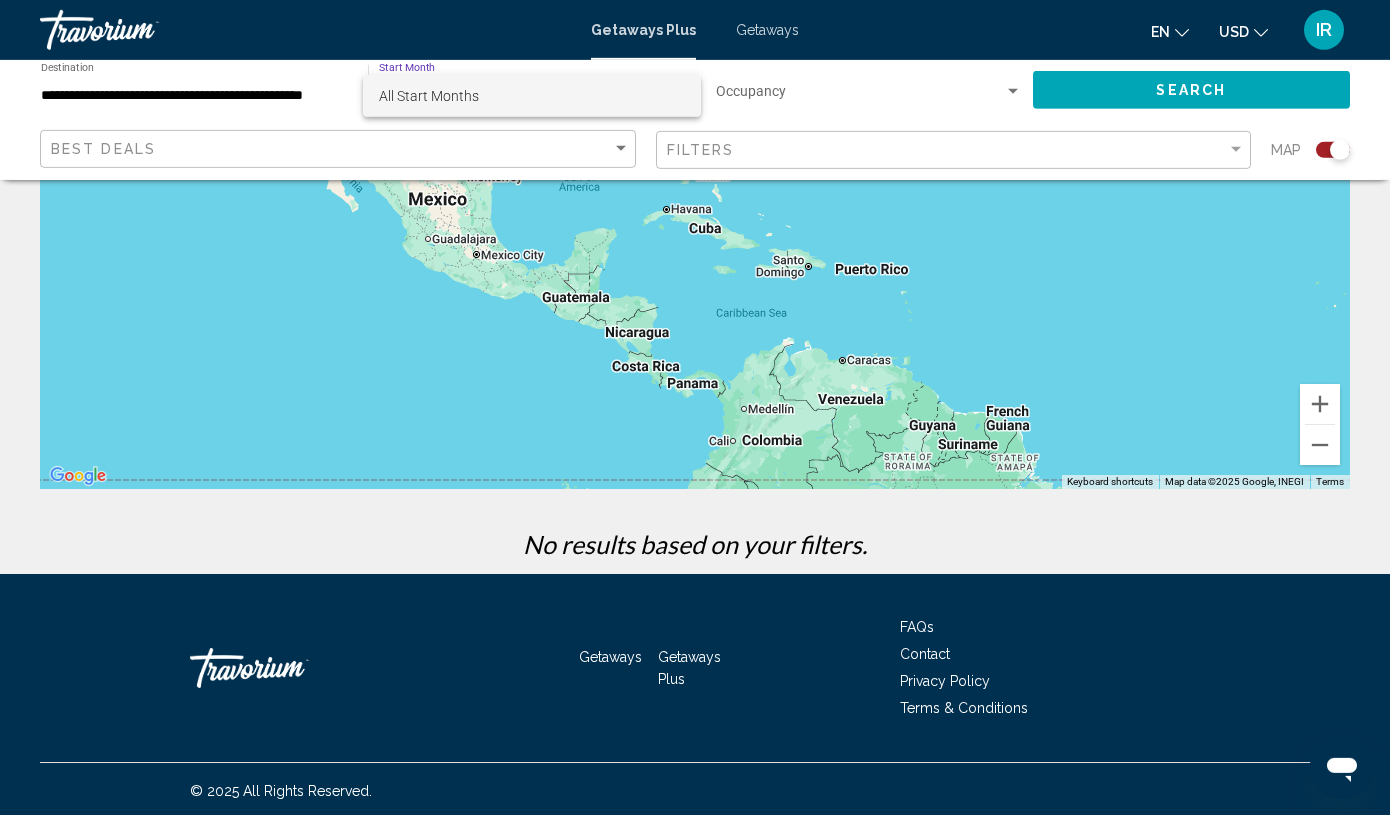 scroll, scrollTop: 307, scrollLeft: 0, axis: vertical 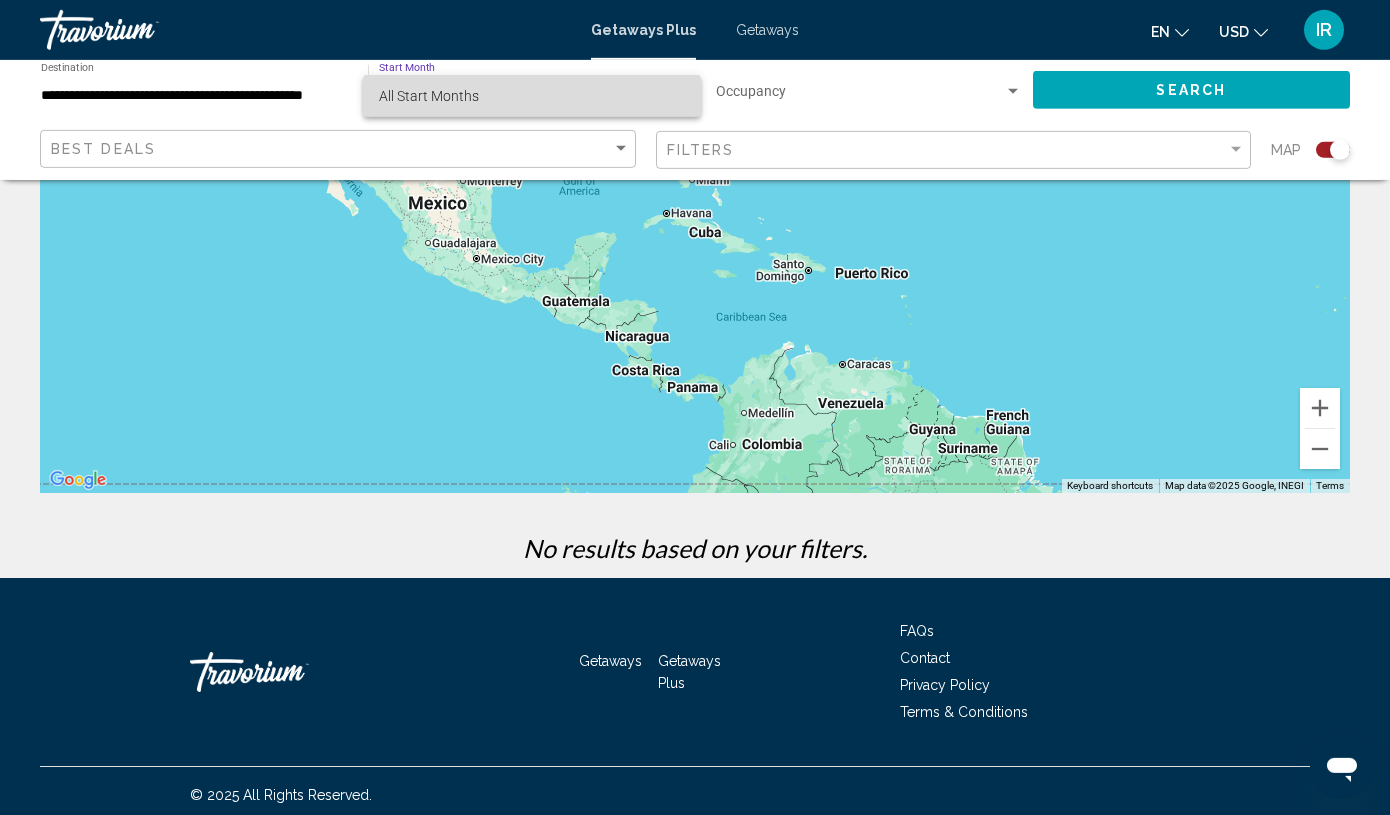 click on "All Start Months" at bounding box center [532, 96] 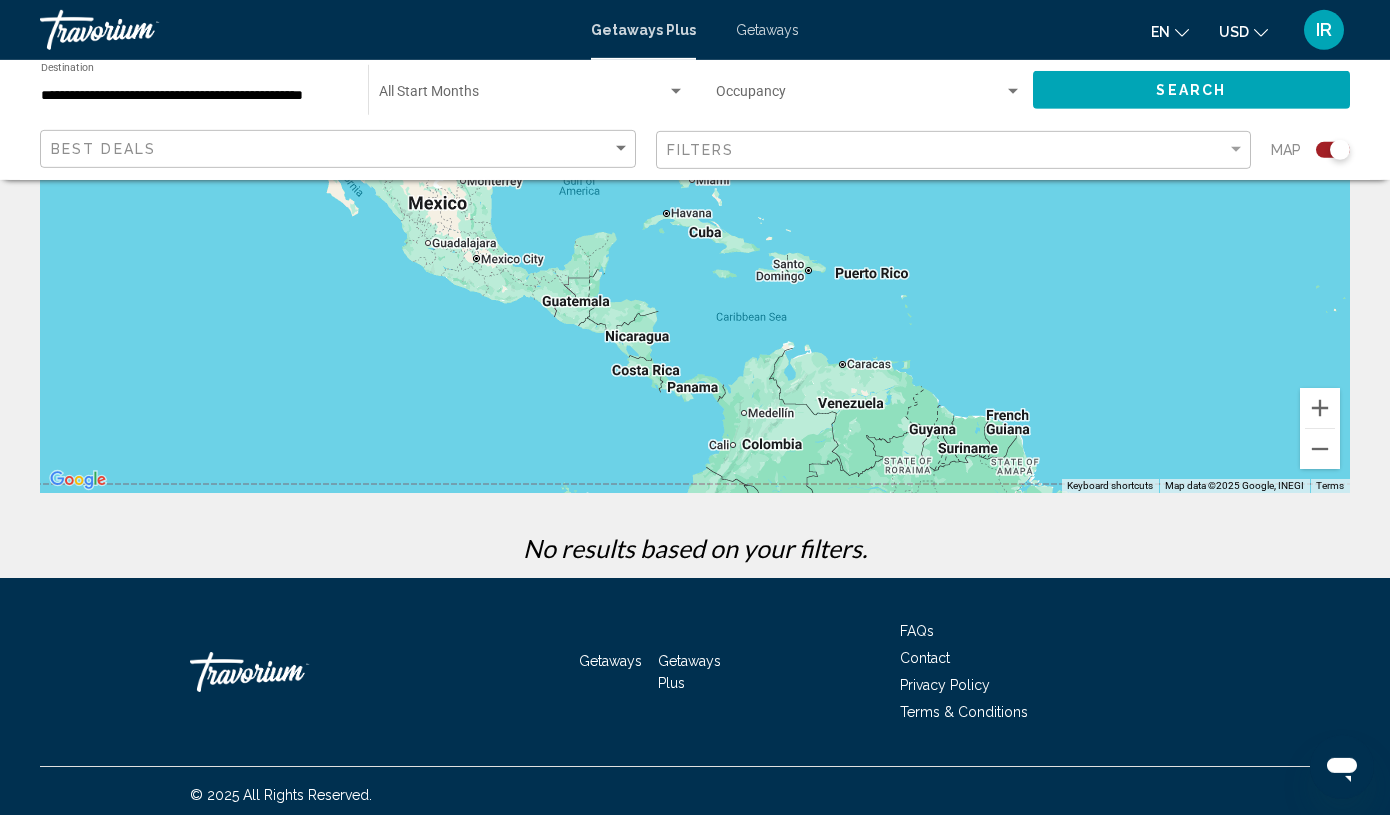 click on "GetawaysPlus  Getaways en
English Español Français Italiano Português русский USD
USD ($) MXN (Mex$) CAD (Can$) GBP (£) EUR (€) AUD (A$) NZD (NZ$) CNY (CN¥) IR Login" at bounding box center [695, 30] 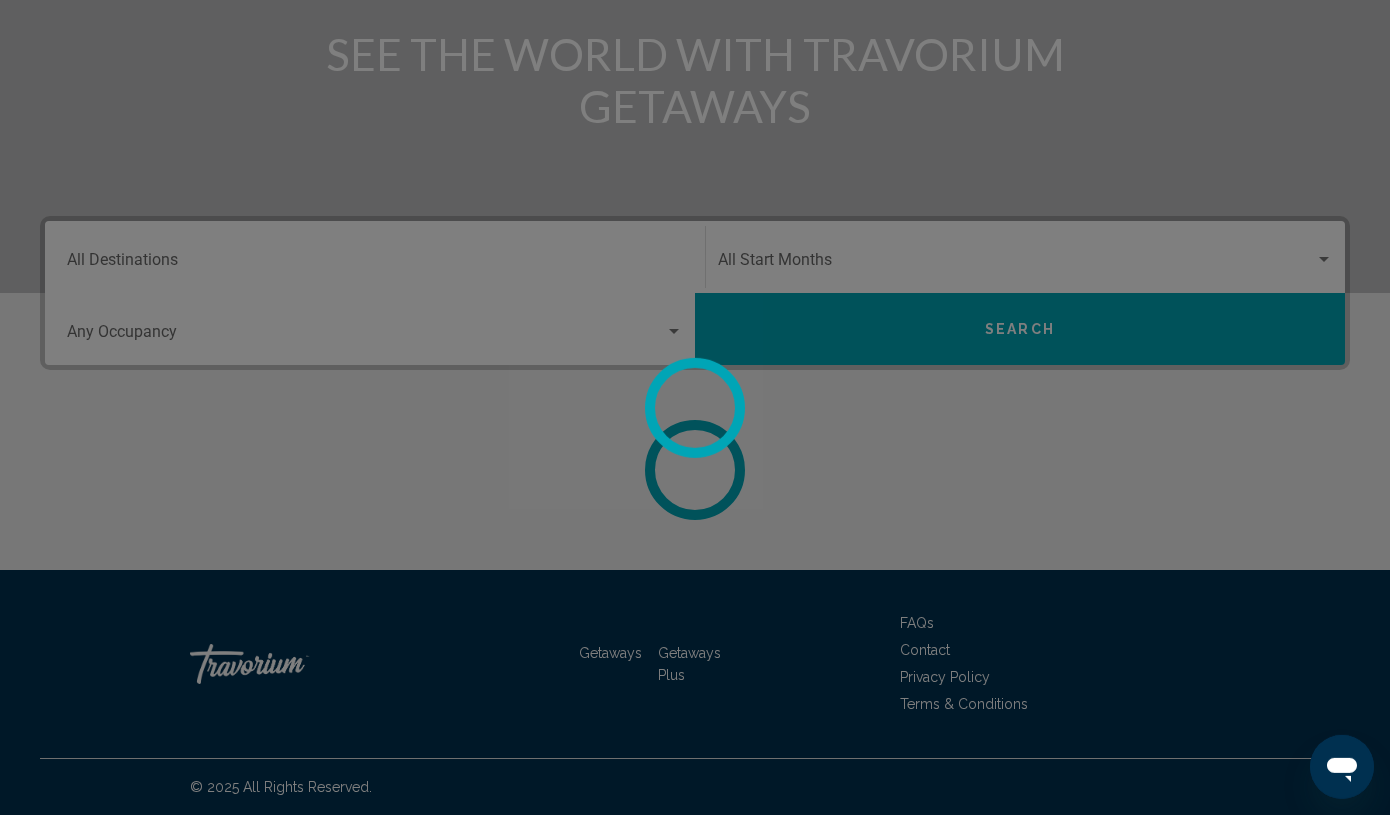 scroll, scrollTop: 0, scrollLeft: 0, axis: both 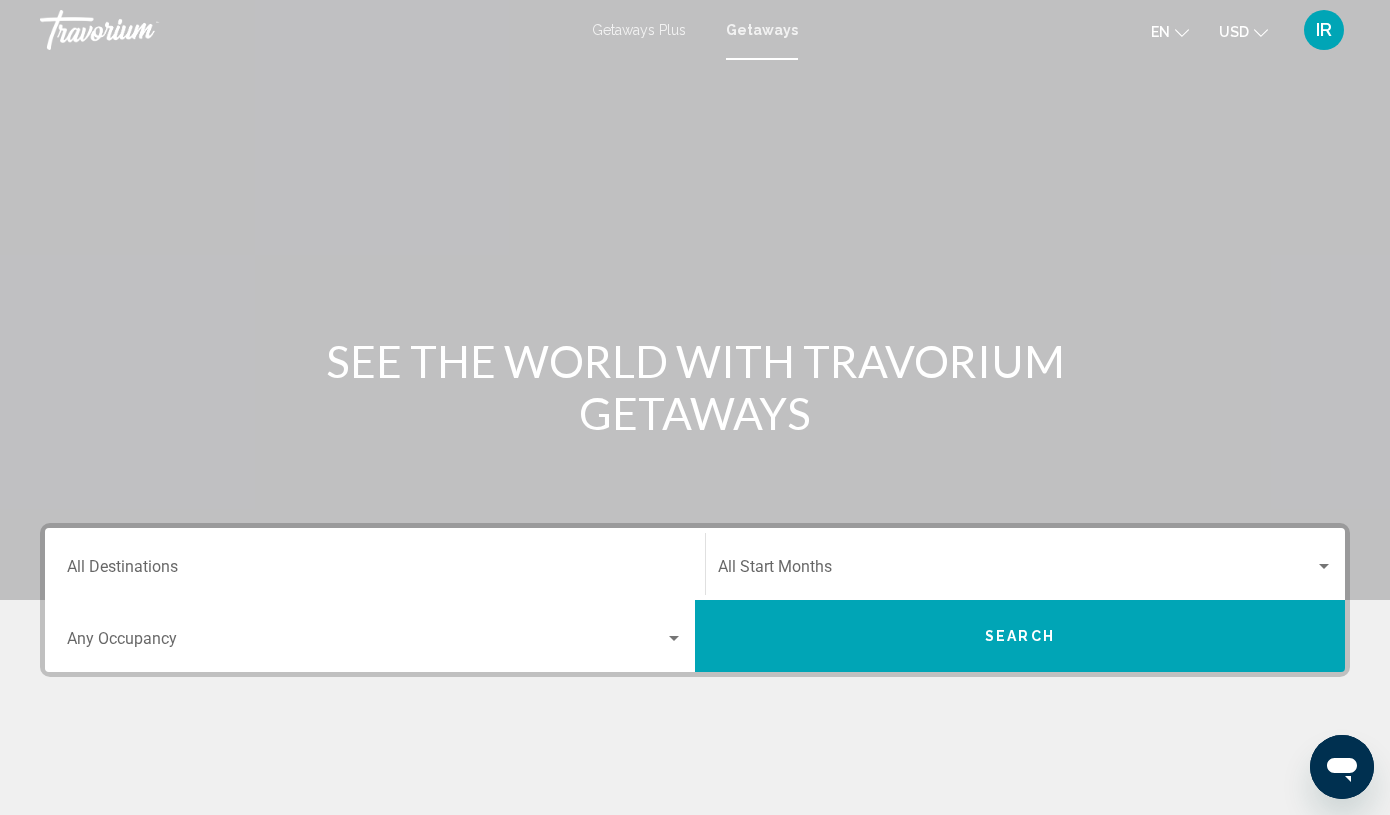 click on "Getaways Plus" at bounding box center (639, 30) 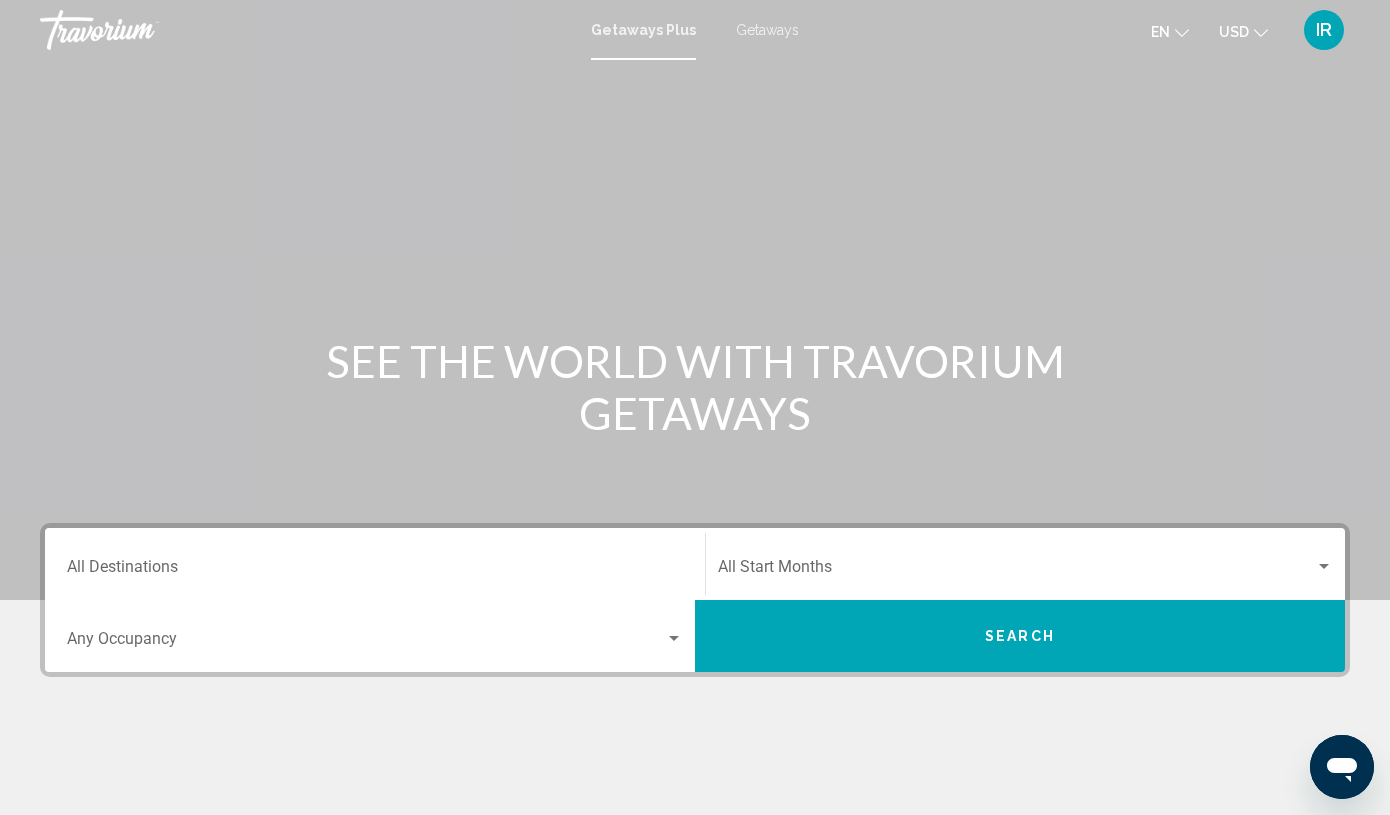 click on "Getaways" at bounding box center (767, 30) 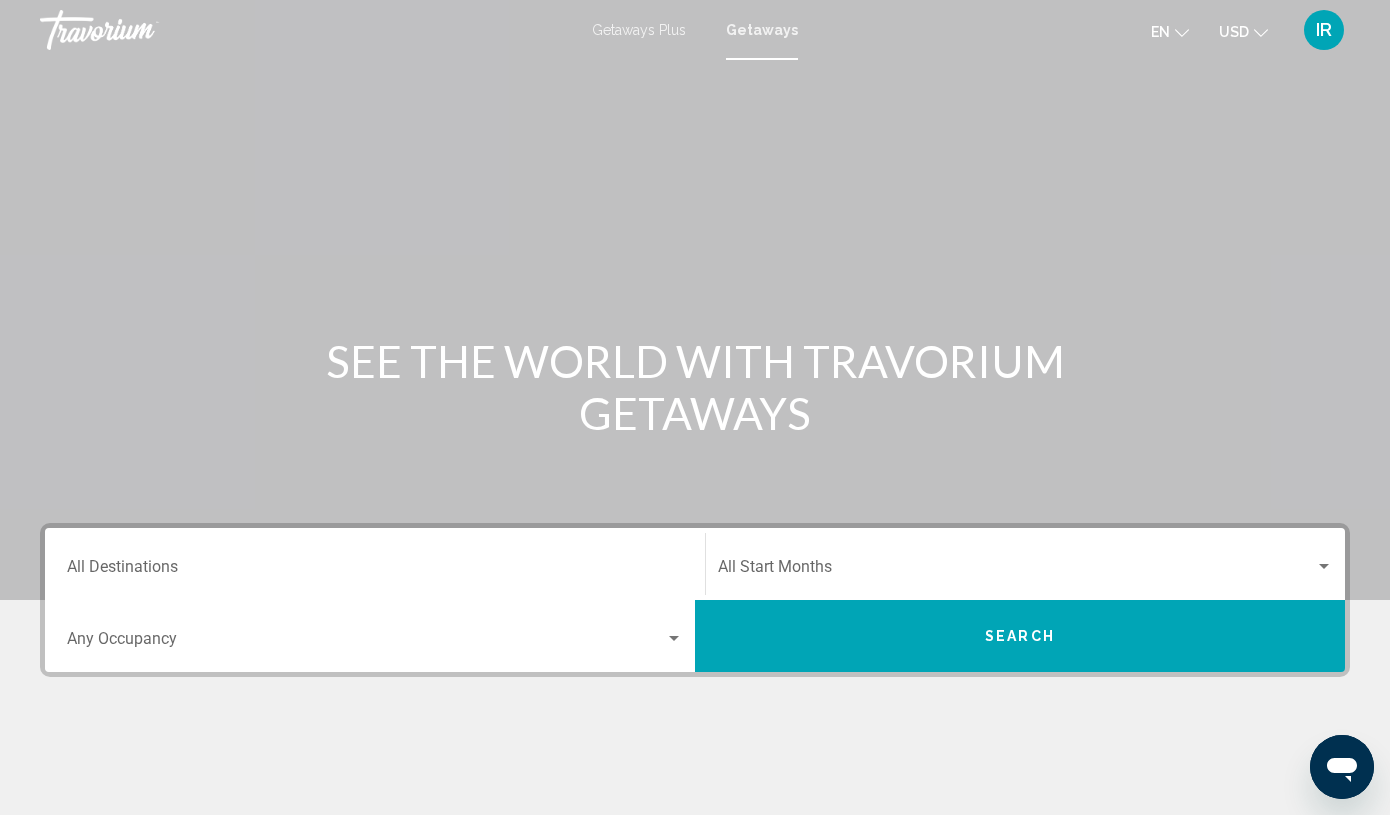 click on "Getaways Plus" at bounding box center (639, 30) 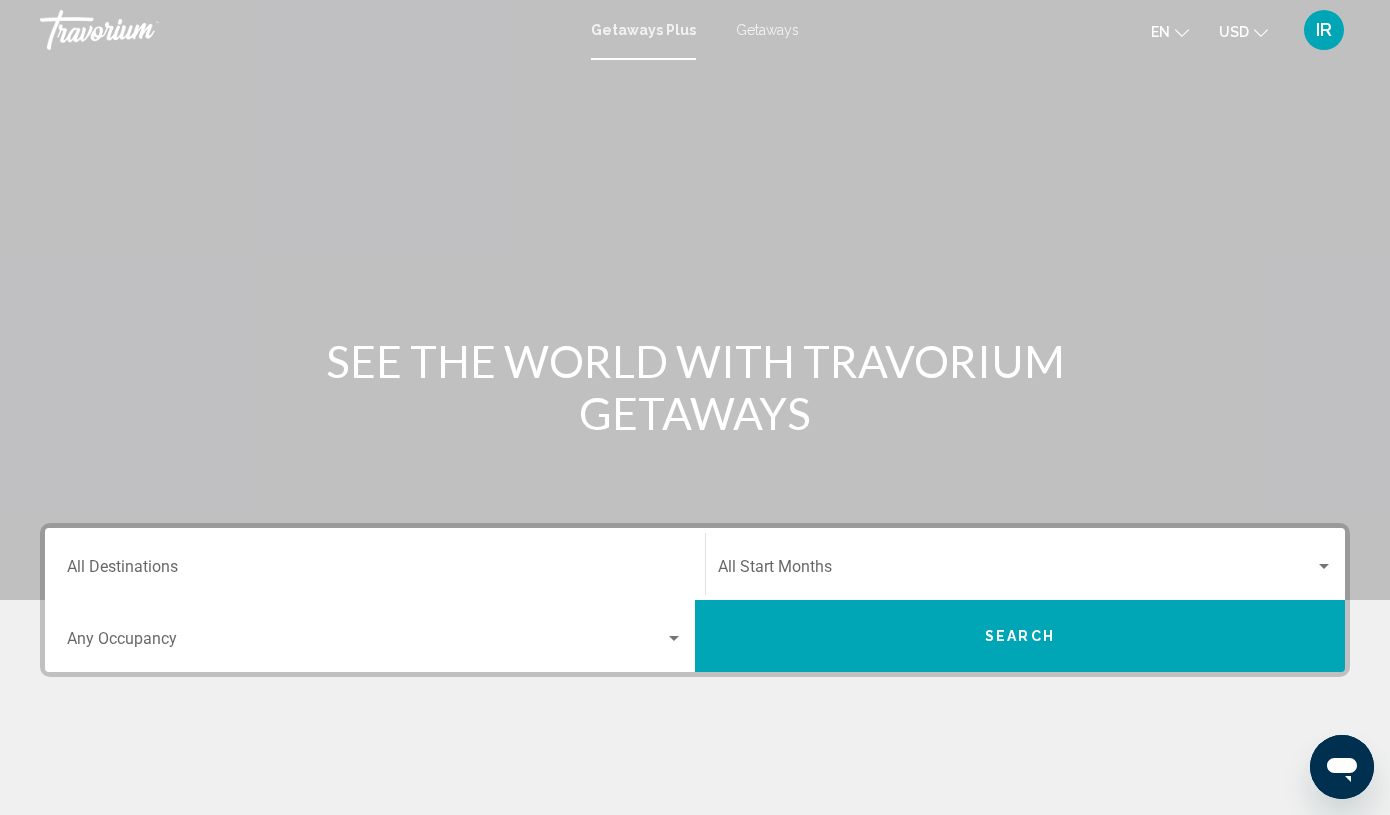 click on "Getaways" at bounding box center (767, 30) 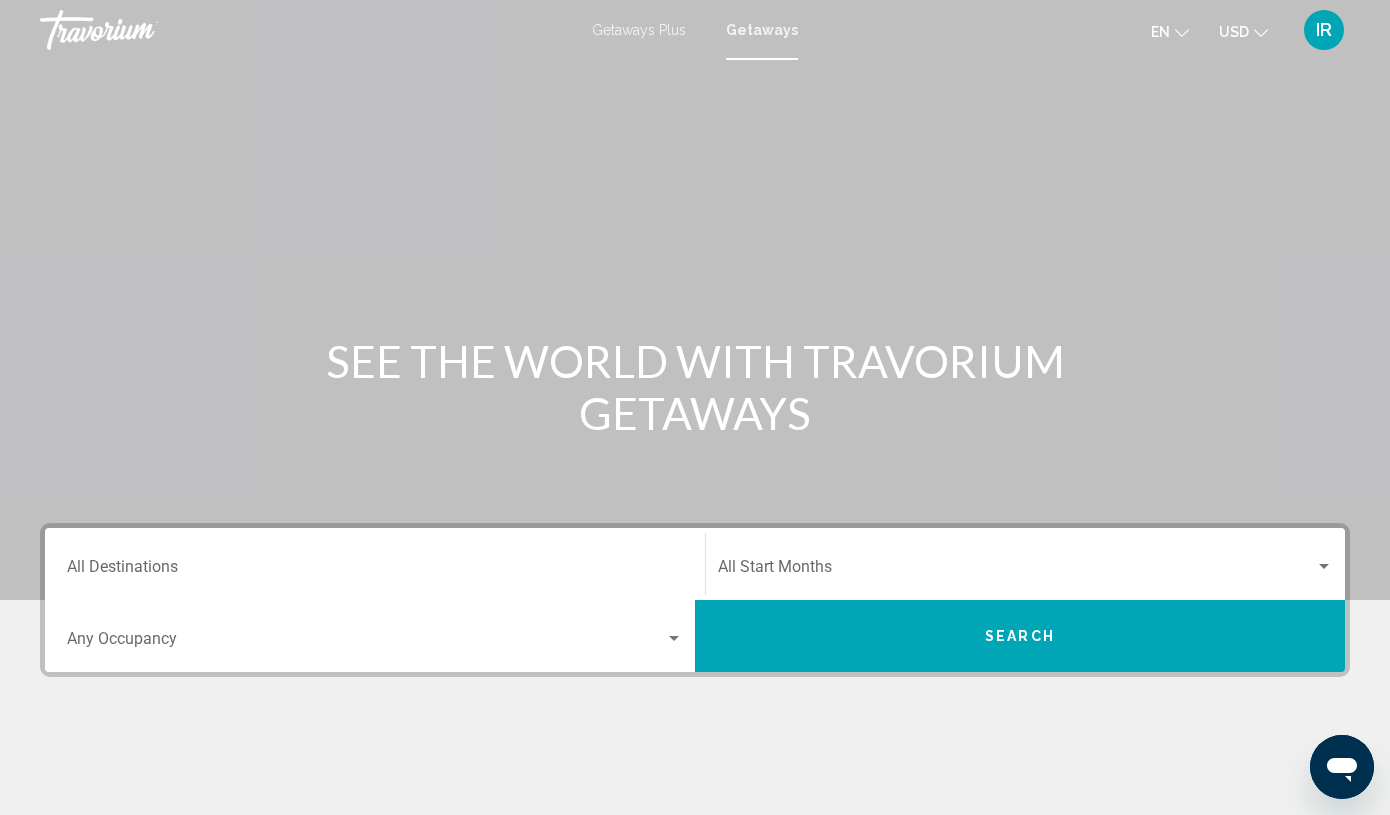 click on "Destination All Destinations" at bounding box center [375, 564] 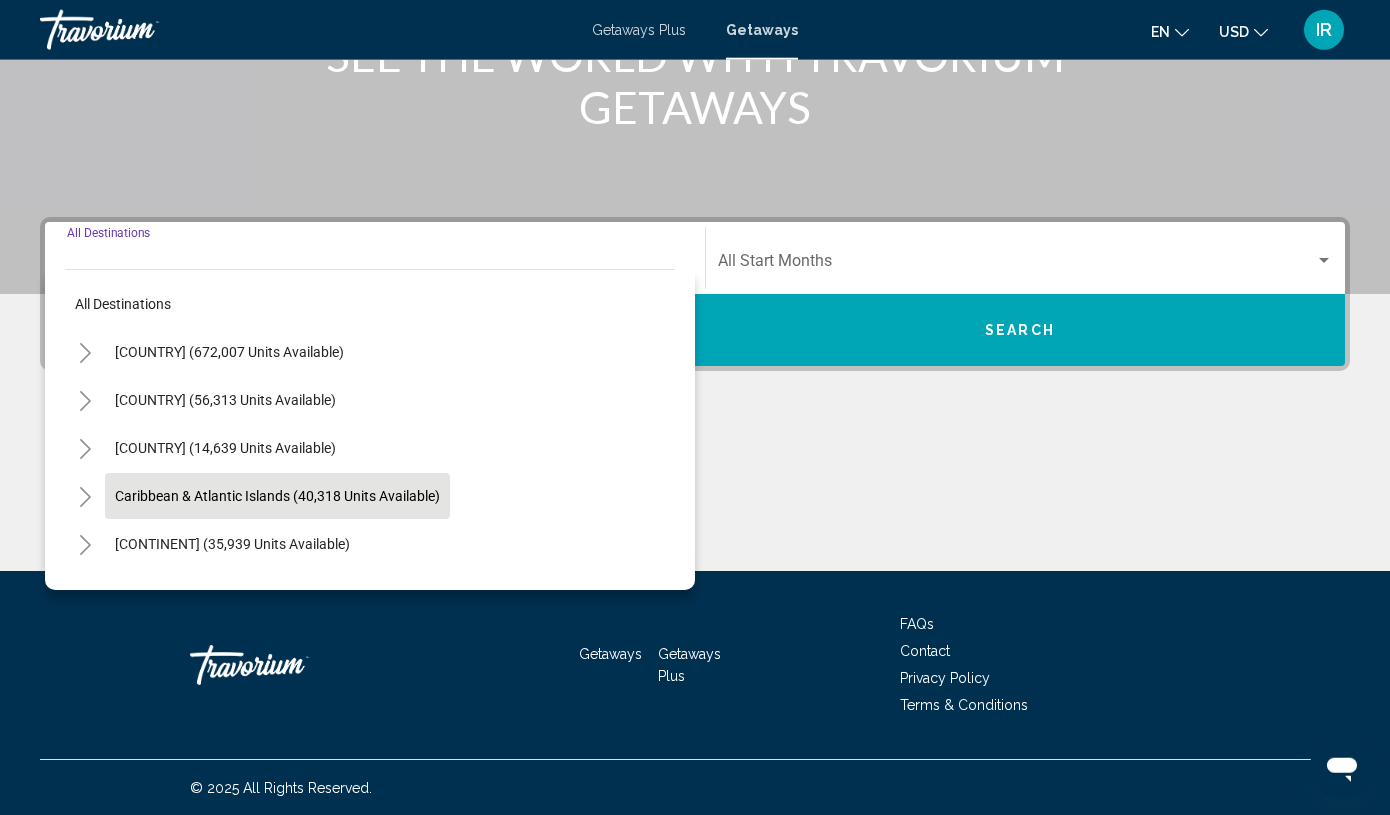 scroll, scrollTop: 307, scrollLeft: 0, axis: vertical 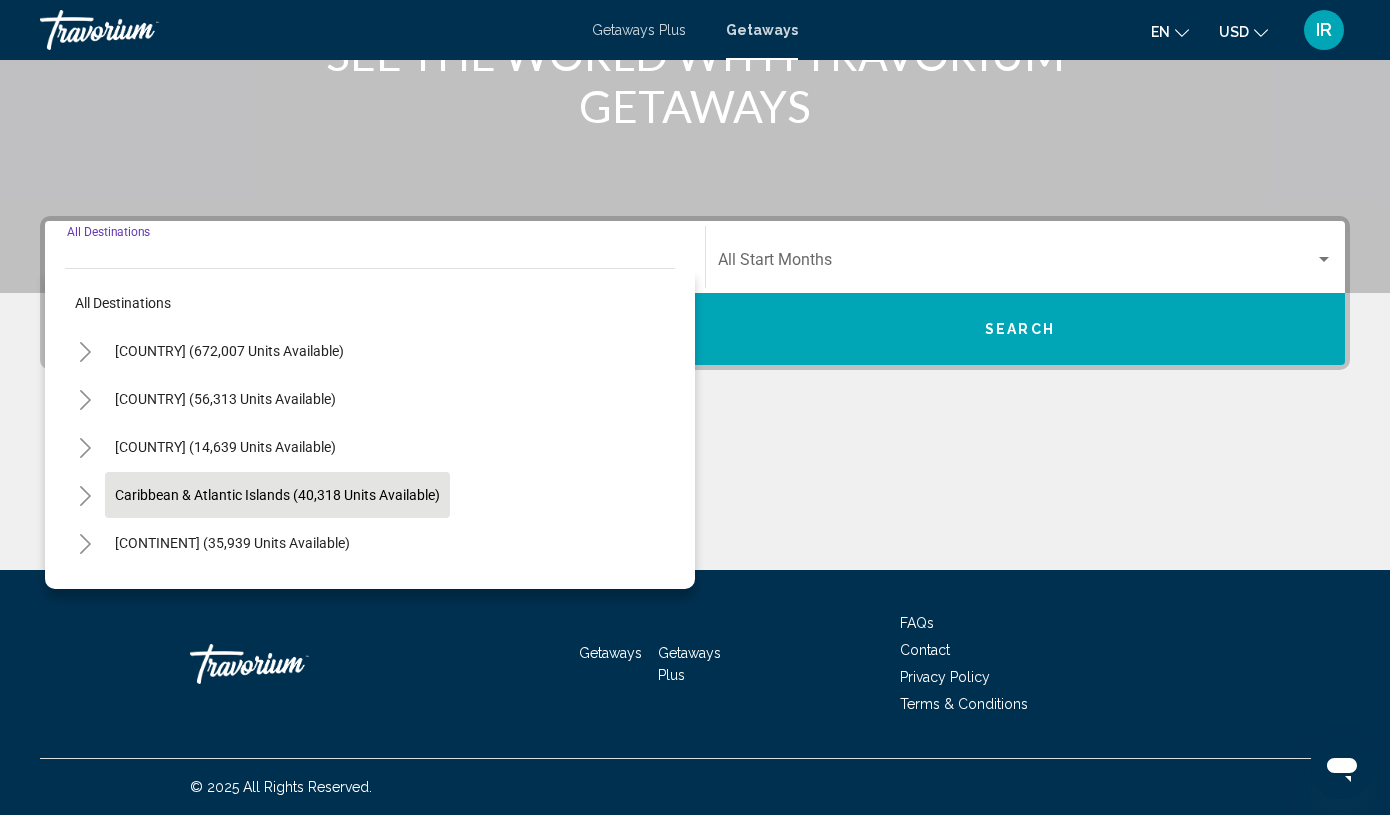 click on "Caribbean & Atlantic Islands (40,318 units available)" at bounding box center (232, 543) 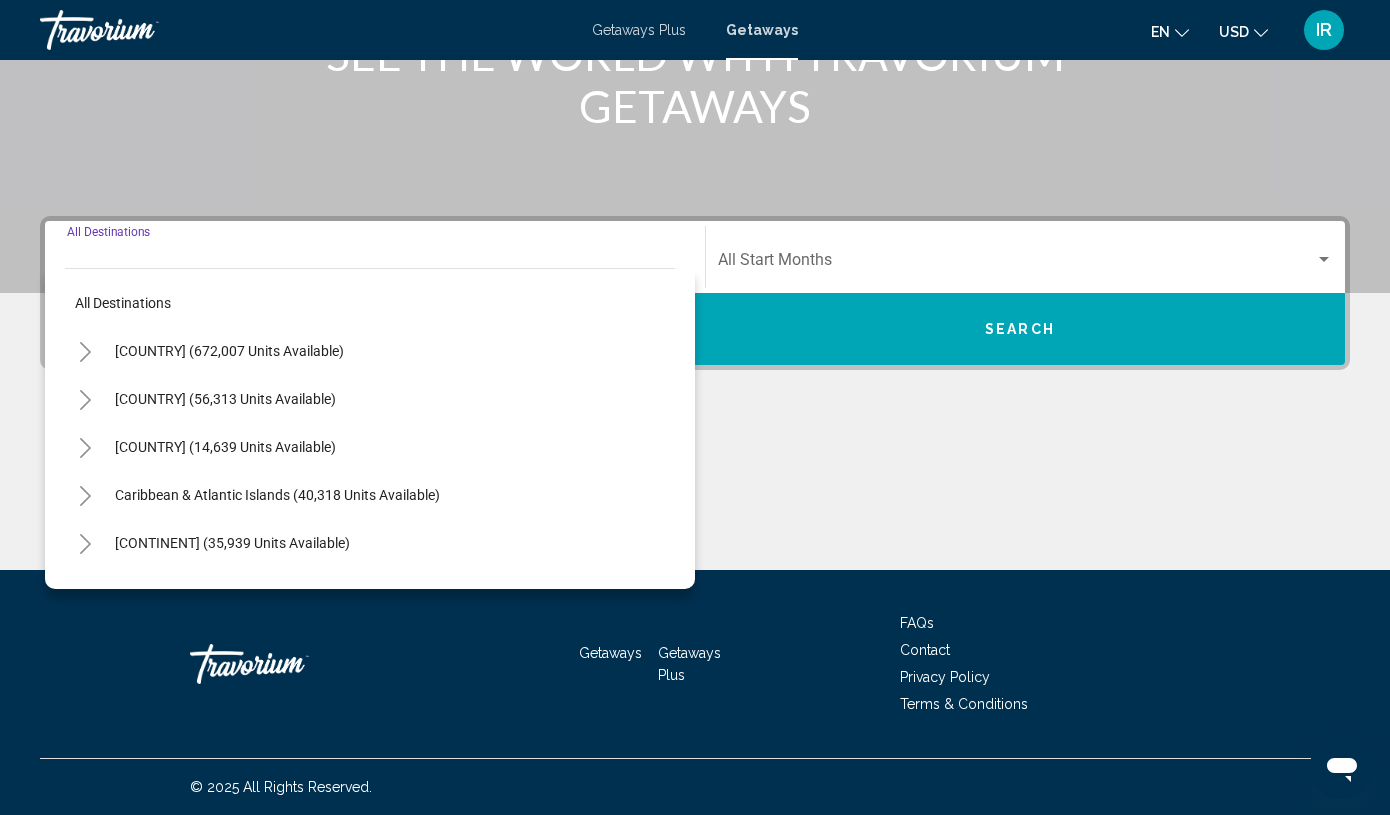 type on "**********" 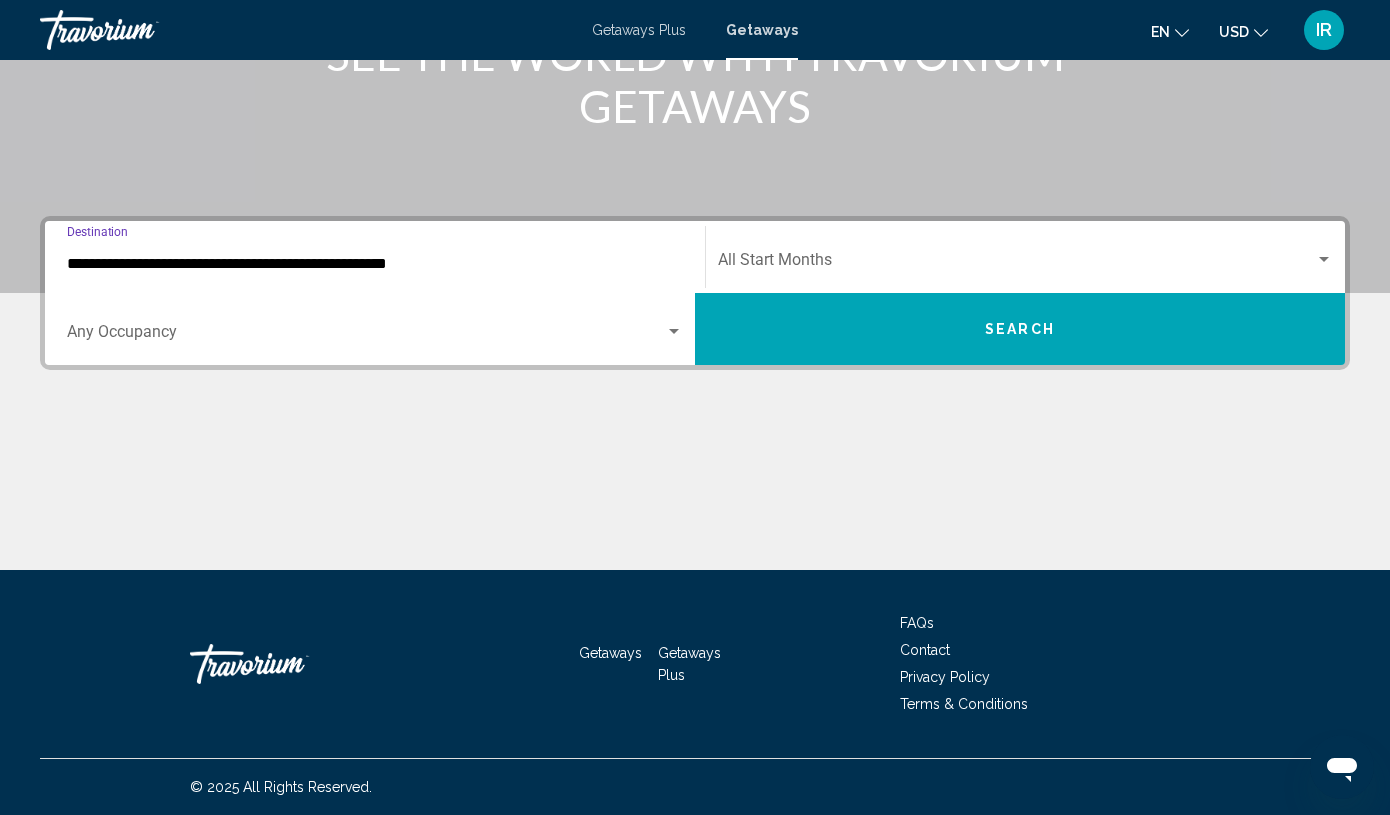 click at bounding box center [1016, 264] 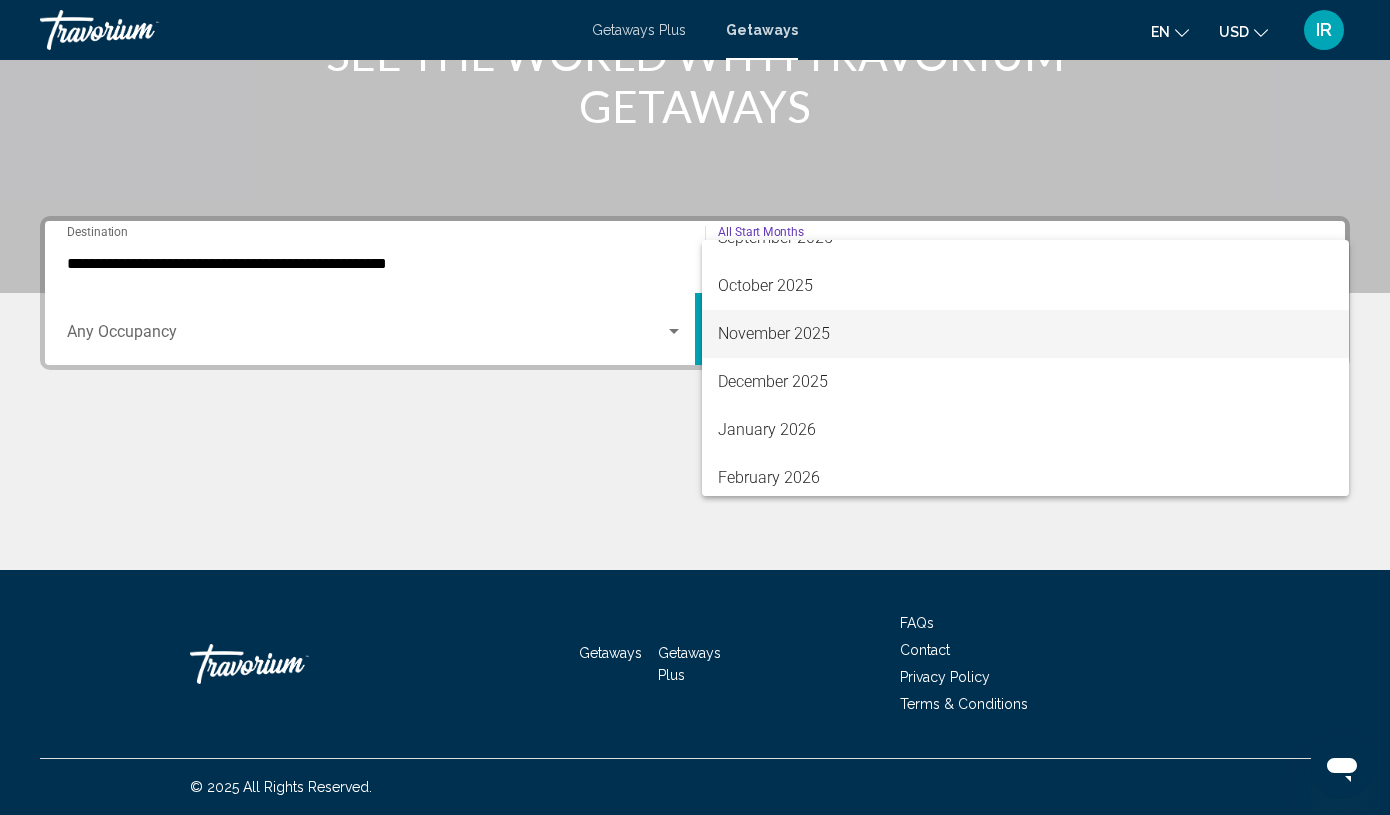 scroll, scrollTop: 135, scrollLeft: 0, axis: vertical 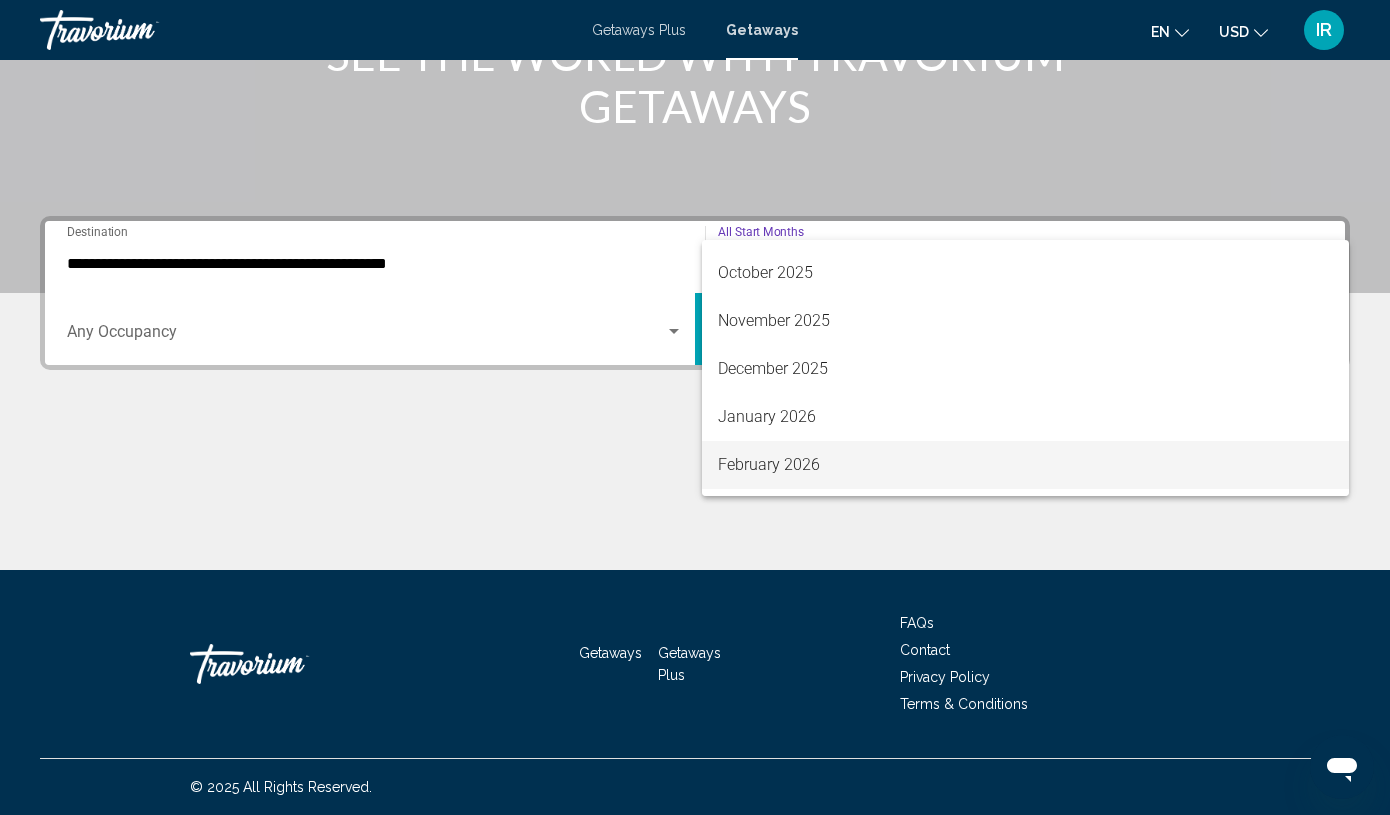 drag, startPoint x: 821, startPoint y: 465, endPoint x: 794, endPoint y: 454, distance: 29.15476 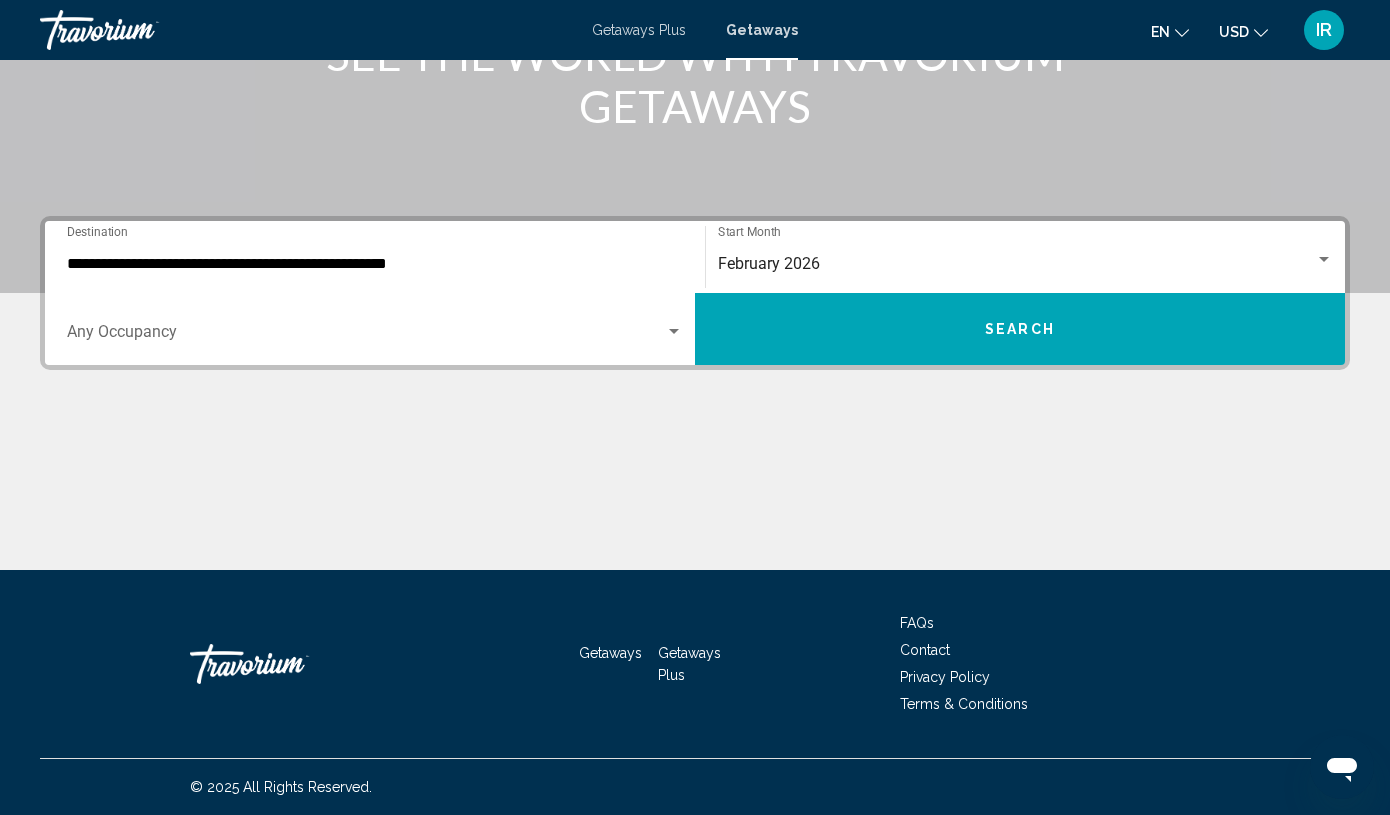 click on "Occupancy Any Occupancy" at bounding box center [375, 329] 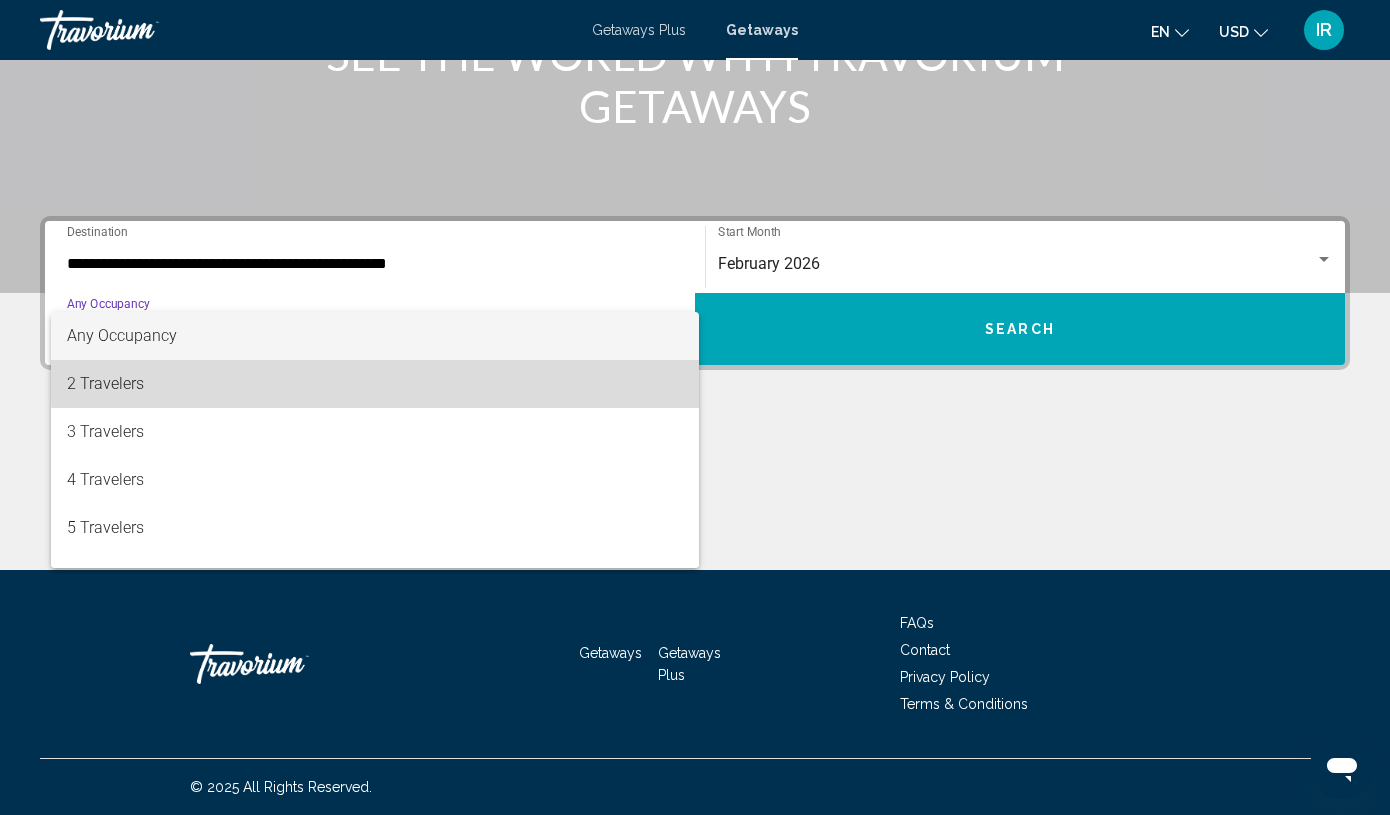 drag, startPoint x: 577, startPoint y: 372, endPoint x: 894, endPoint y: 332, distance: 319.5137 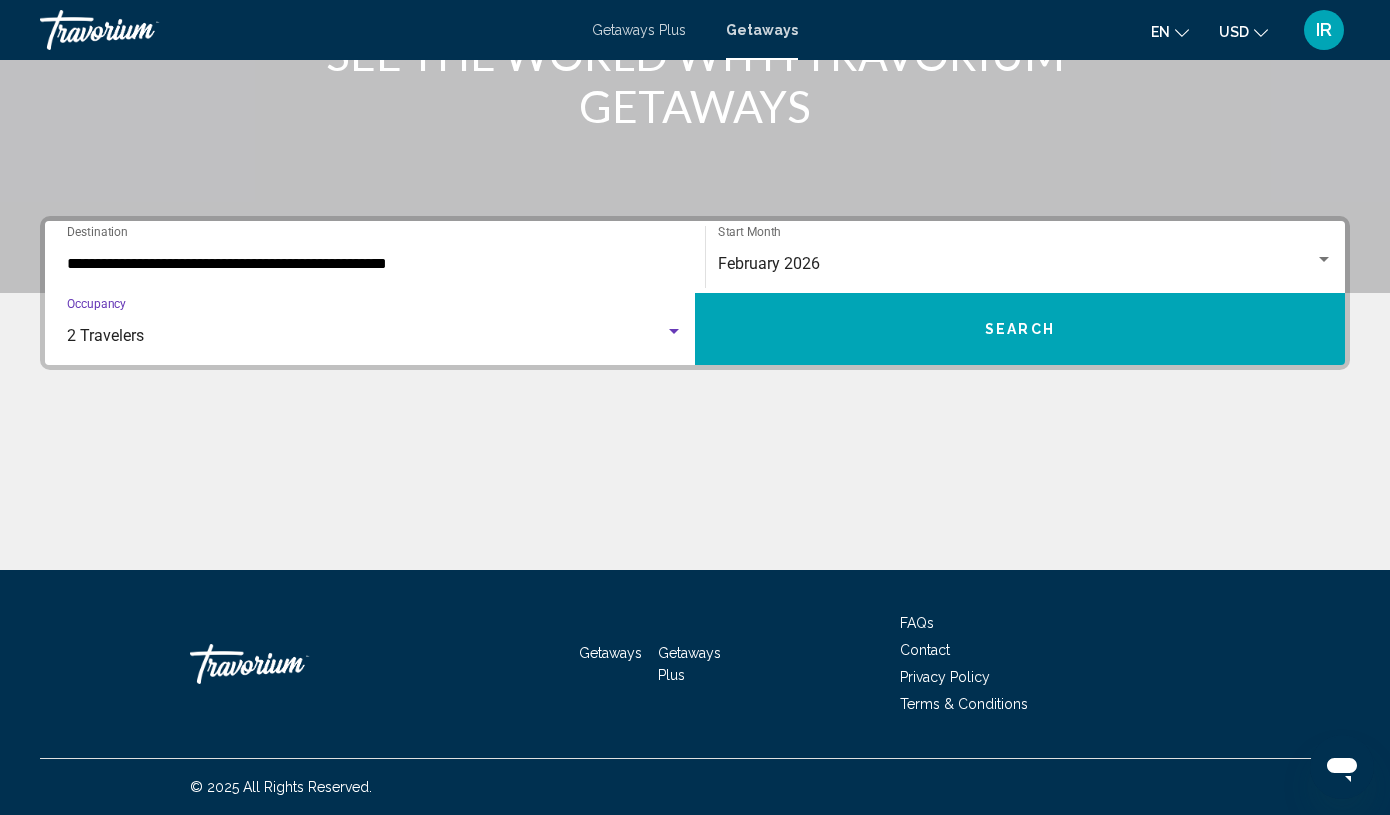 click on "Search" at bounding box center [1020, 329] 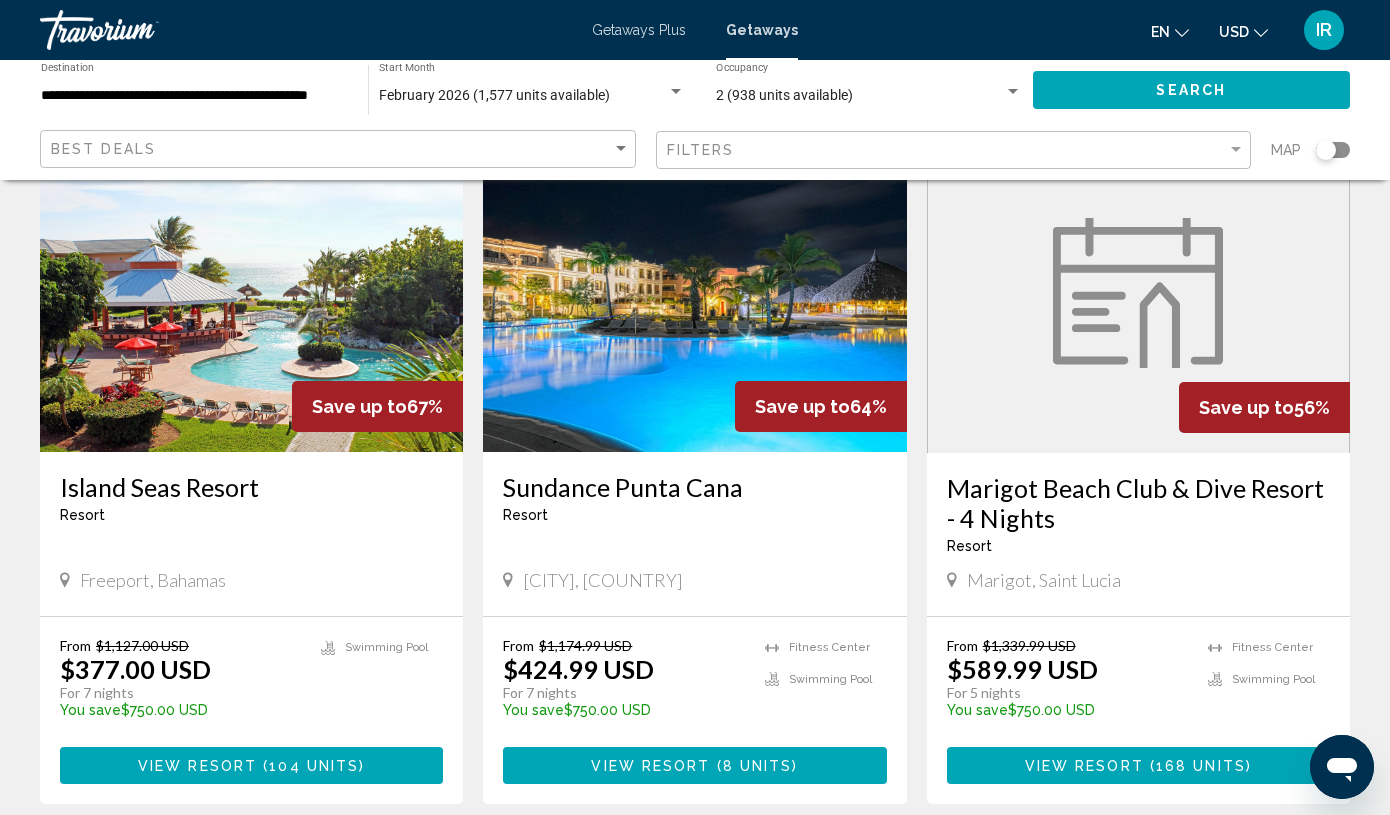 scroll, scrollTop: 1531, scrollLeft: 0, axis: vertical 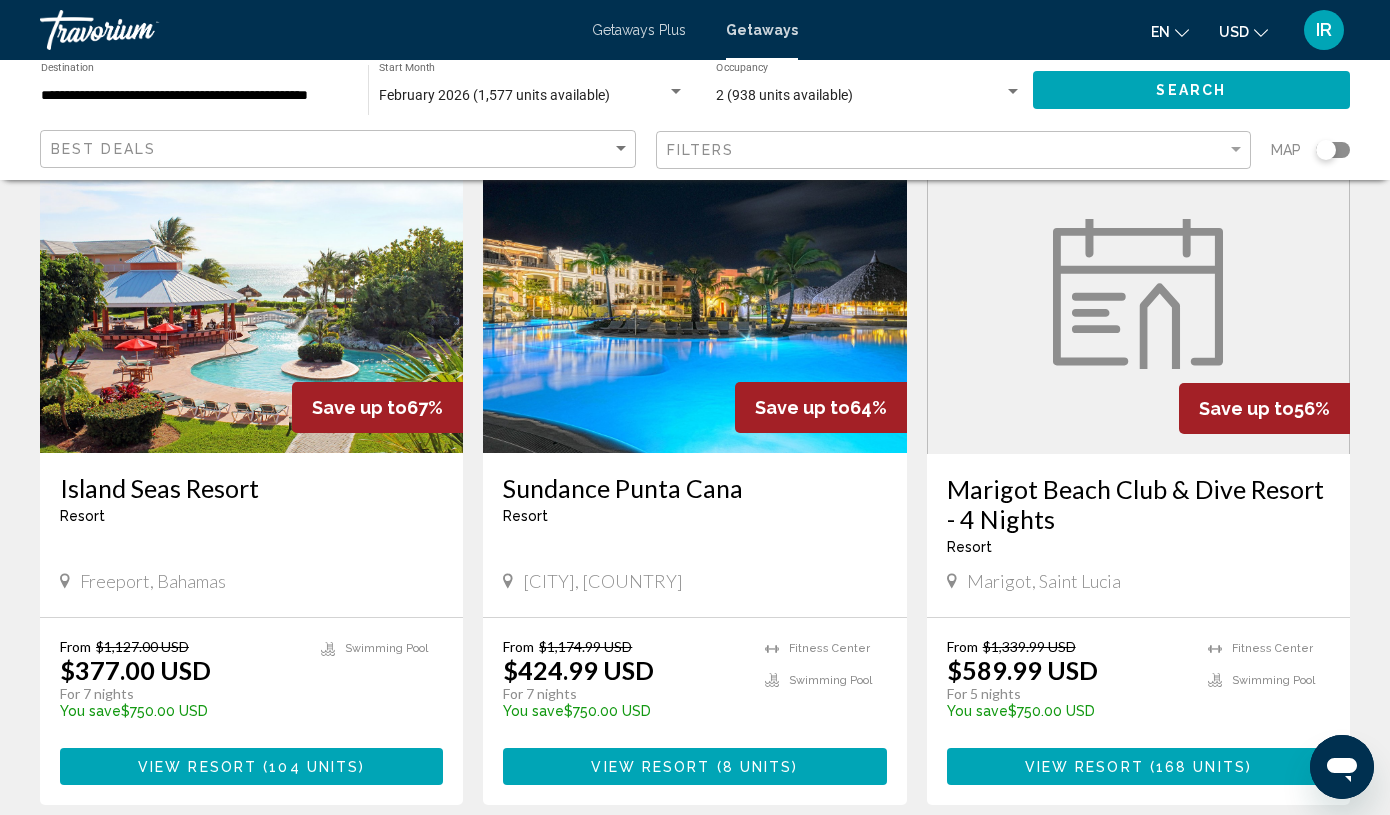 drag, startPoint x: 492, startPoint y: 482, endPoint x: 768, endPoint y: 485, distance: 276.0163 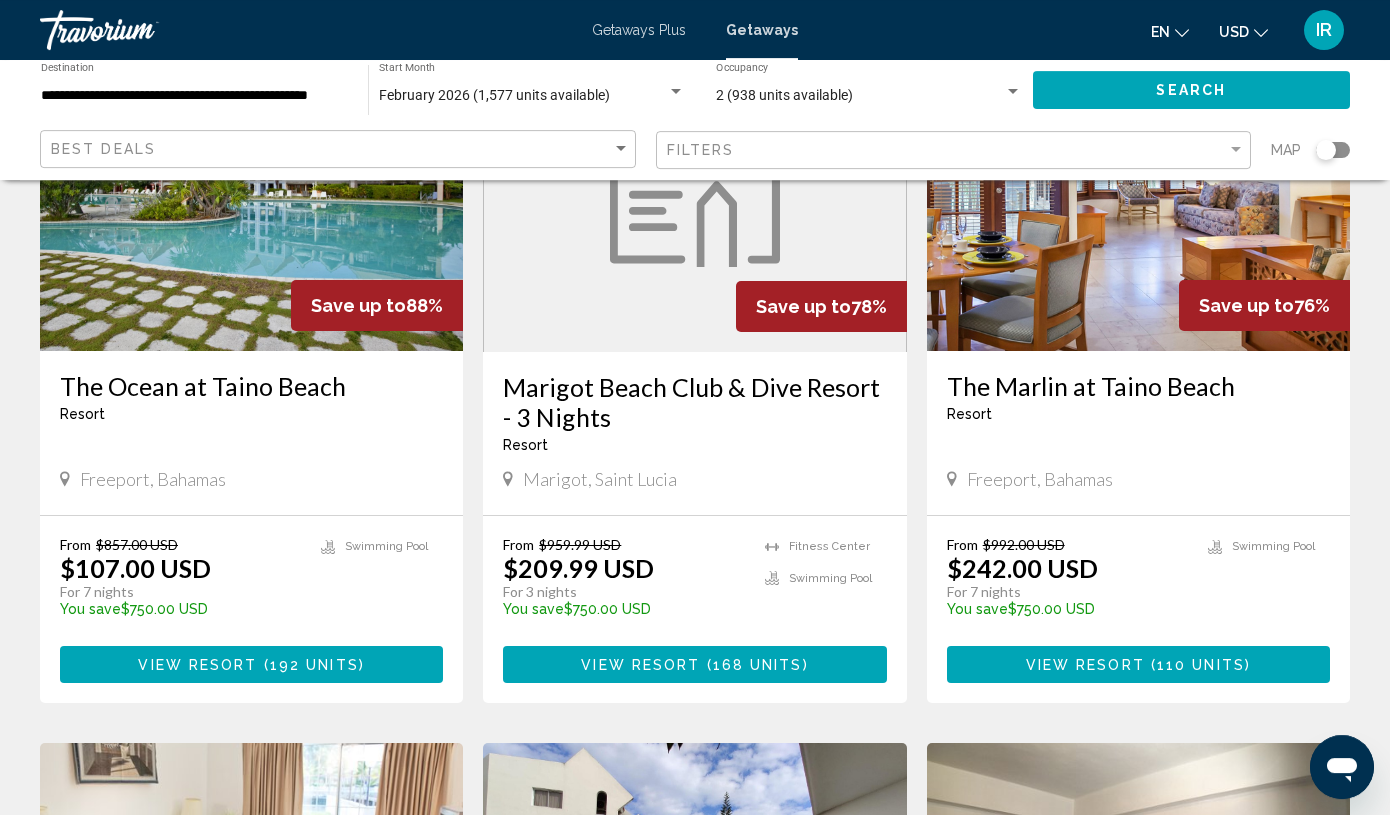 scroll, scrollTop: 272, scrollLeft: 0, axis: vertical 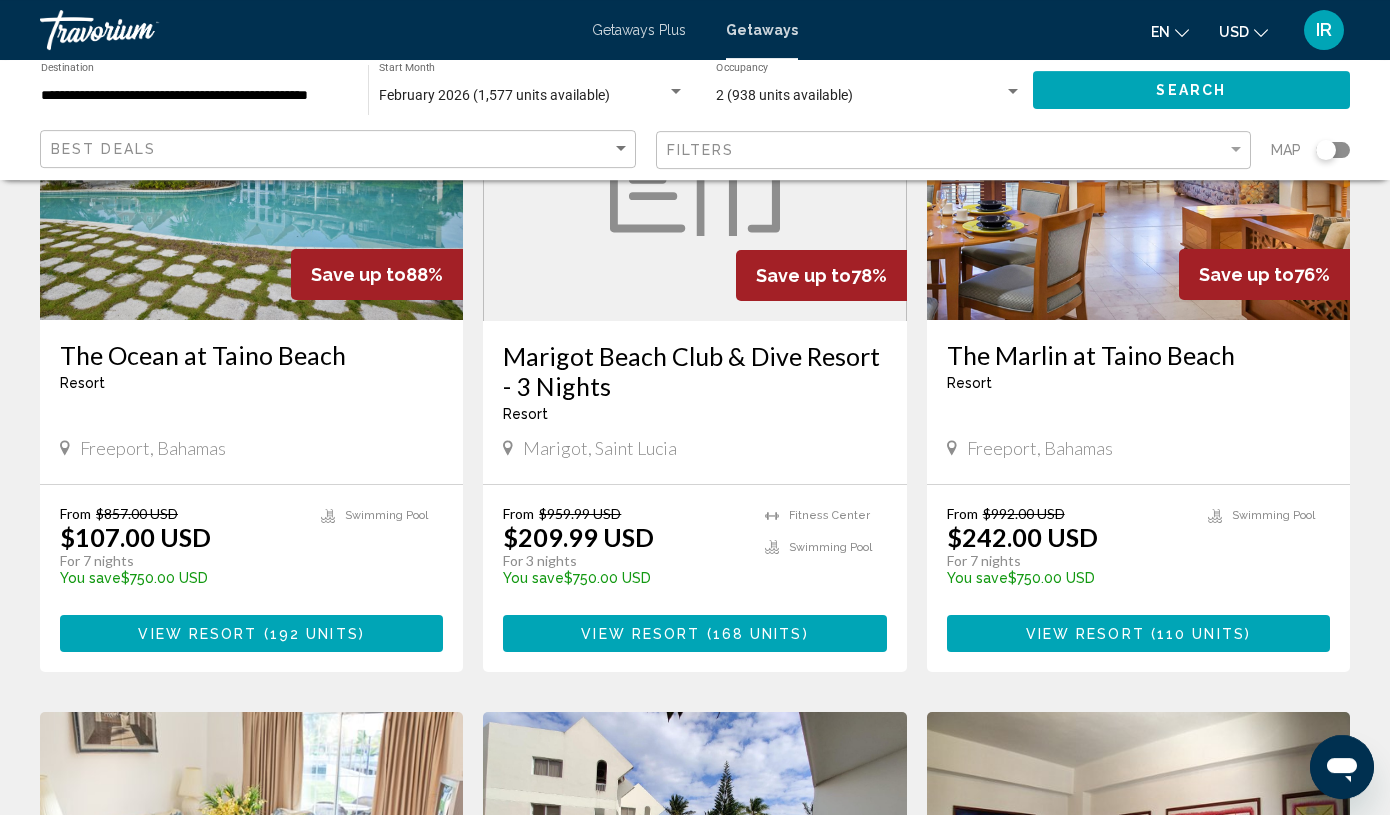 drag, startPoint x: 949, startPoint y: 357, endPoint x: 1227, endPoint y: 363, distance: 278.06473 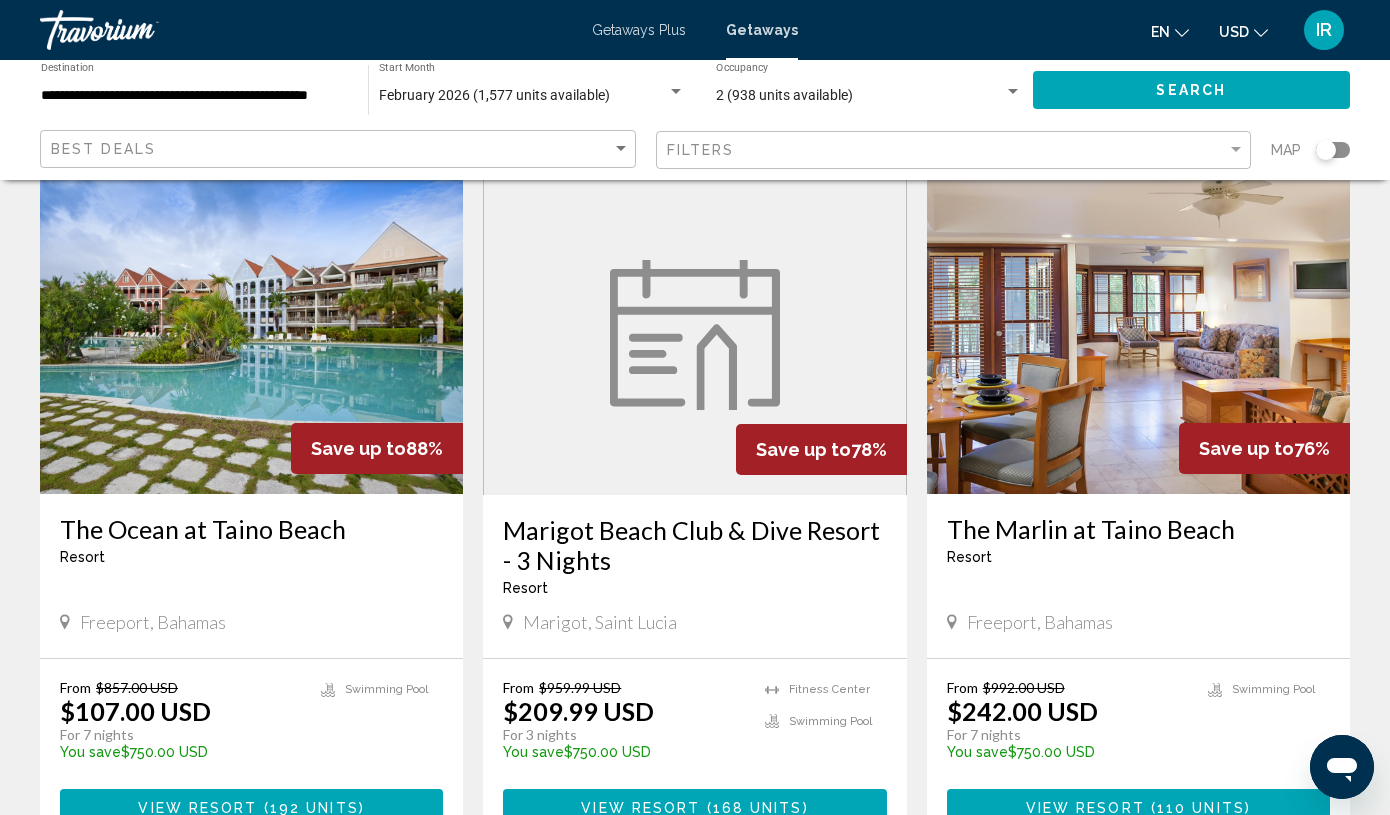 scroll, scrollTop: 102, scrollLeft: 0, axis: vertical 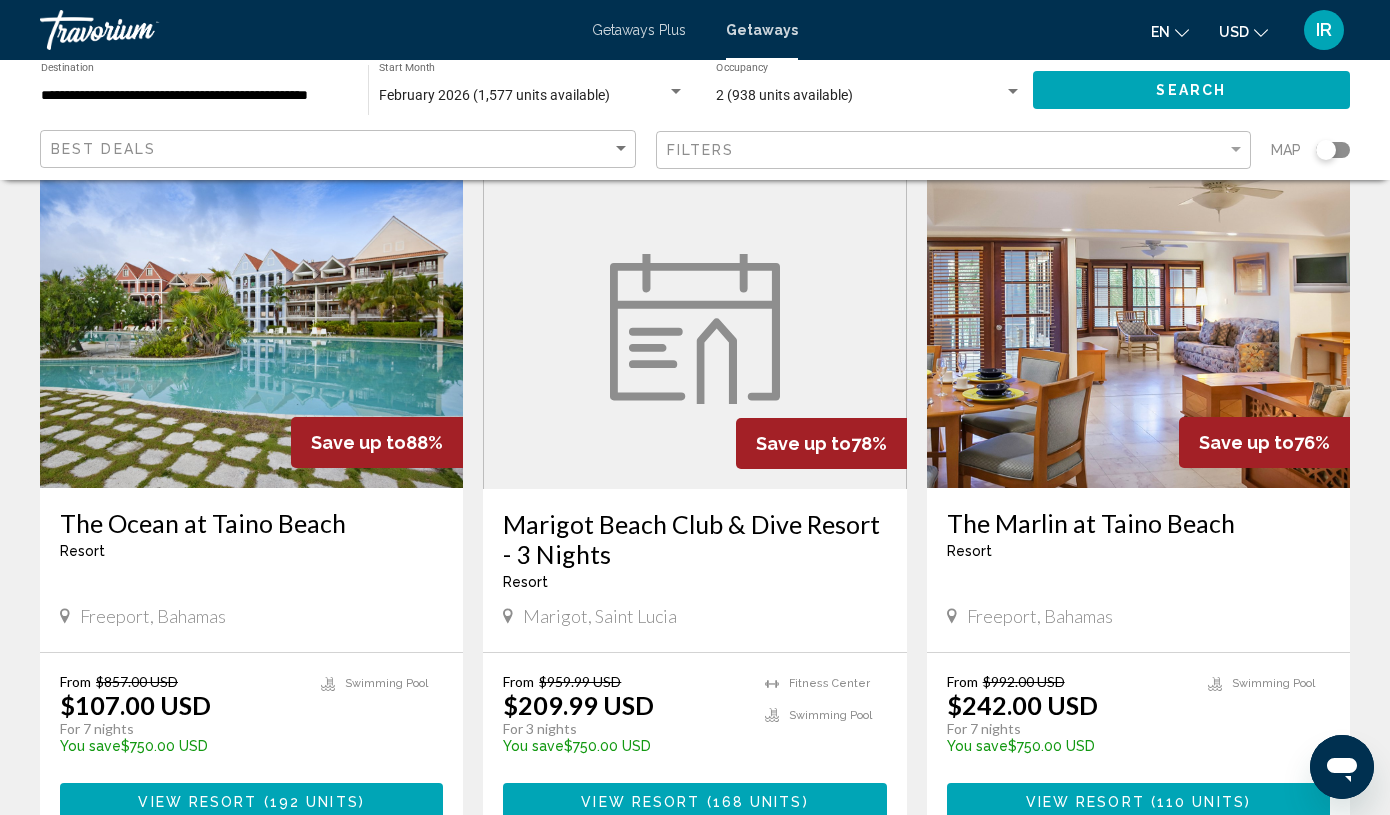 drag, startPoint x: 367, startPoint y: 538, endPoint x: 62, endPoint y: 517, distance: 305.7221 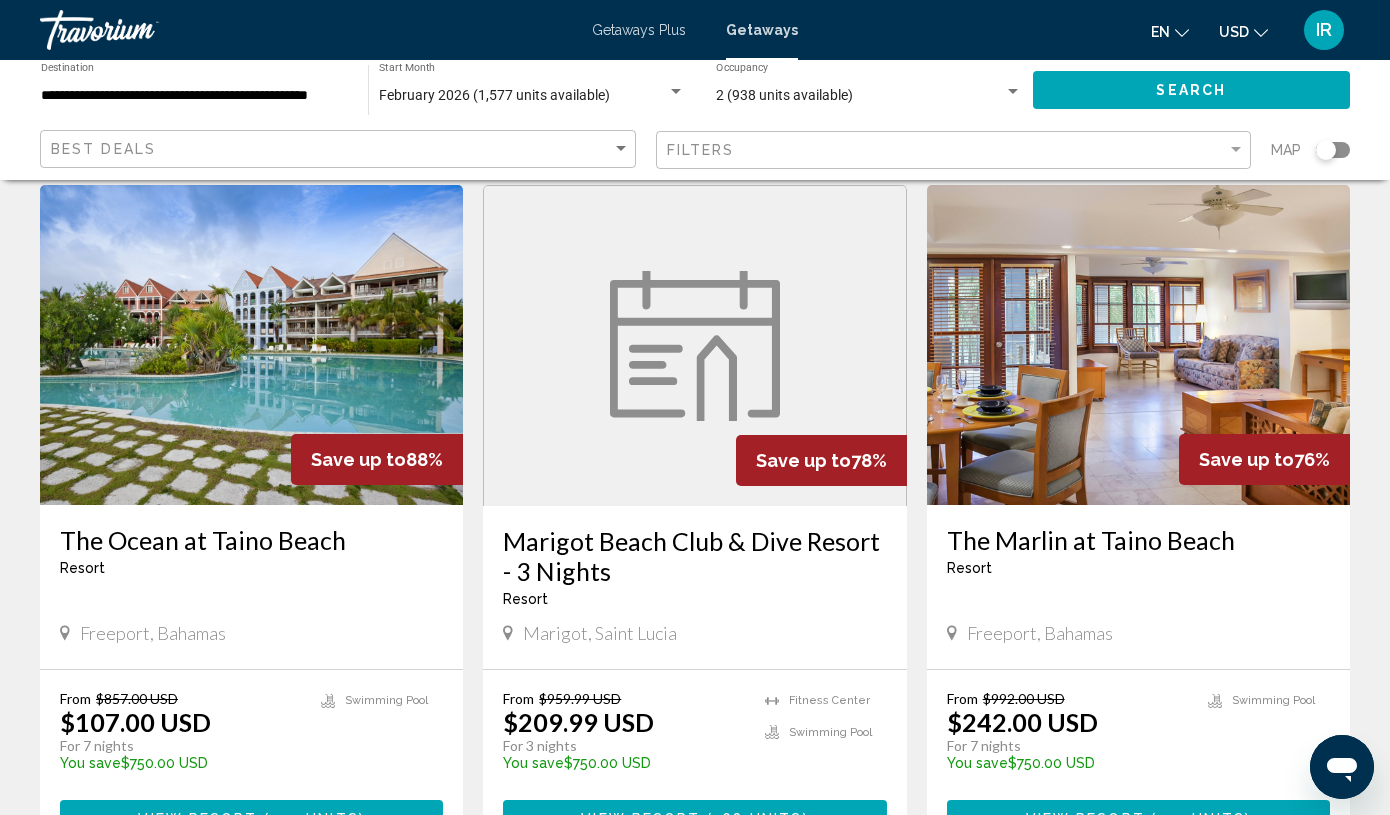 scroll, scrollTop: 86, scrollLeft: 0, axis: vertical 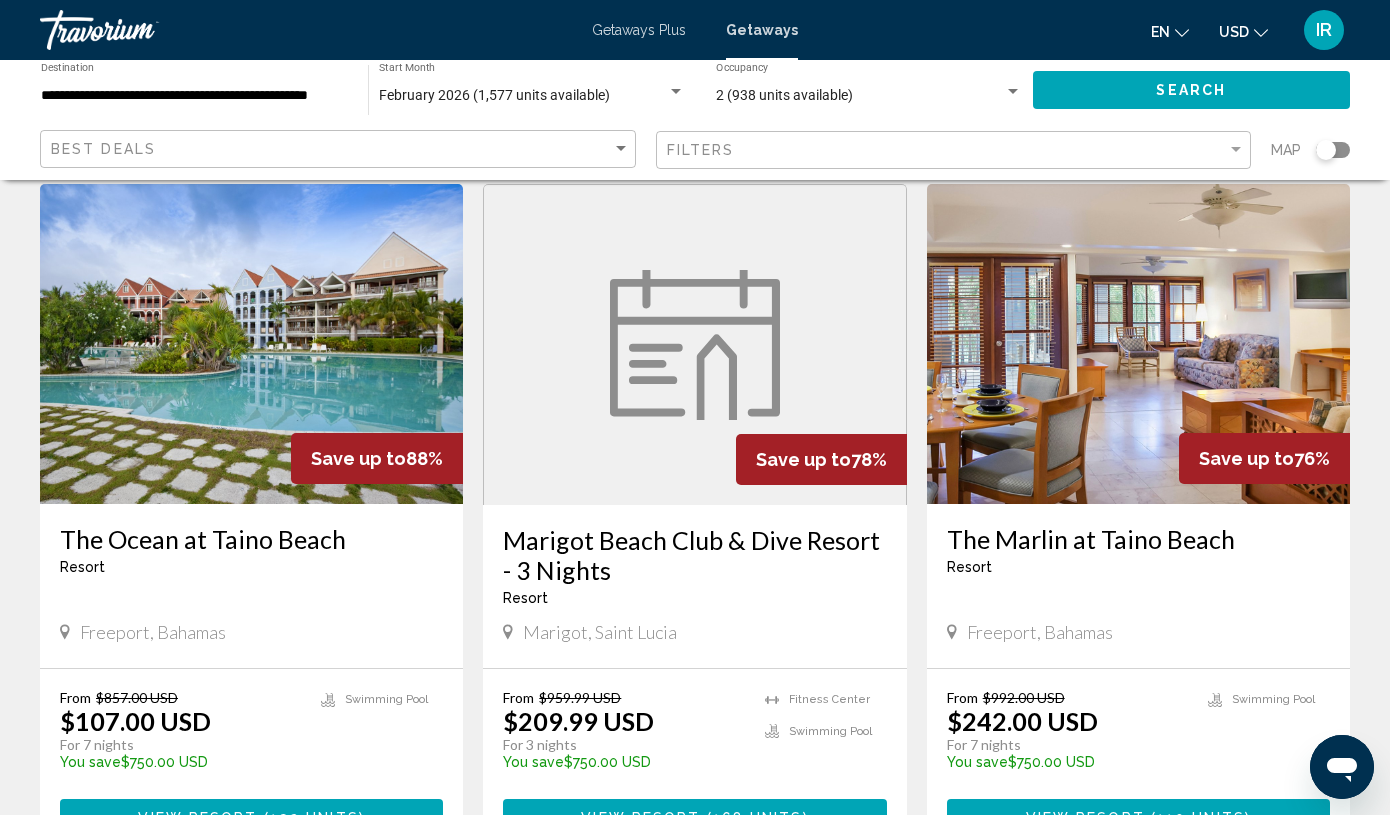 drag, startPoint x: 945, startPoint y: 534, endPoint x: 1229, endPoint y: 541, distance: 284.08624 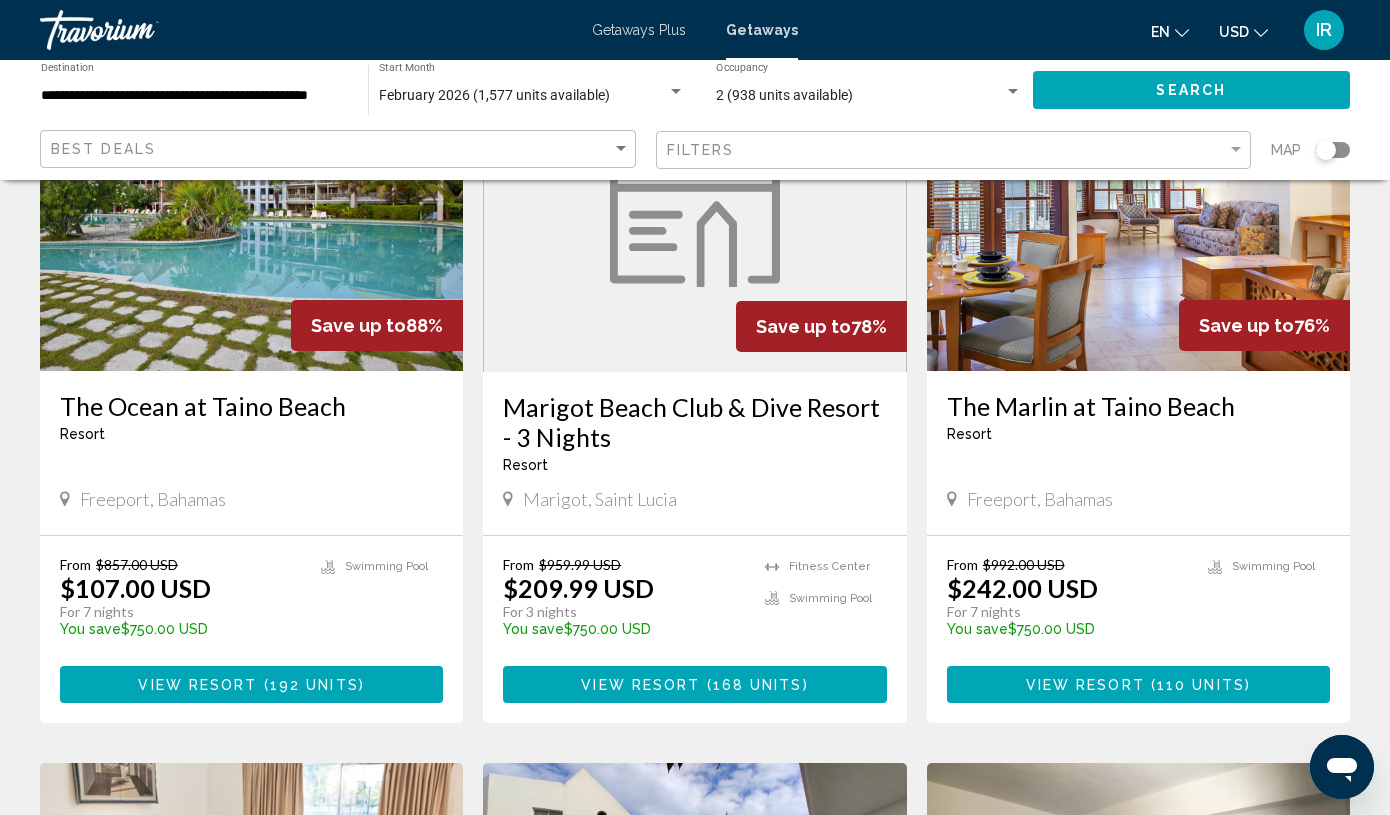 scroll, scrollTop: 233, scrollLeft: 0, axis: vertical 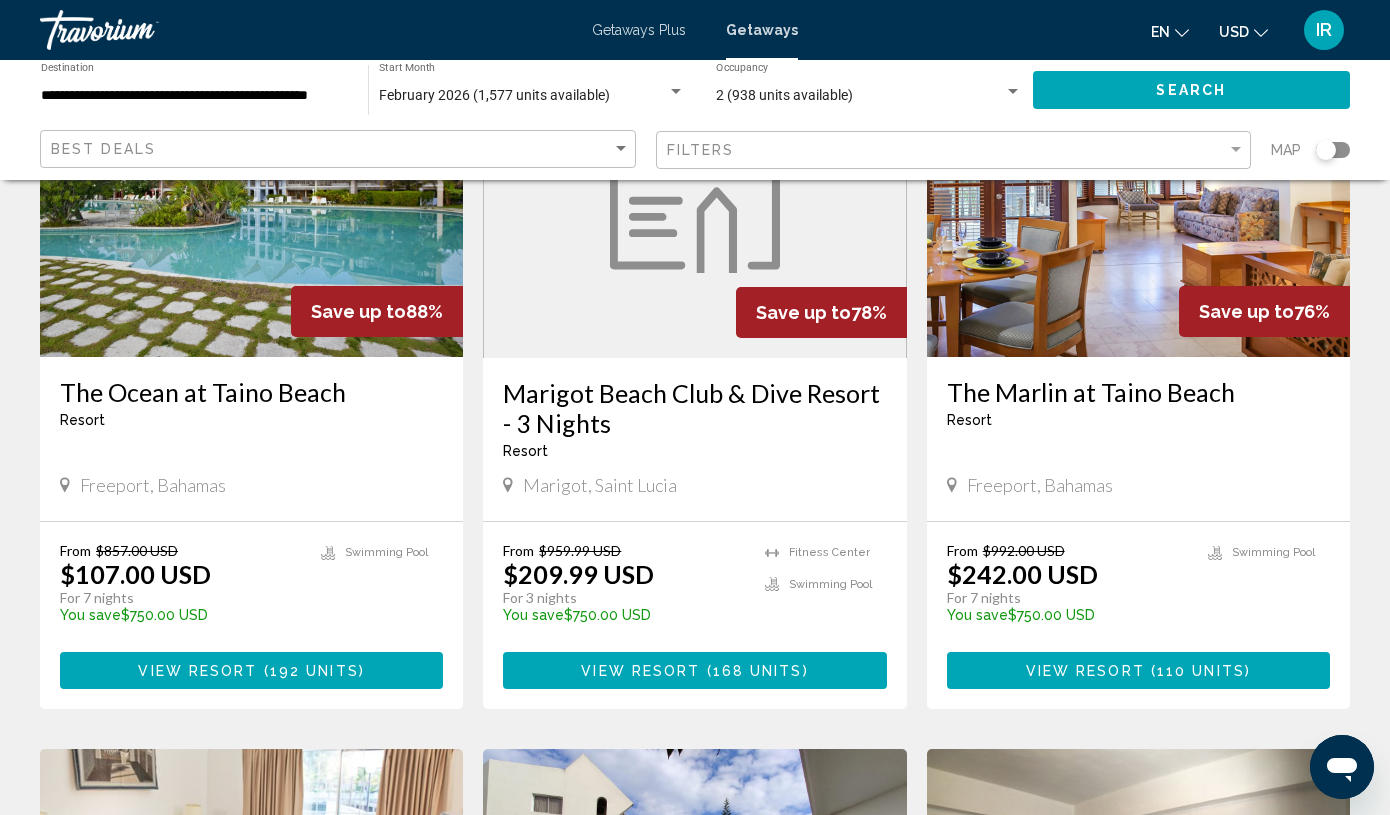 click on "View Resort" at bounding box center [1085, 671] 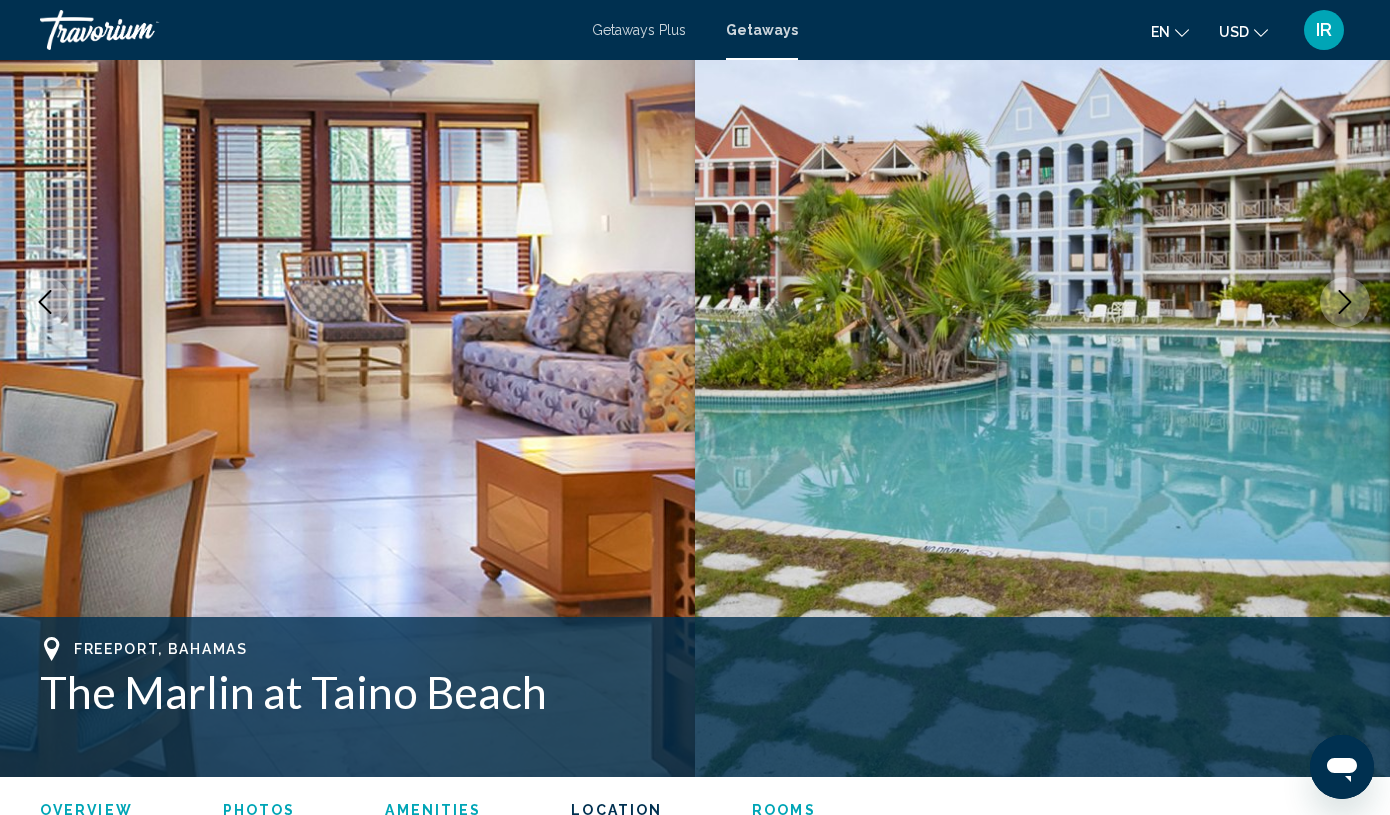 scroll, scrollTop: 3327, scrollLeft: 0, axis: vertical 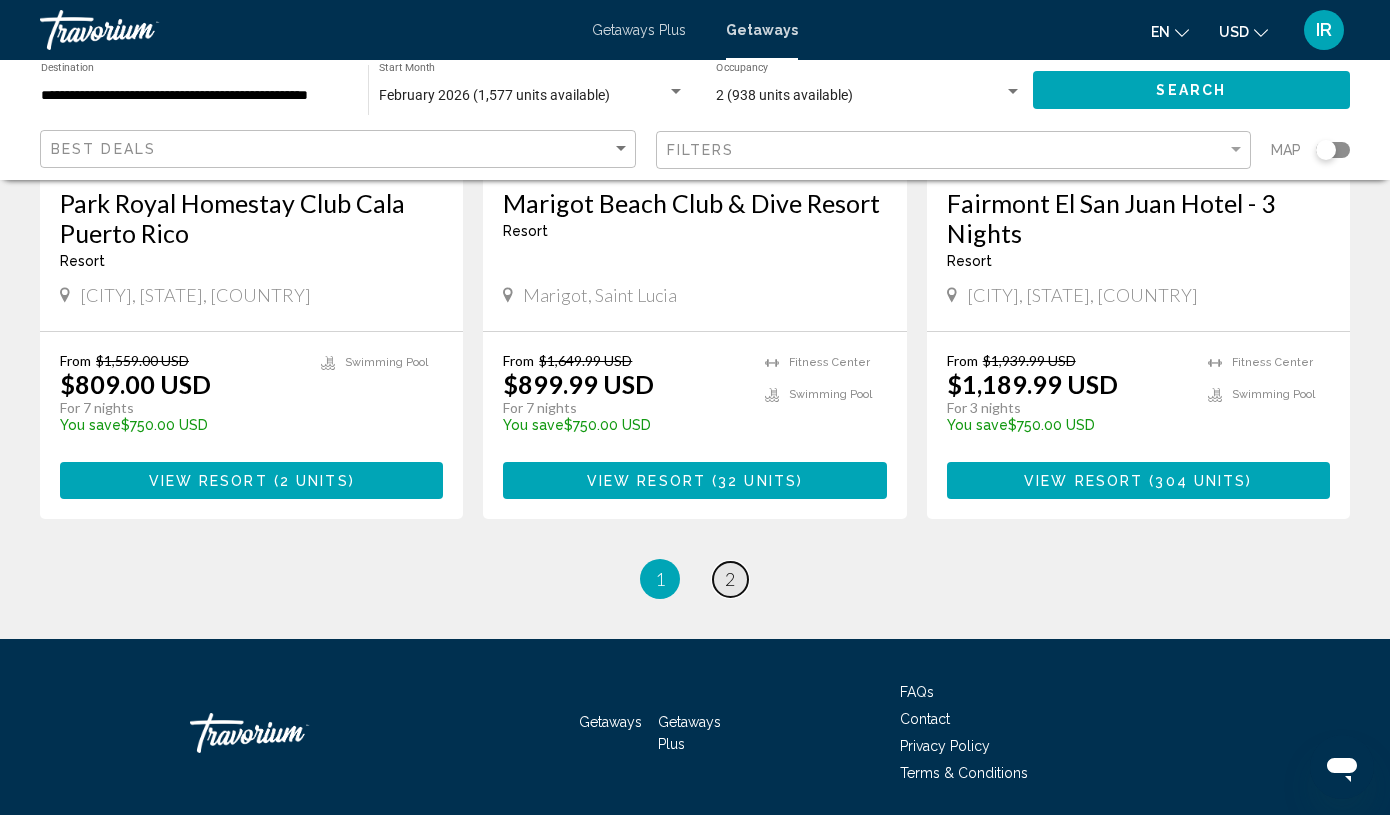 click on "2" at bounding box center [730, 579] 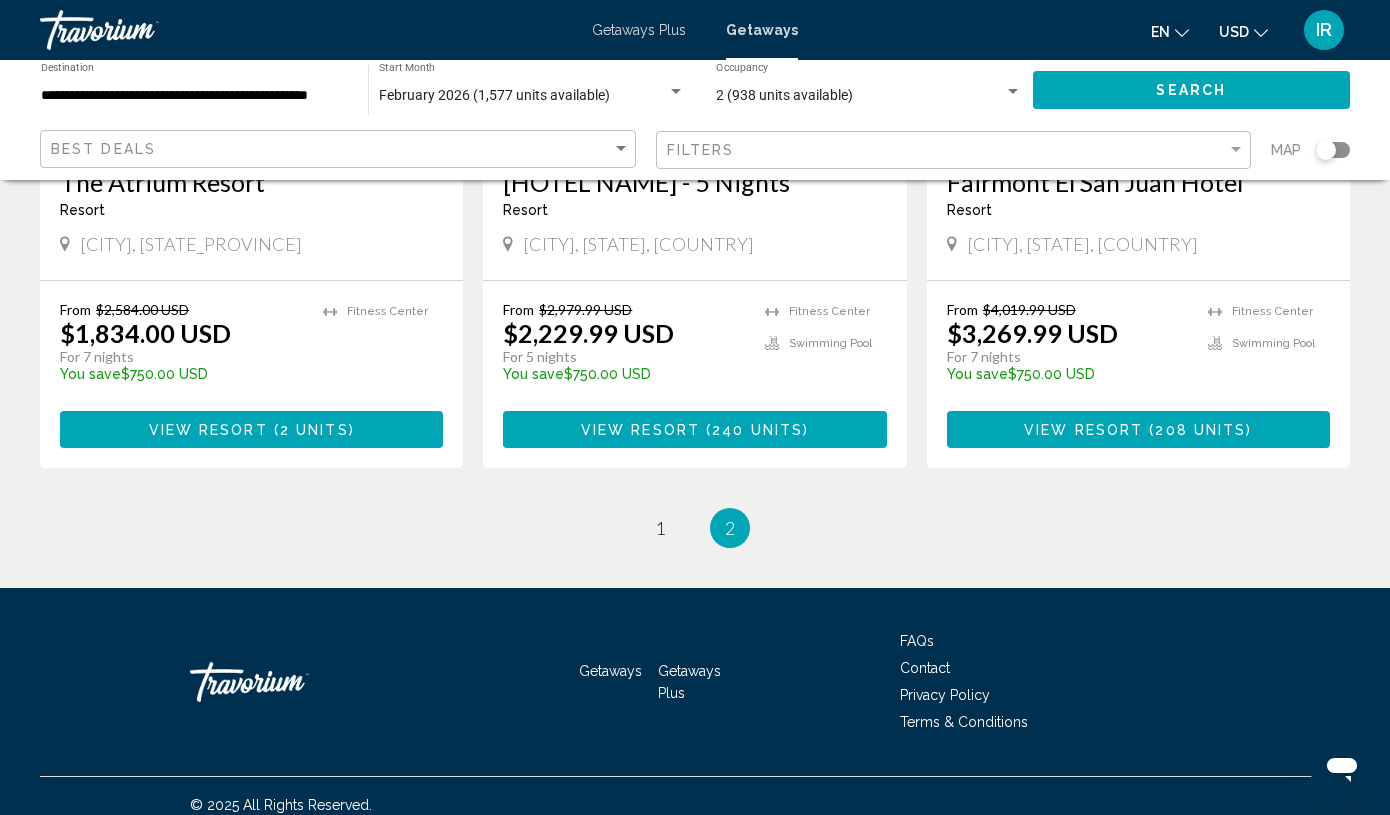 scroll, scrollTop: 475, scrollLeft: 0, axis: vertical 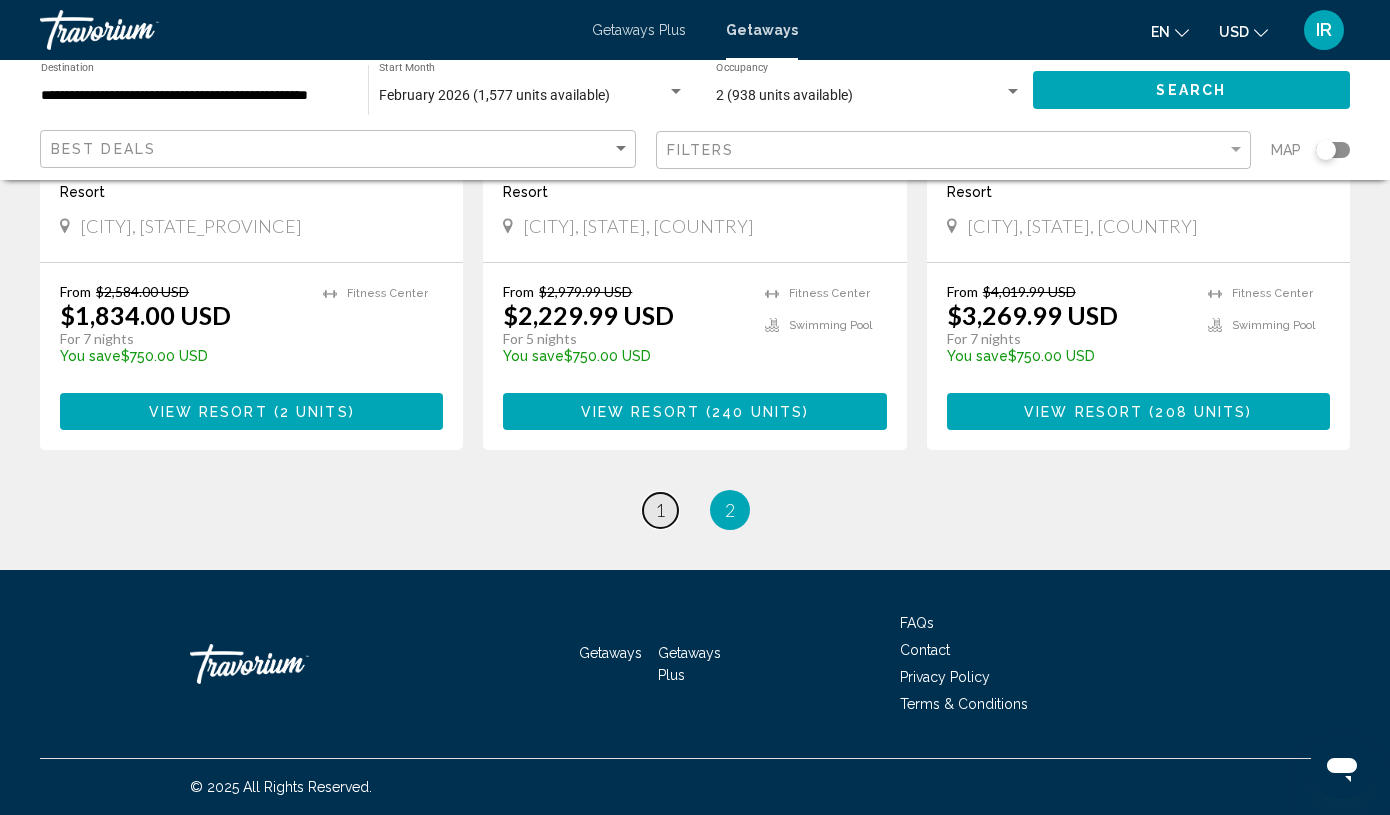 click on "page  1" at bounding box center (660, 510) 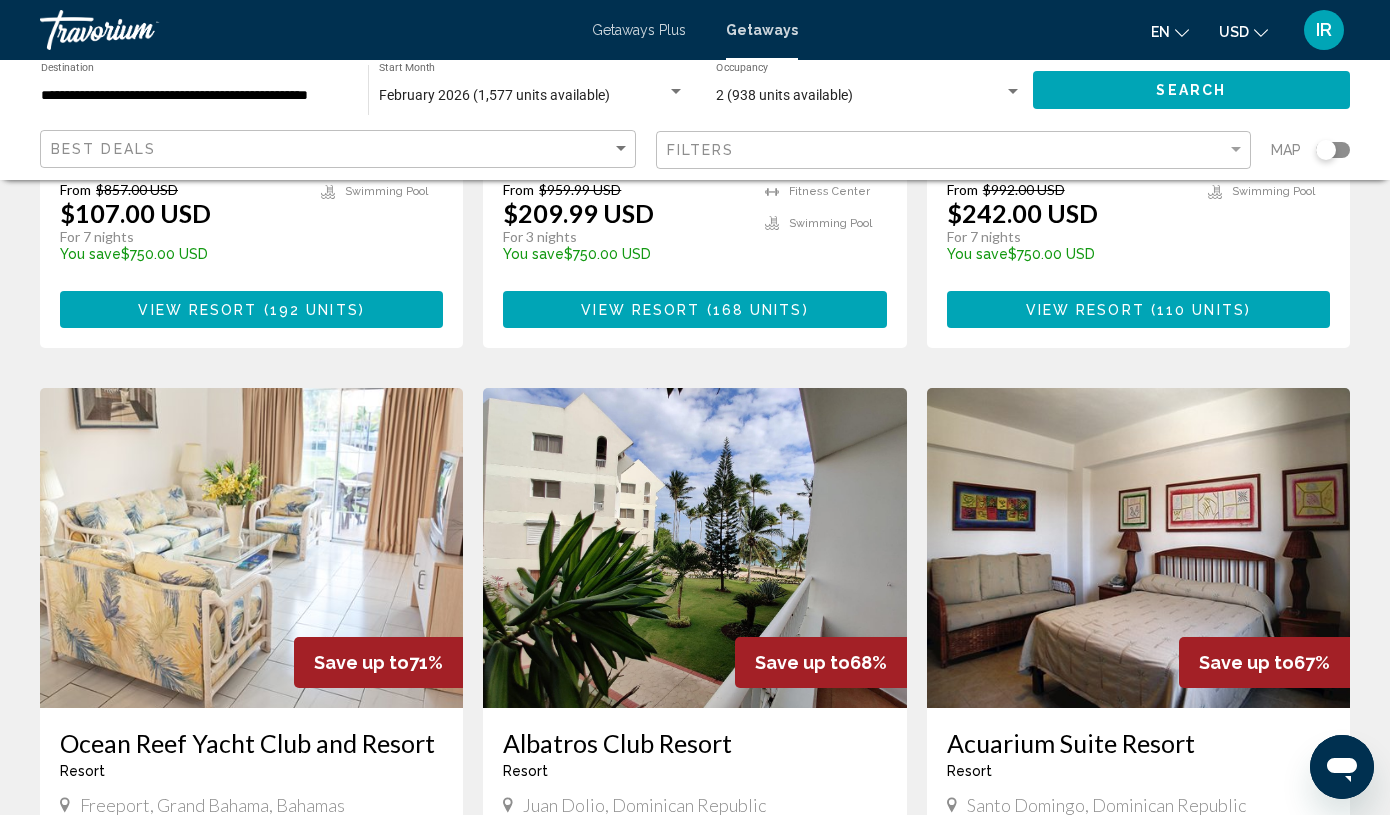 scroll, scrollTop: 0, scrollLeft: 0, axis: both 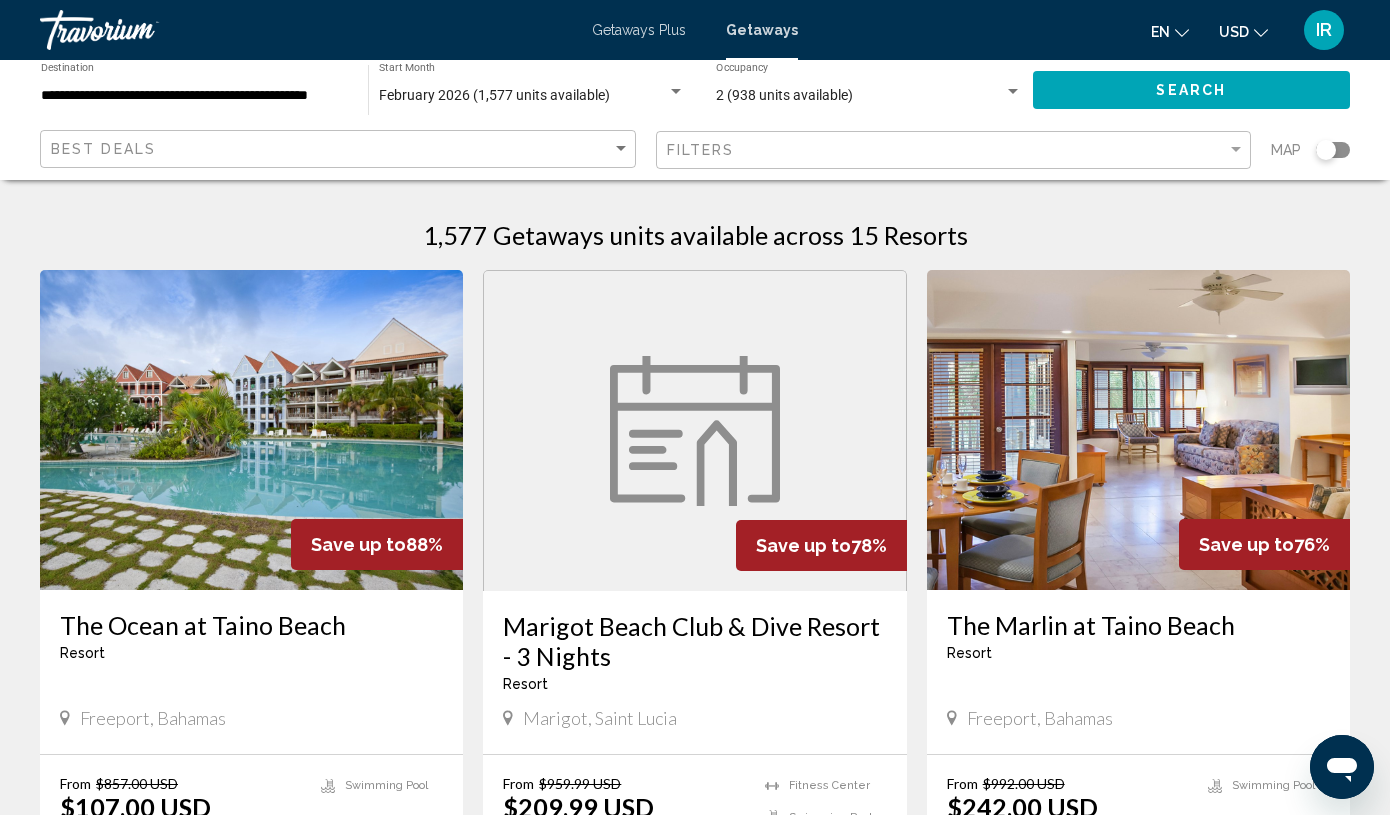 click 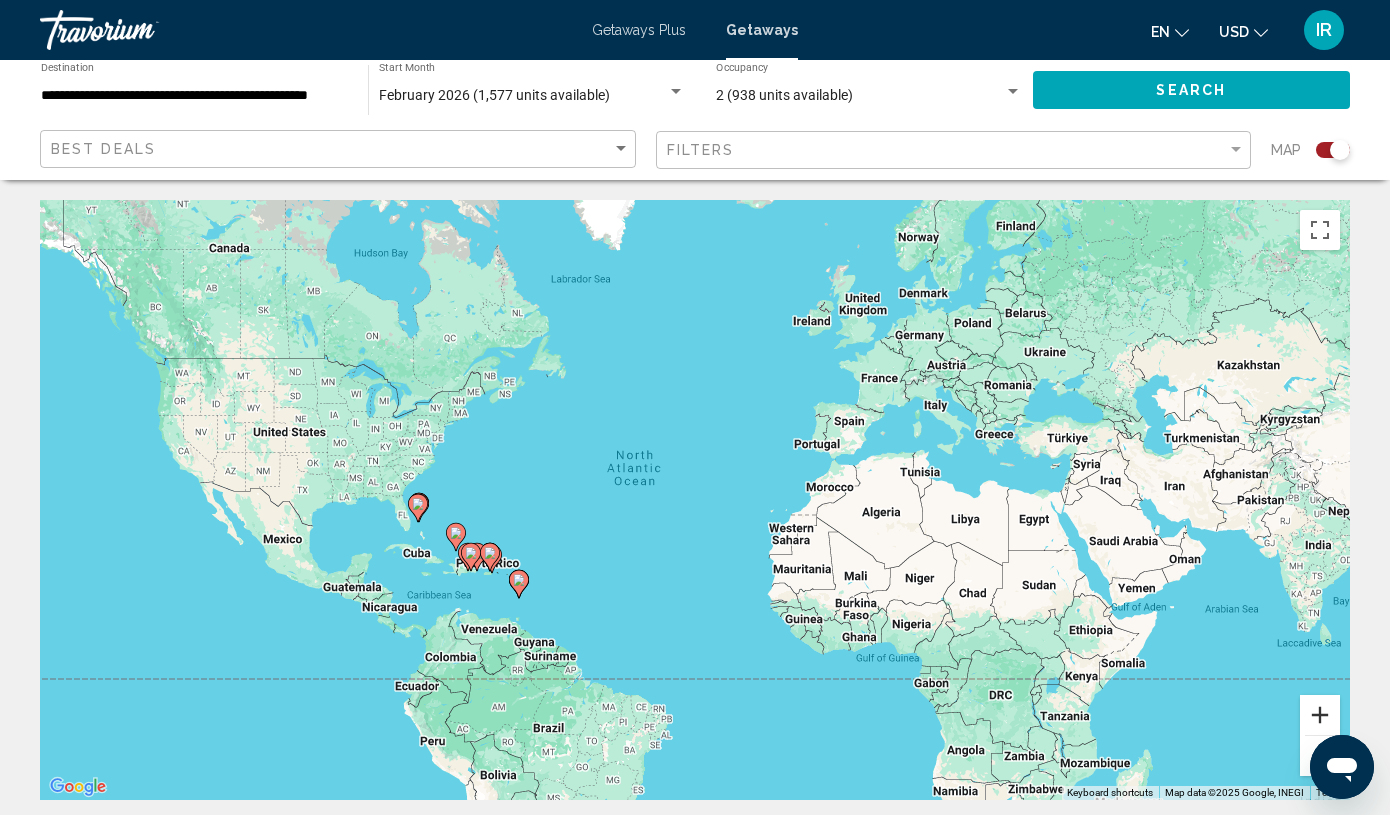click at bounding box center [1320, 715] 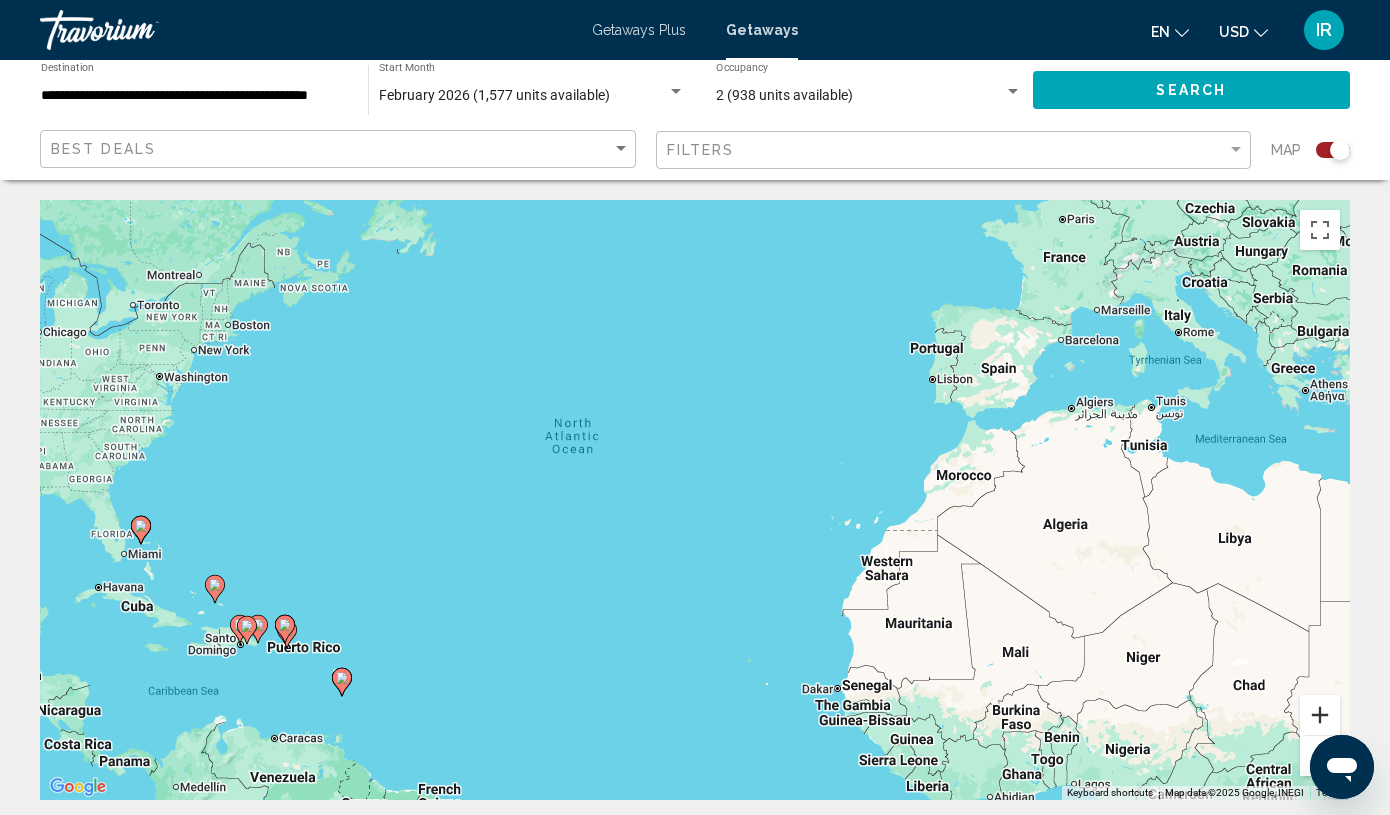 click at bounding box center (1320, 715) 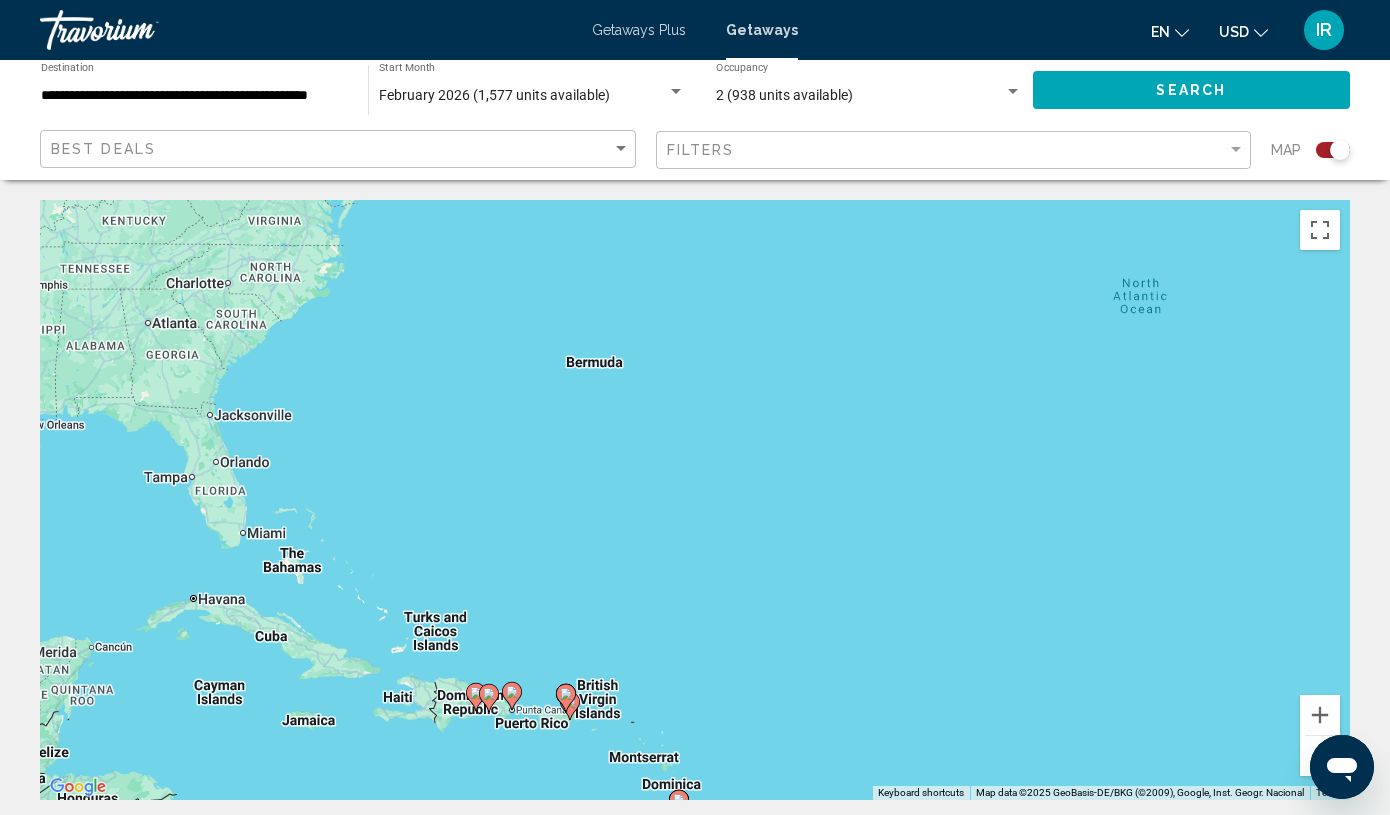 drag, startPoint x: 635, startPoint y: 601, endPoint x: 1340, endPoint y: 519, distance: 709.75275 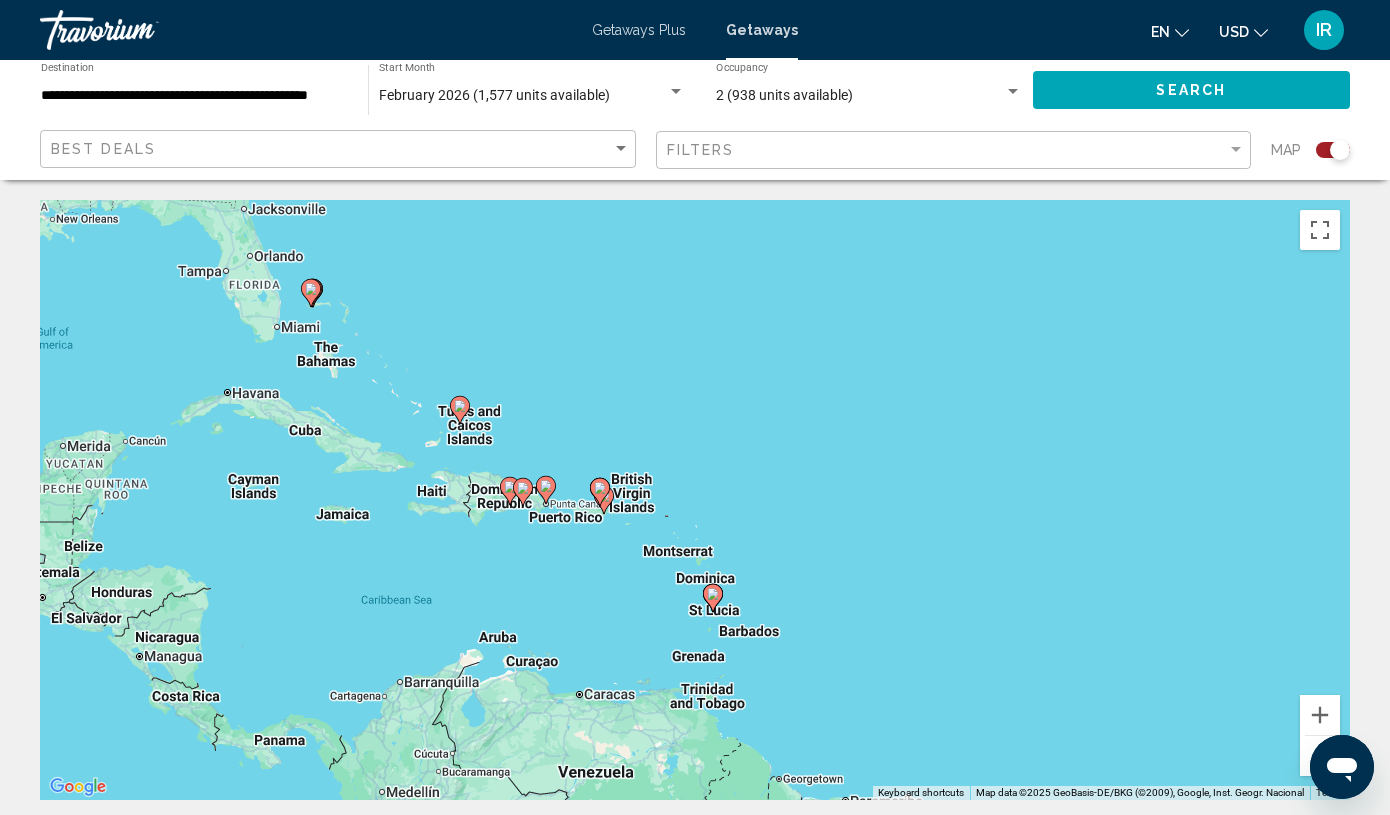 drag, startPoint x: 957, startPoint y: 673, endPoint x: 966, endPoint y: 456, distance: 217.18655 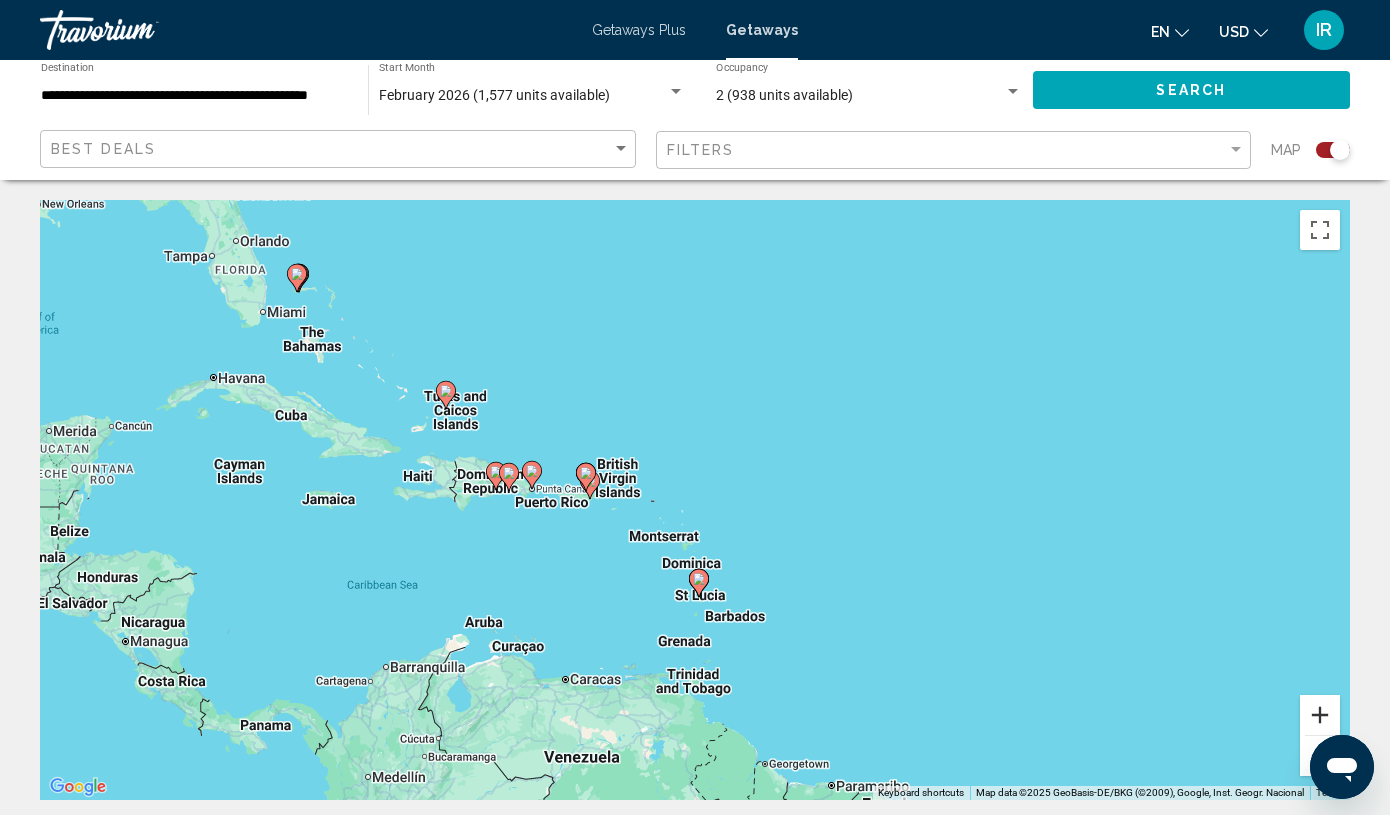 click at bounding box center (1320, 715) 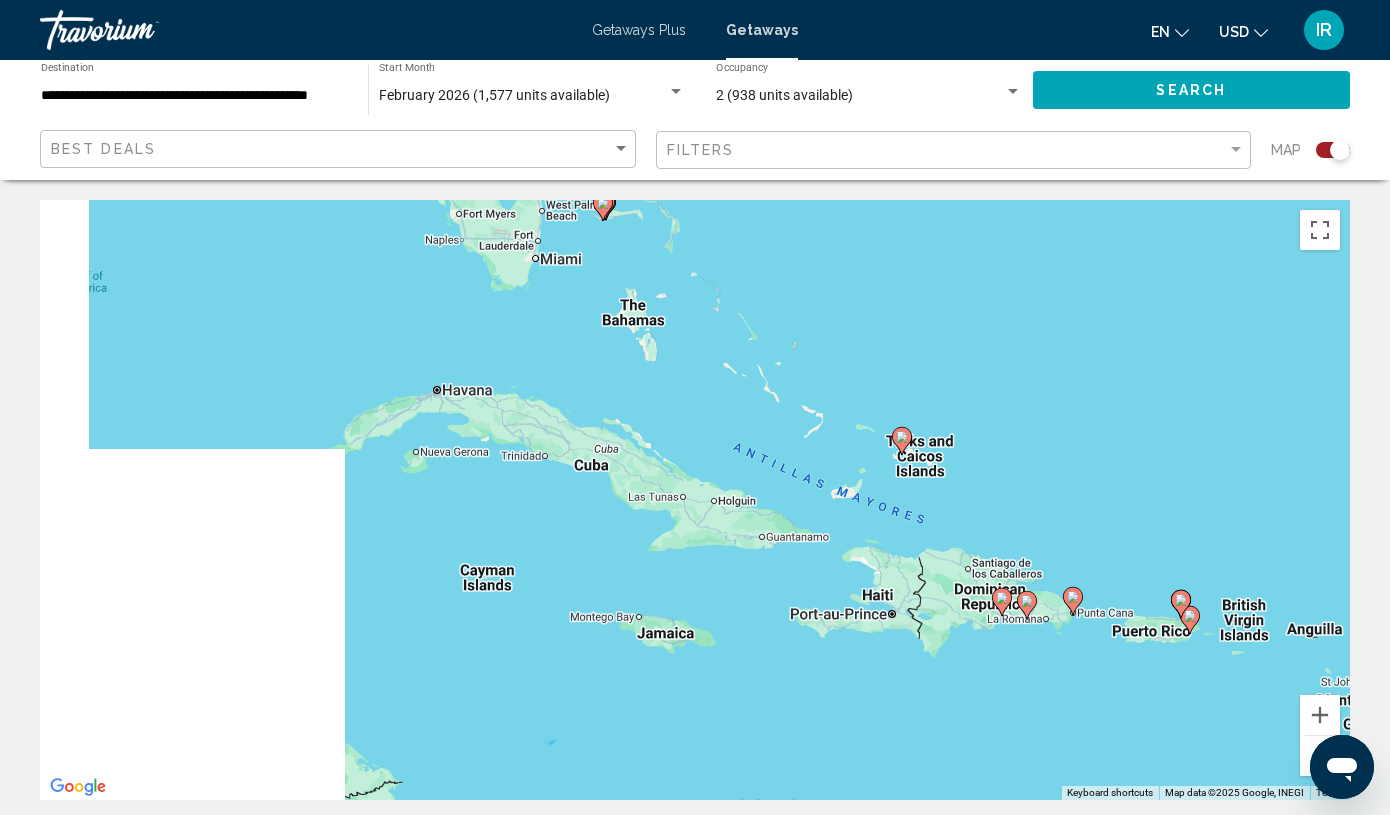 drag, startPoint x: 458, startPoint y: 363, endPoint x: 1166, endPoint y: 499, distance: 720.94385 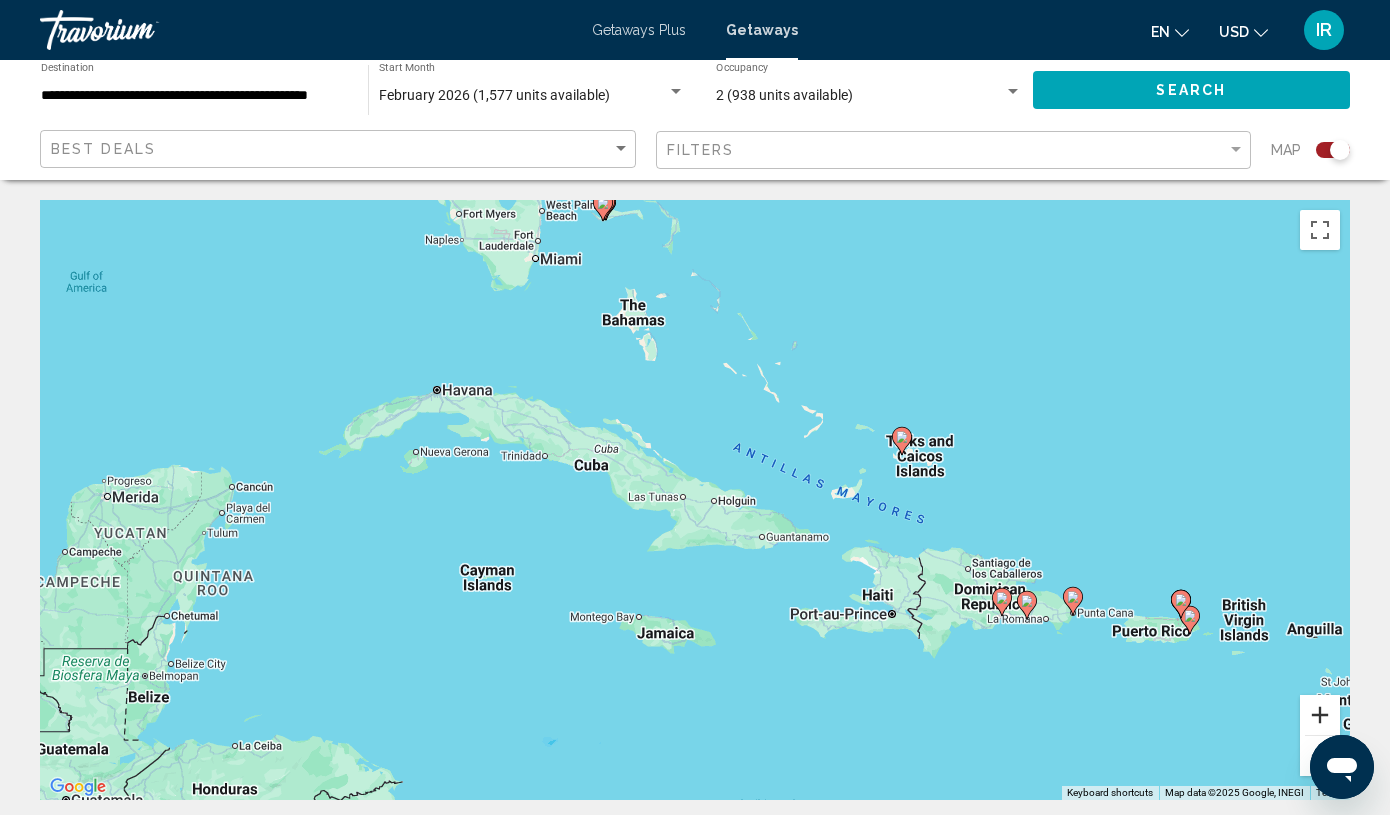click at bounding box center [1320, 715] 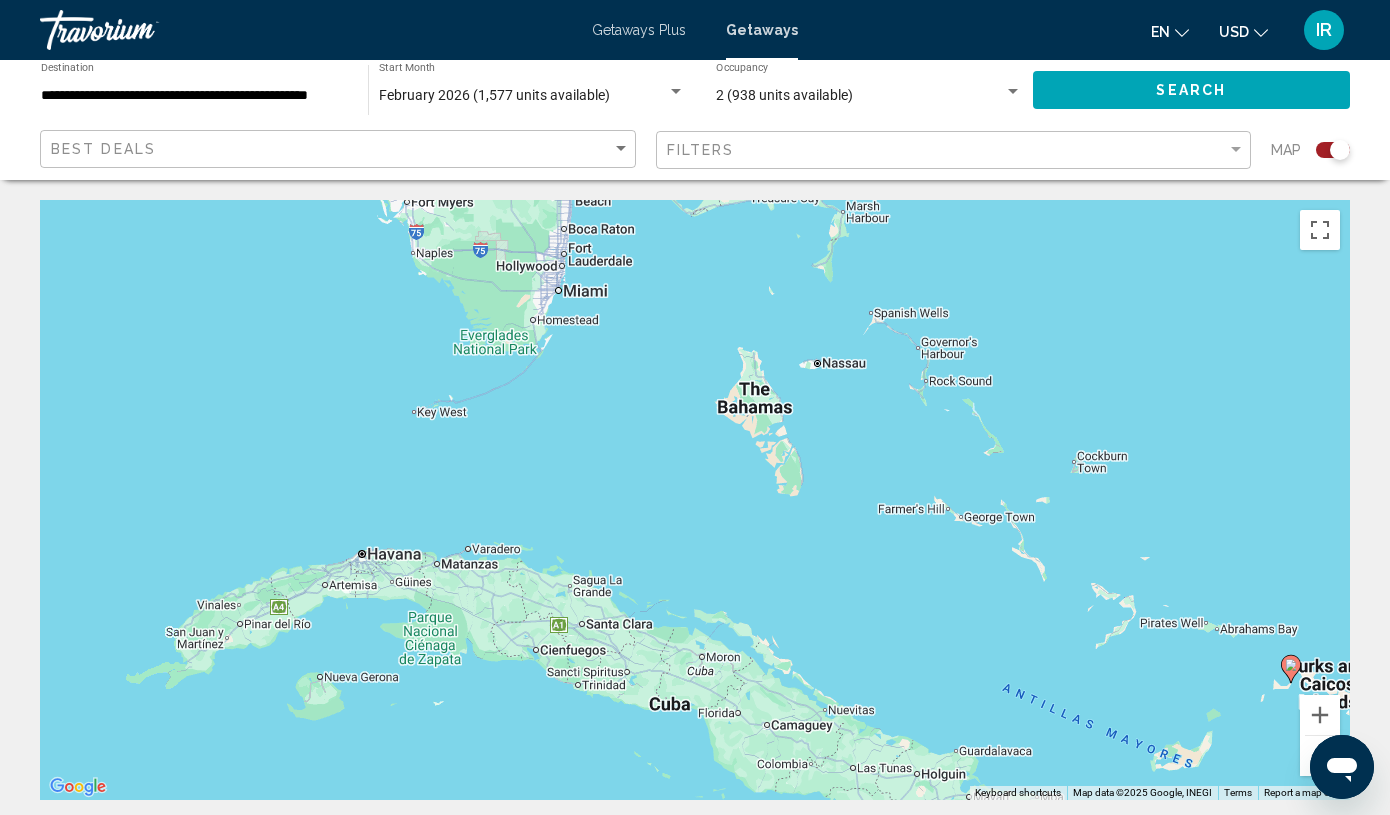 drag, startPoint x: 798, startPoint y: 330, endPoint x: 980, endPoint y: 617, distance: 339.84262 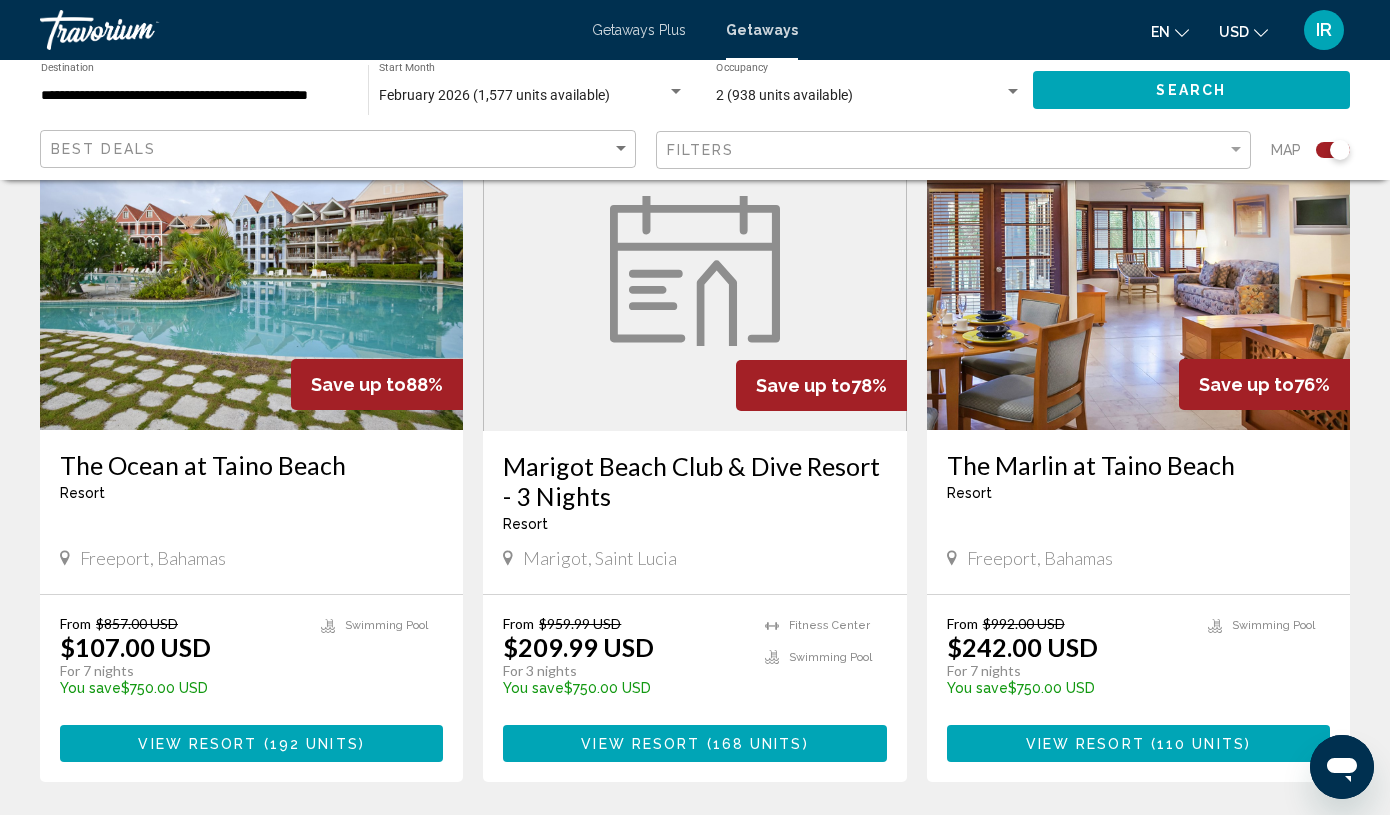 scroll, scrollTop: 777, scrollLeft: 0, axis: vertical 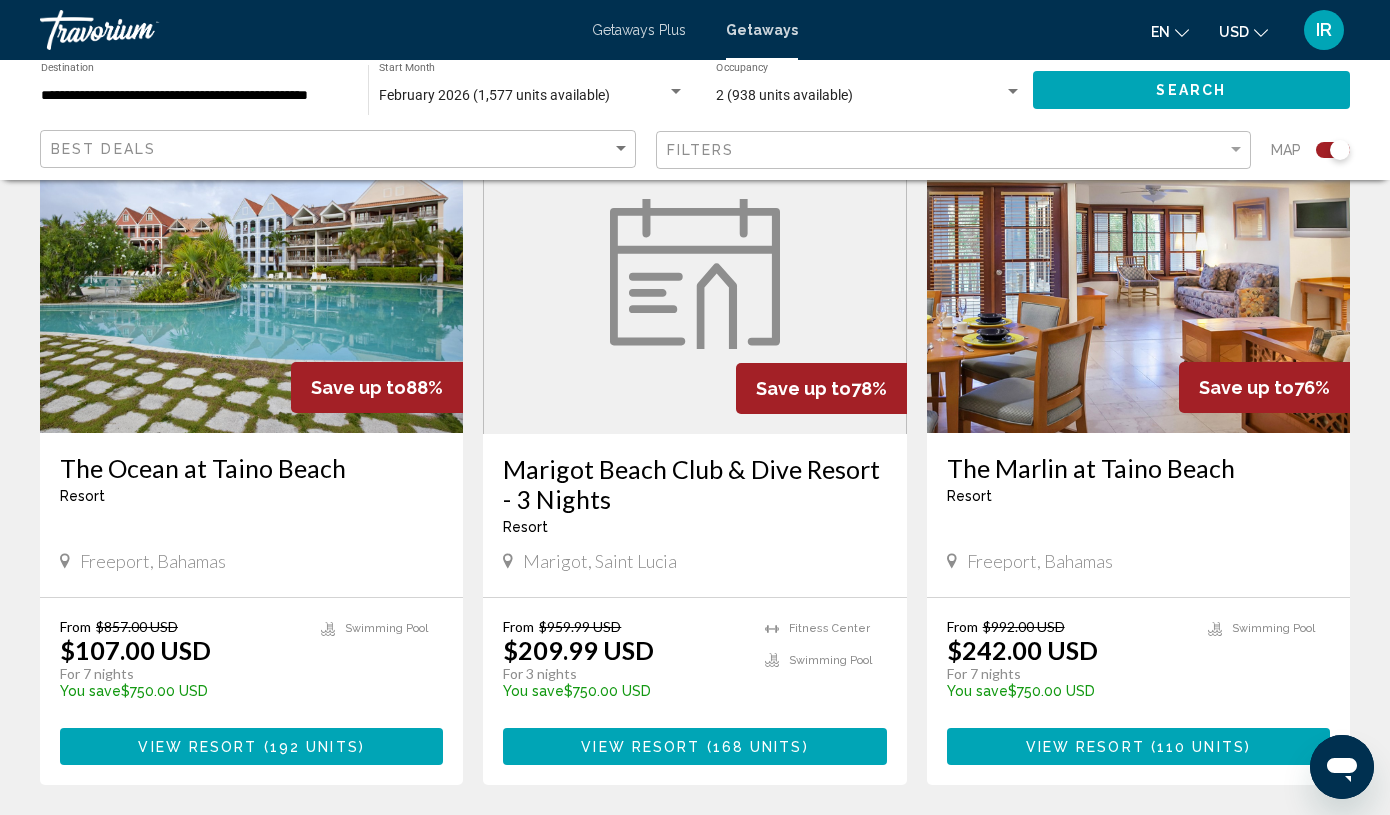 click at bounding box center (1138, 273) 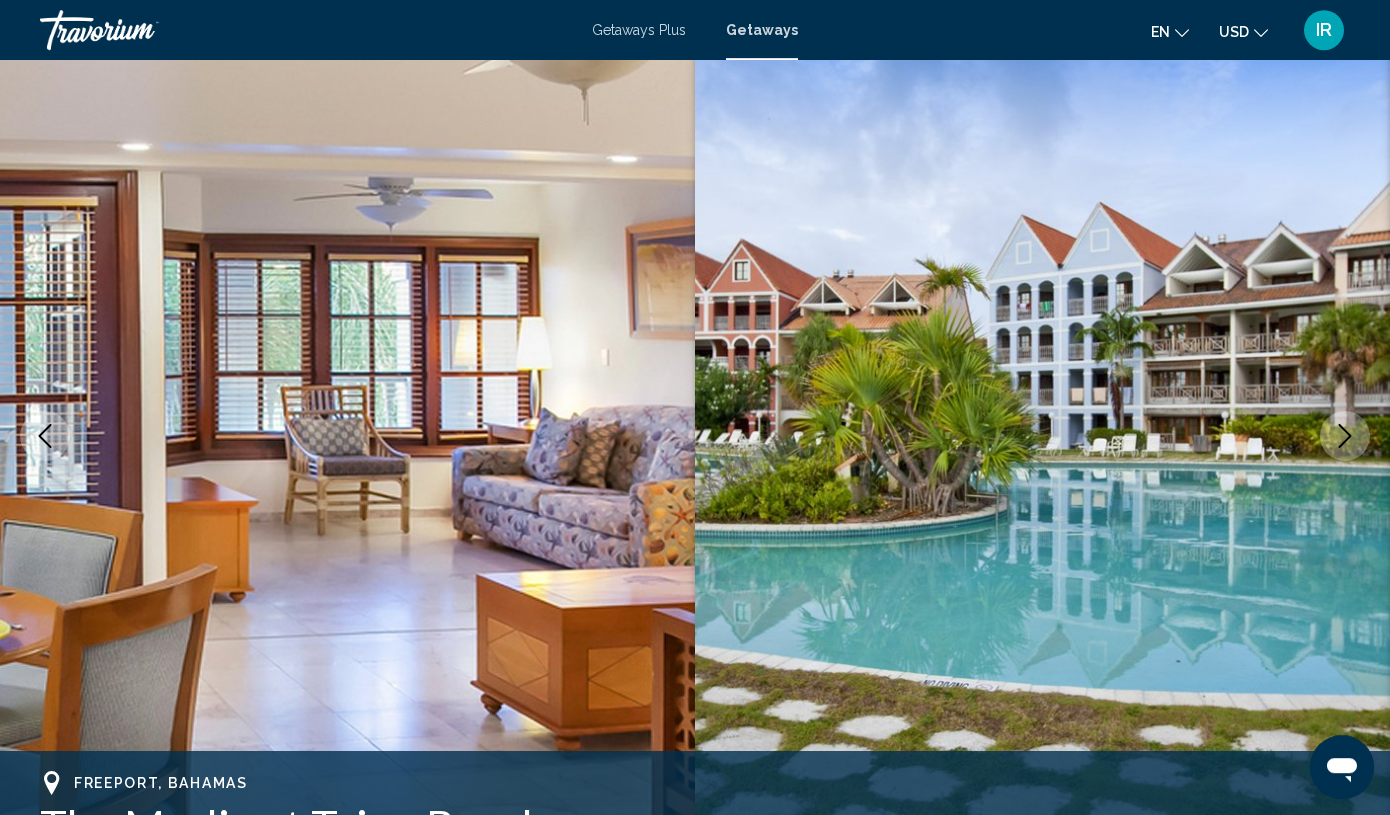 scroll, scrollTop: 124, scrollLeft: 0, axis: vertical 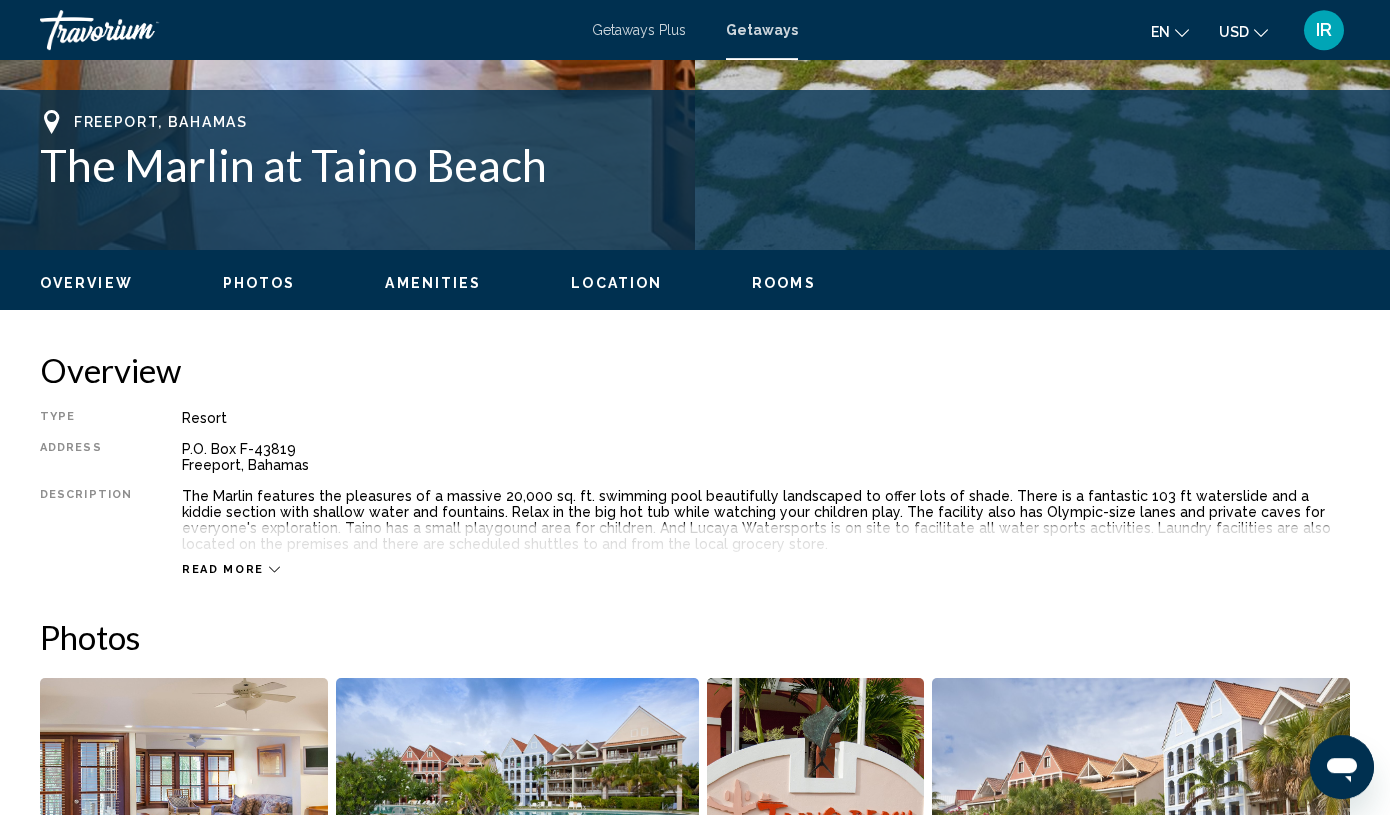 click on "Photos" at bounding box center [259, 283] 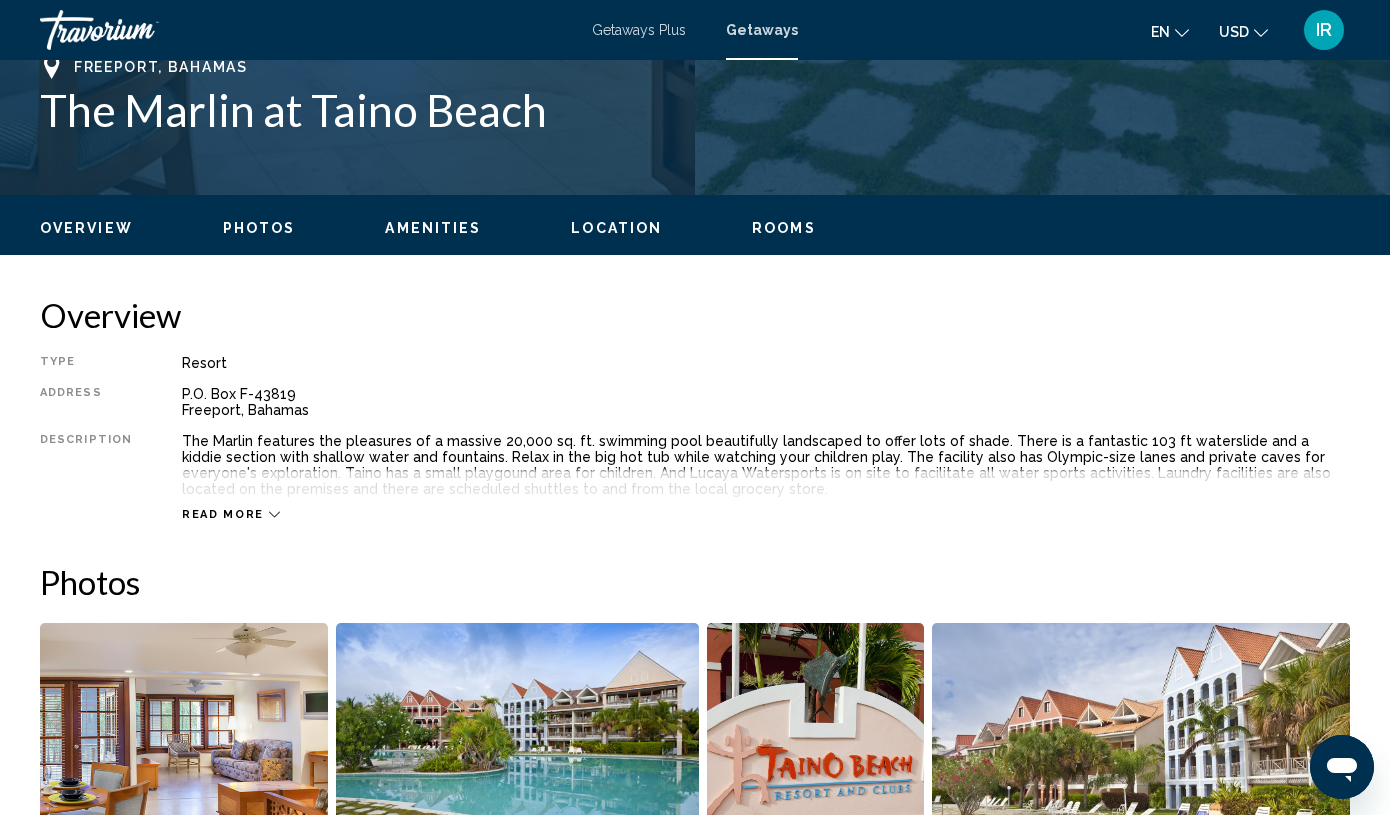 scroll, scrollTop: 809, scrollLeft: 0, axis: vertical 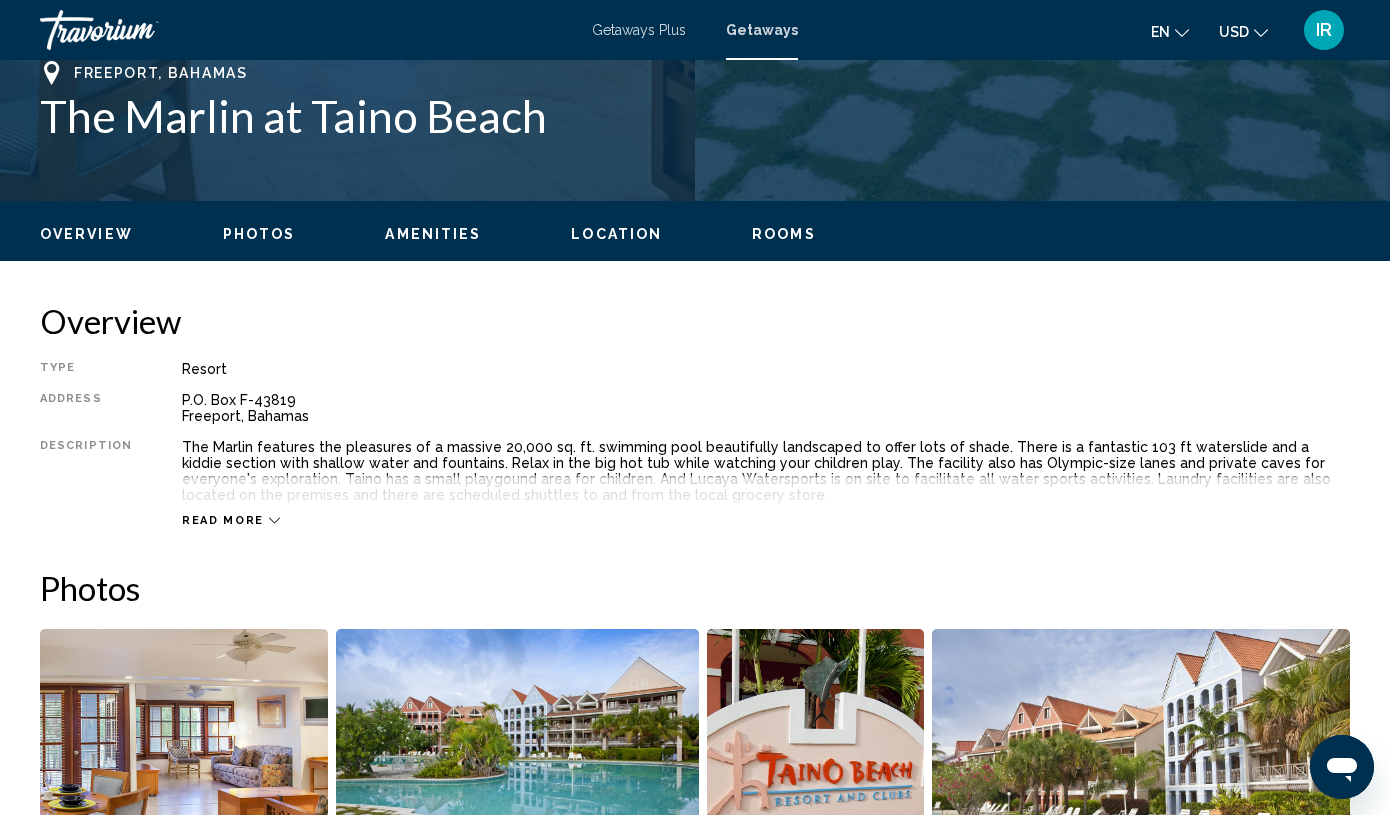 click on "Read more" at bounding box center (223, 520) 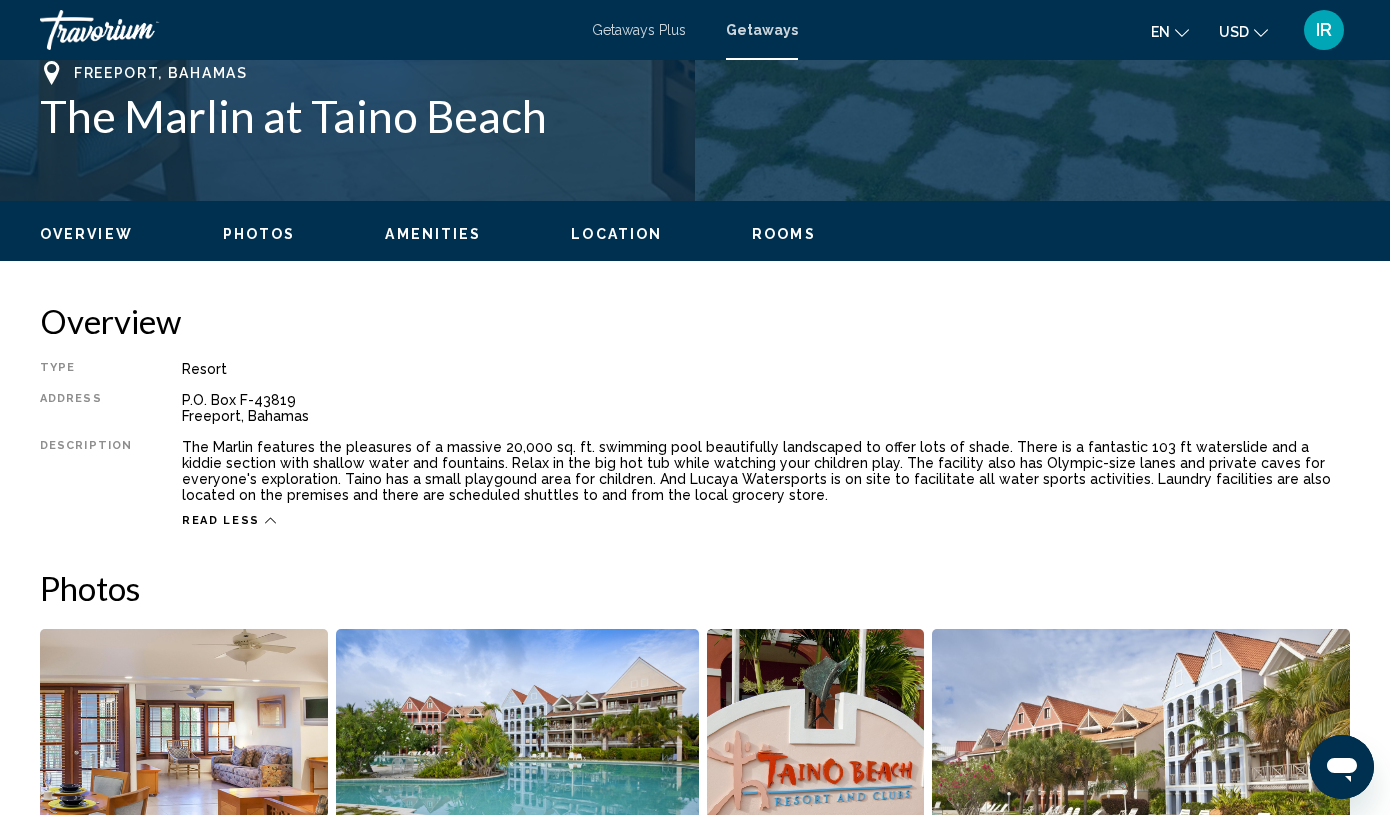 click on "Location" at bounding box center [616, 234] 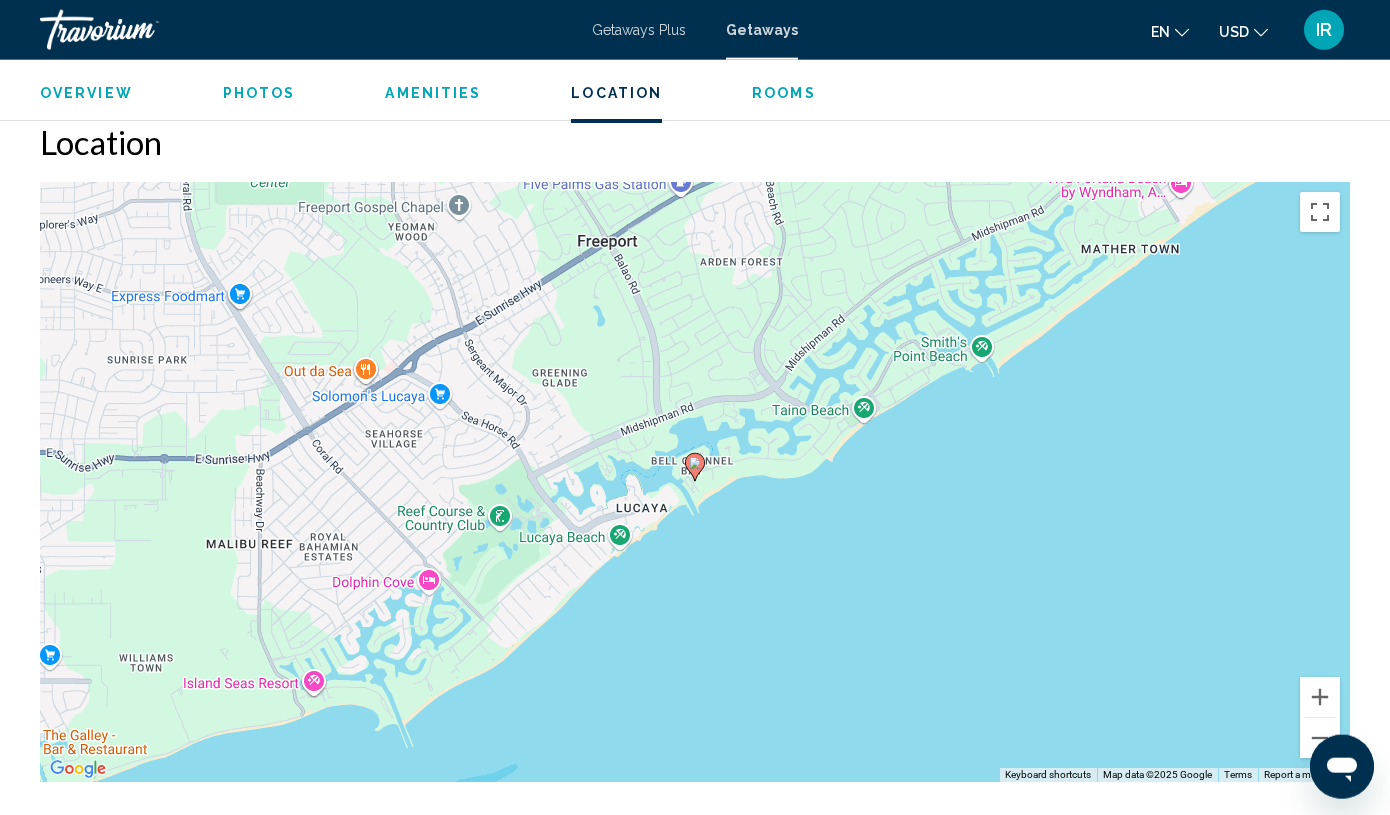 scroll, scrollTop: 2876, scrollLeft: 0, axis: vertical 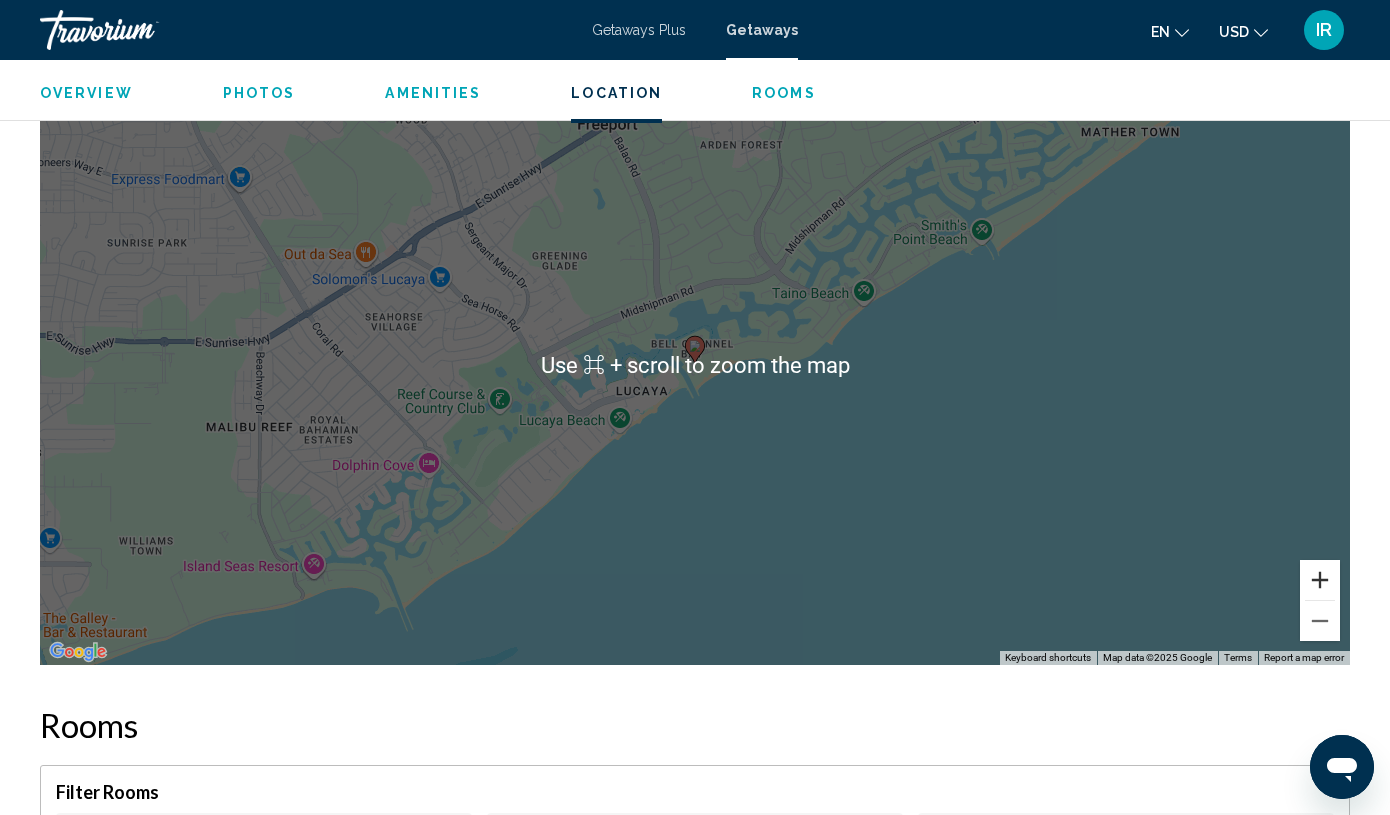 click at bounding box center (1320, 580) 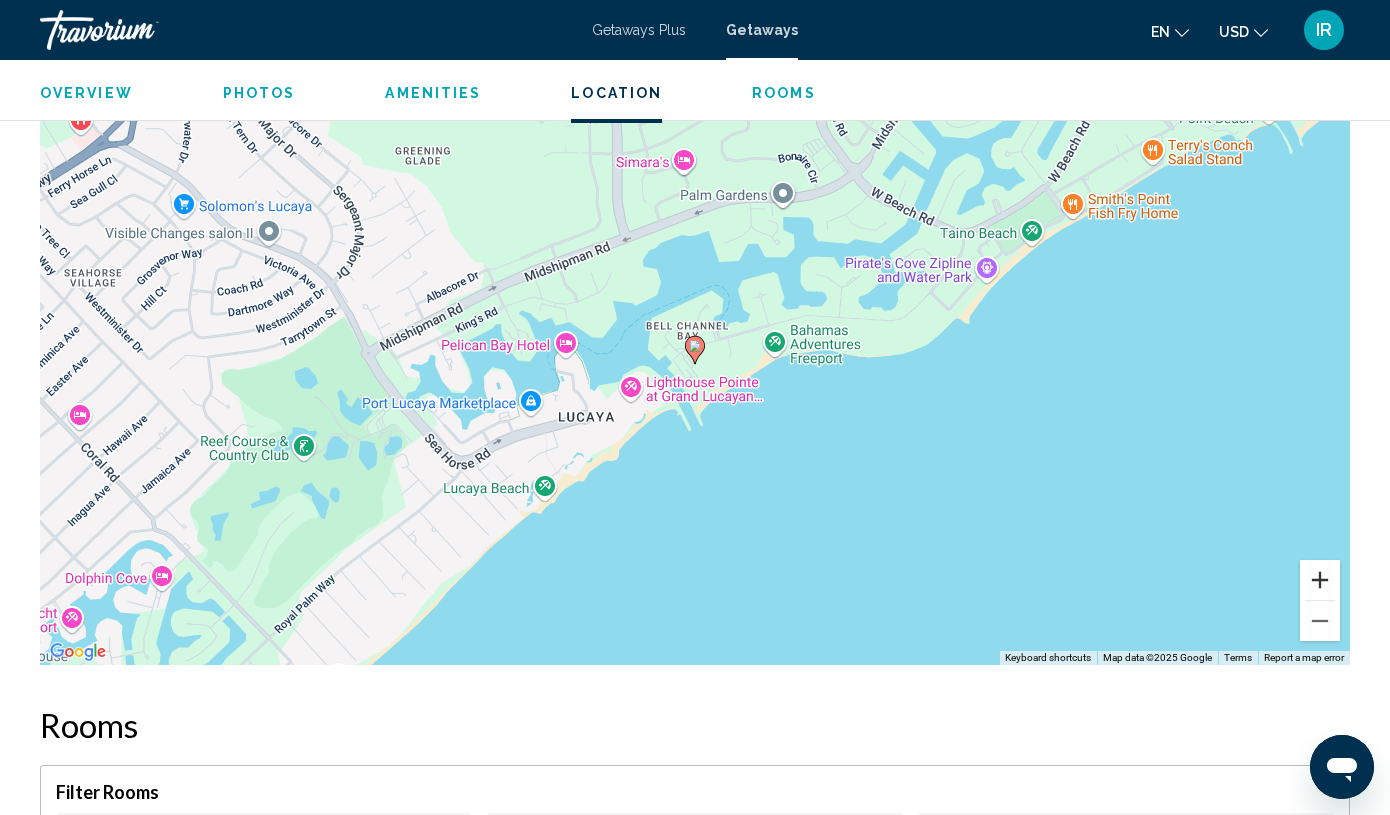 click at bounding box center (1320, 580) 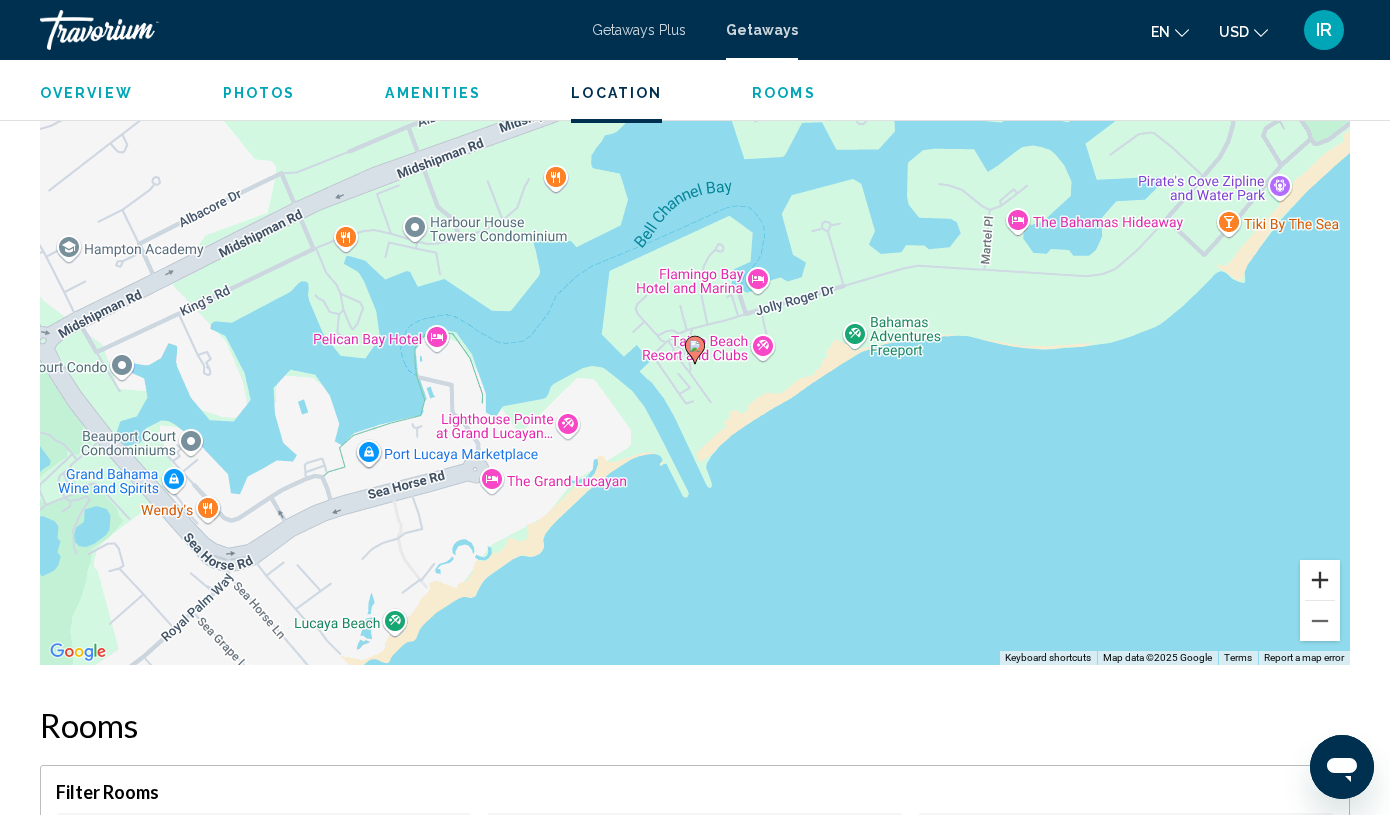click at bounding box center (1320, 580) 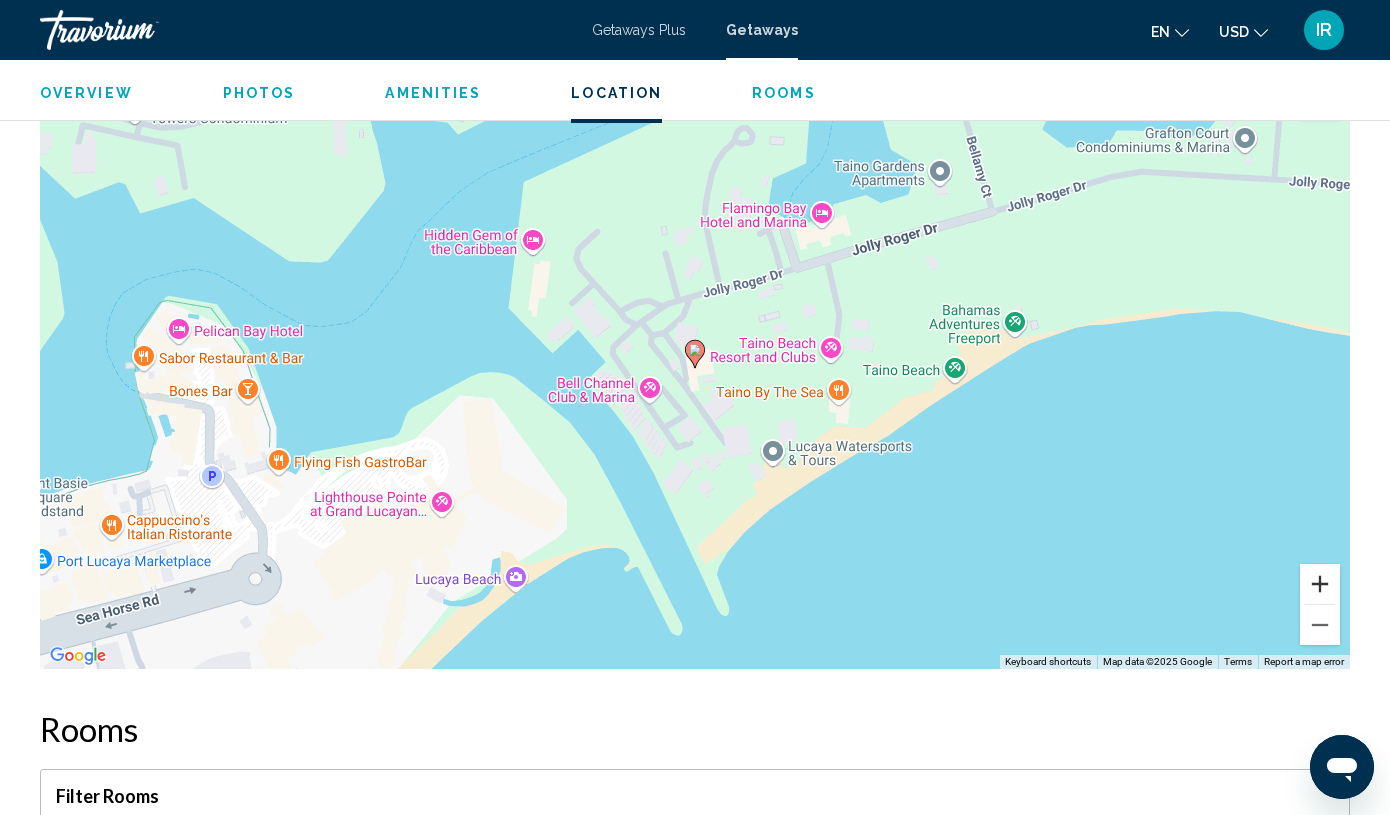 scroll, scrollTop: 2986, scrollLeft: 0, axis: vertical 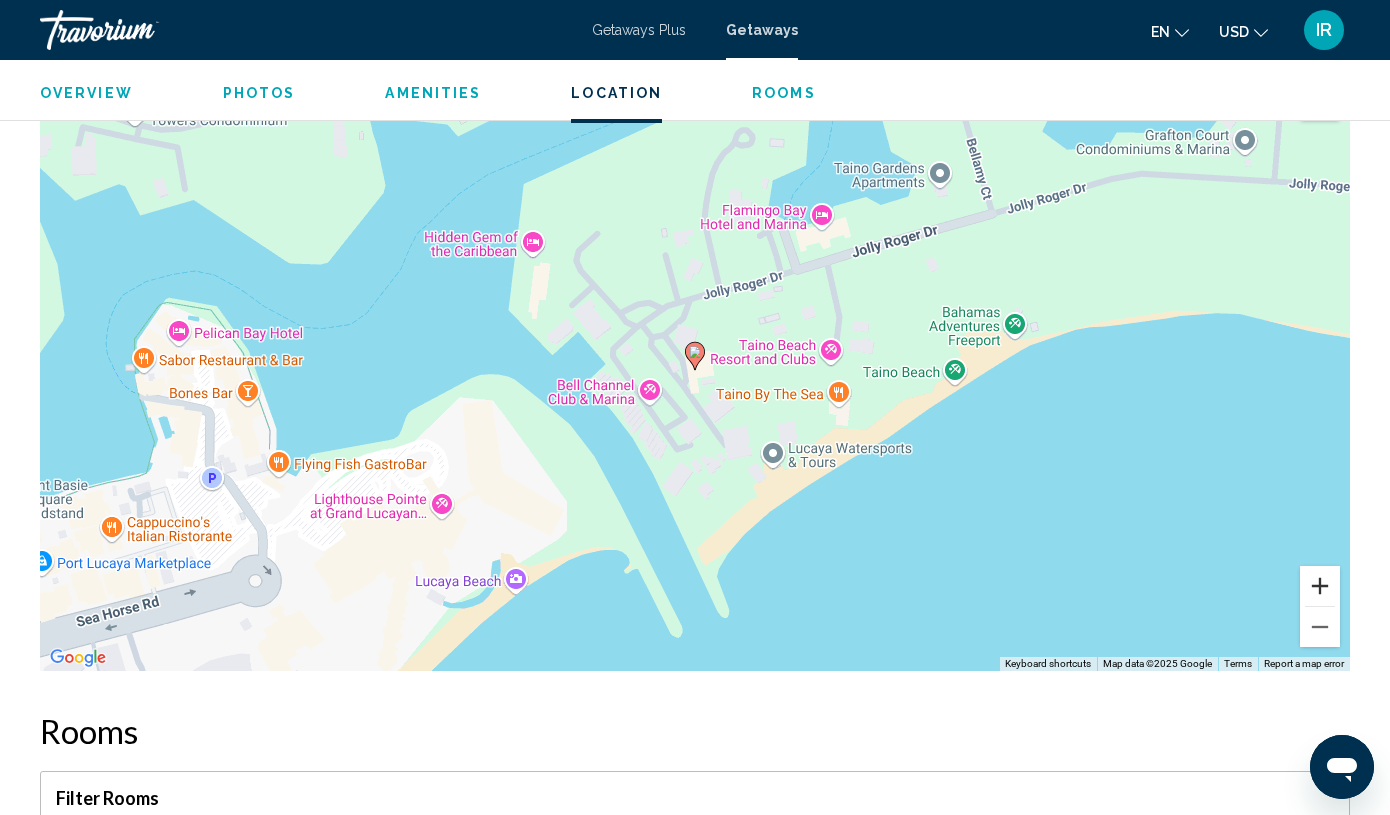 click at bounding box center [1320, 586] 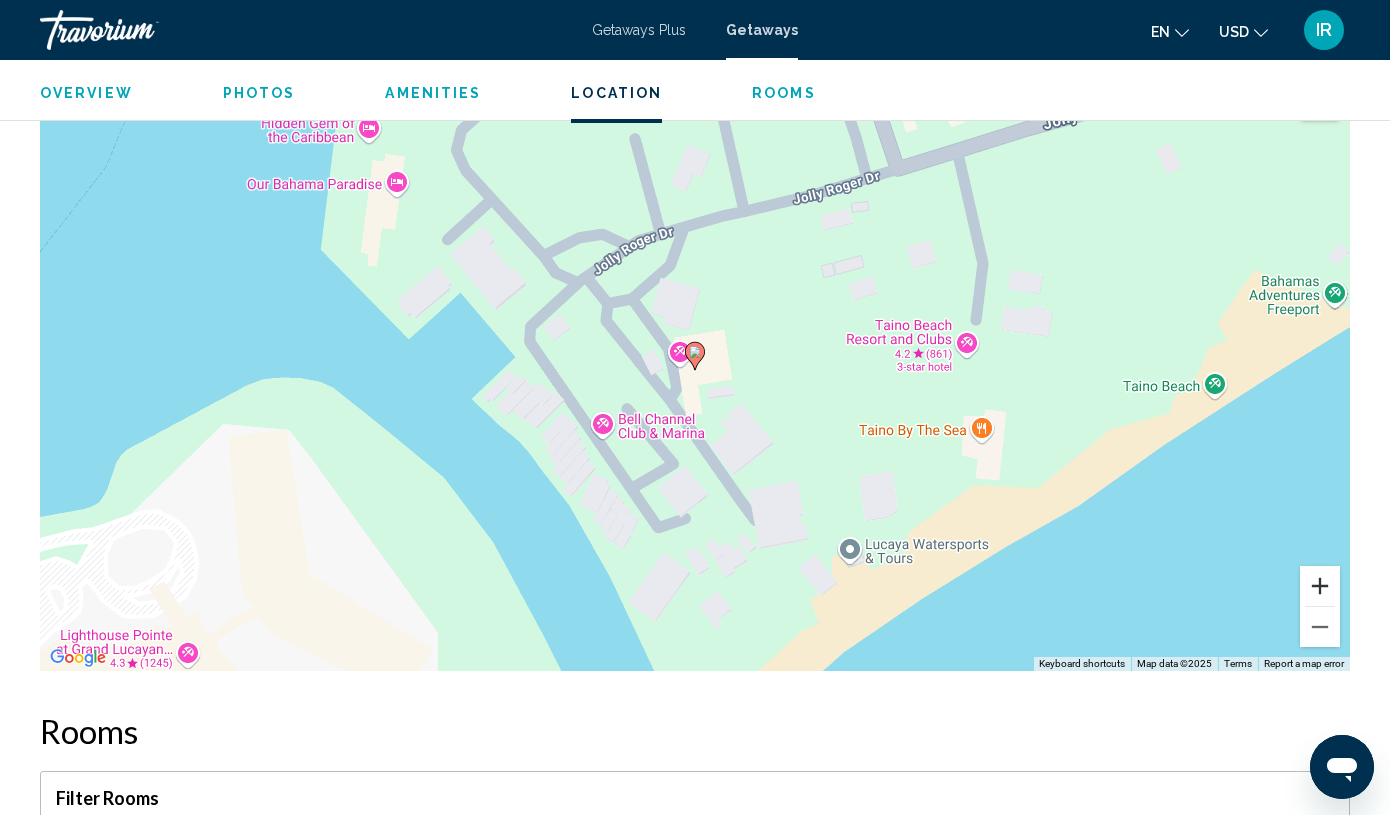 click on "To activate drag with keyboard, press Alt + Enter. Once in keyboard drag state, use the arrow keys to move the marker. To complete the drag, press the Enter key. To cancel, press Escape. Use ⌘ + scroll to zoom the map Keyboard shortcuts Map Data Map data ©2025 Map data ©2025 20 m  Click to toggle between metric and imperial units Terms Report a map error" at bounding box center [695, 371] 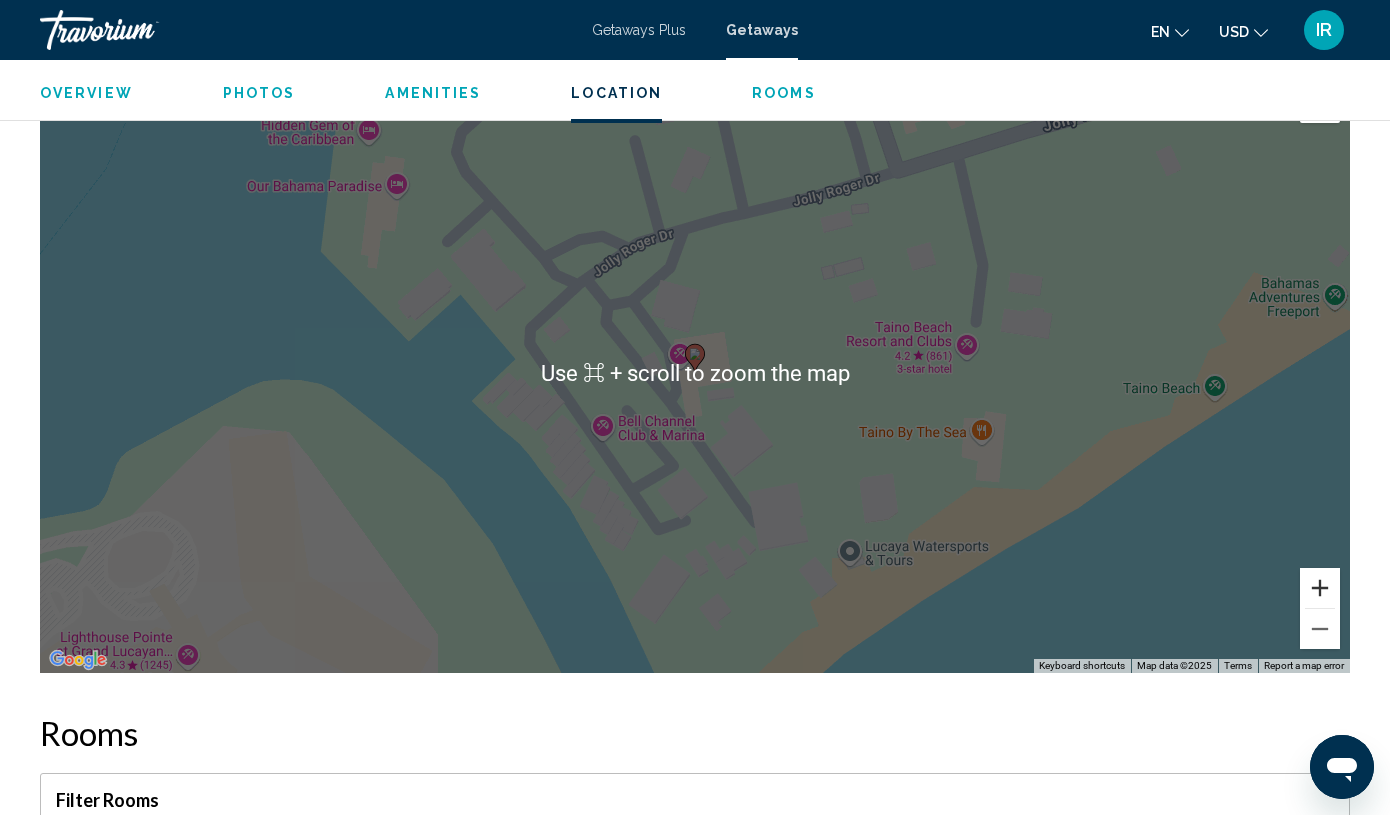 scroll, scrollTop: 2988, scrollLeft: 0, axis: vertical 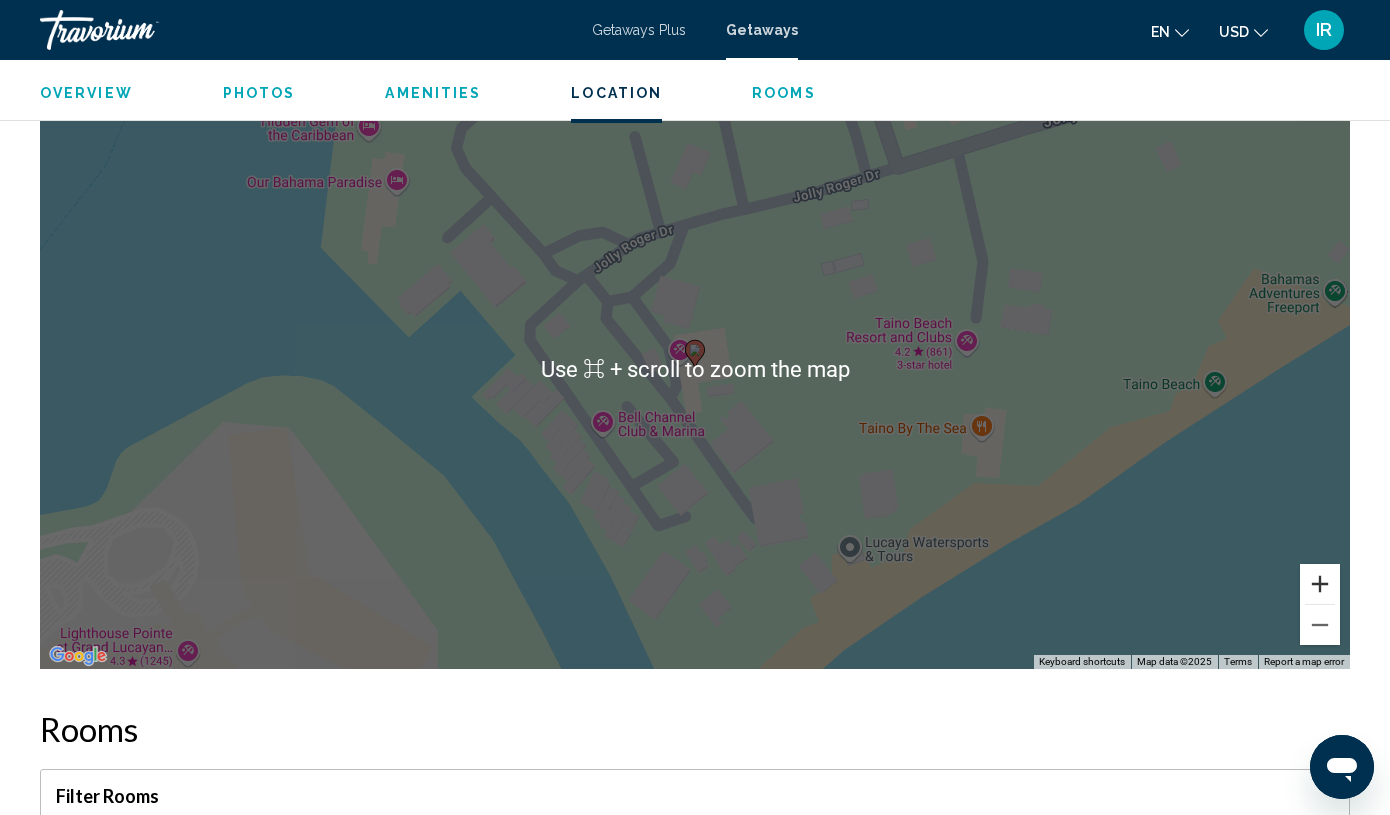 click at bounding box center [1320, 584] 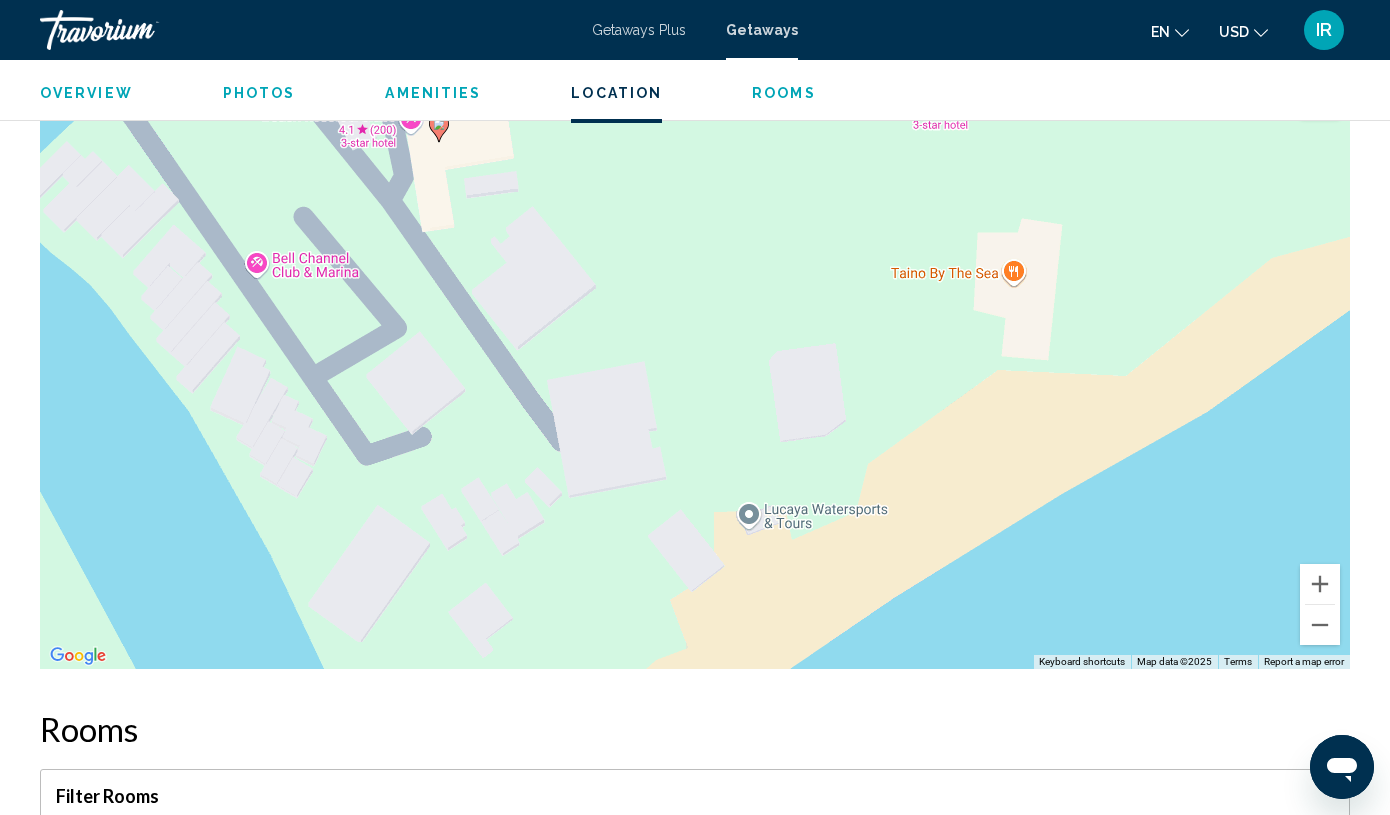 scroll, scrollTop: 2987, scrollLeft: 0, axis: vertical 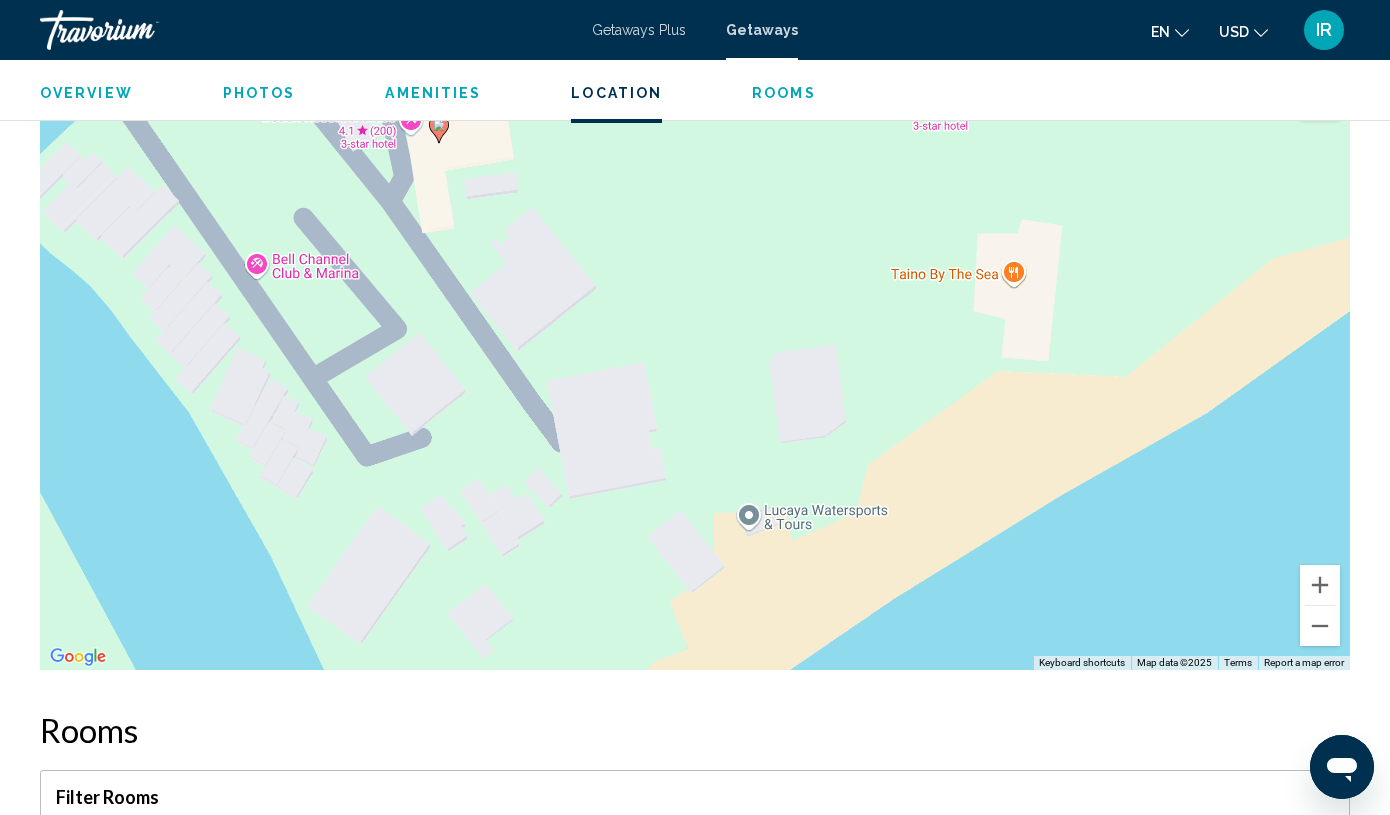 drag, startPoint x: 917, startPoint y: 527, endPoint x: 667, endPoint y: 308, distance: 332.35675 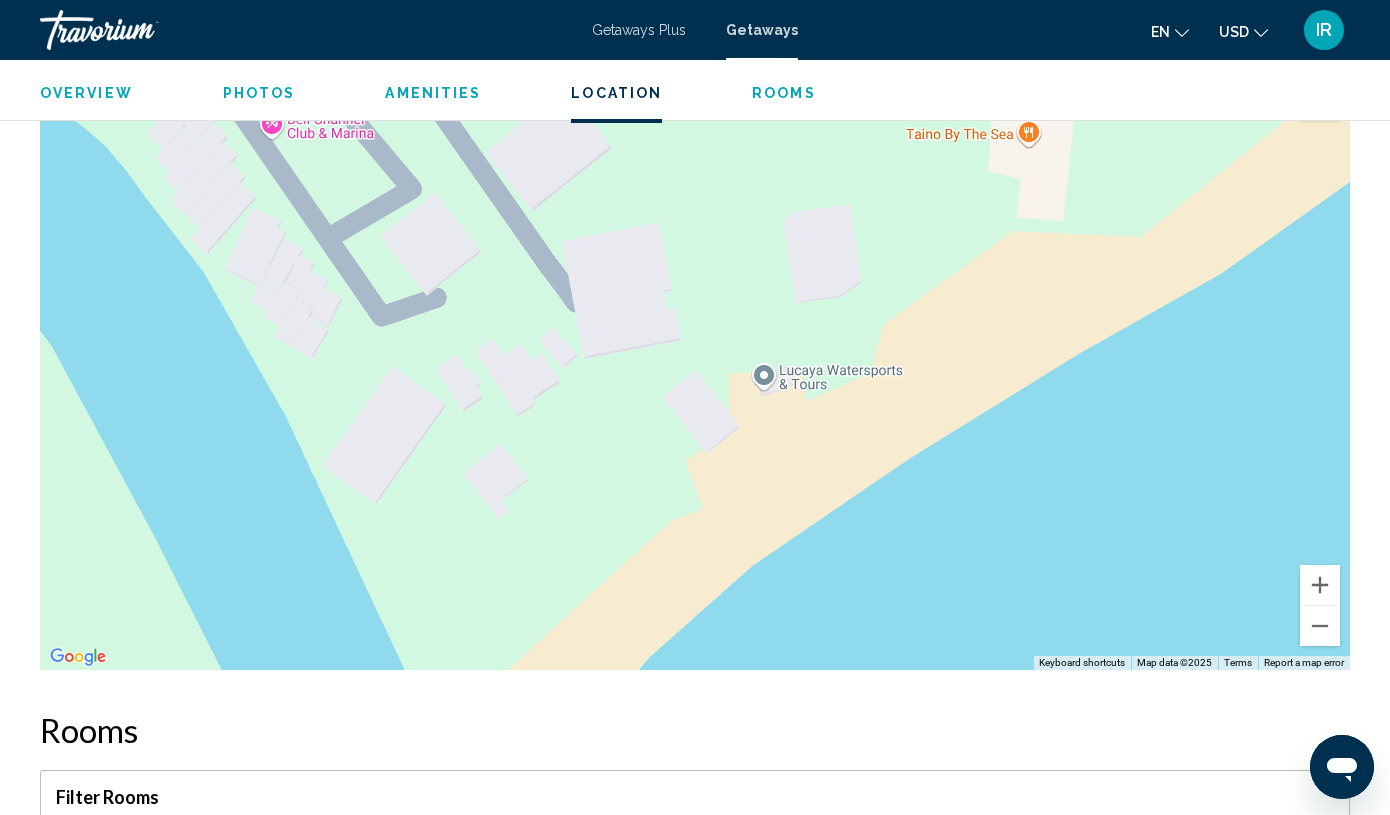 drag, startPoint x: 832, startPoint y: 515, endPoint x: 856, endPoint y: 341, distance: 175.64737 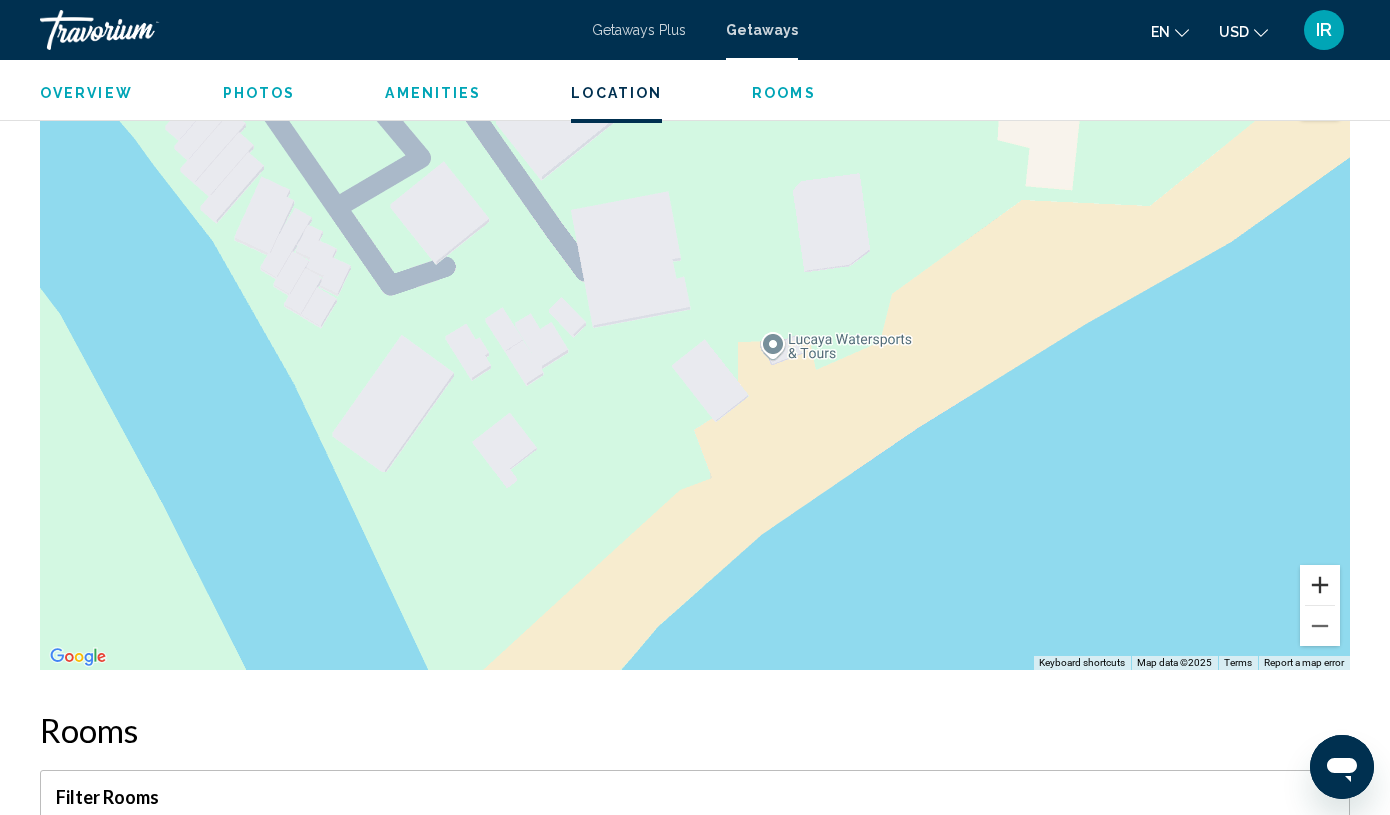 click at bounding box center [1320, 585] 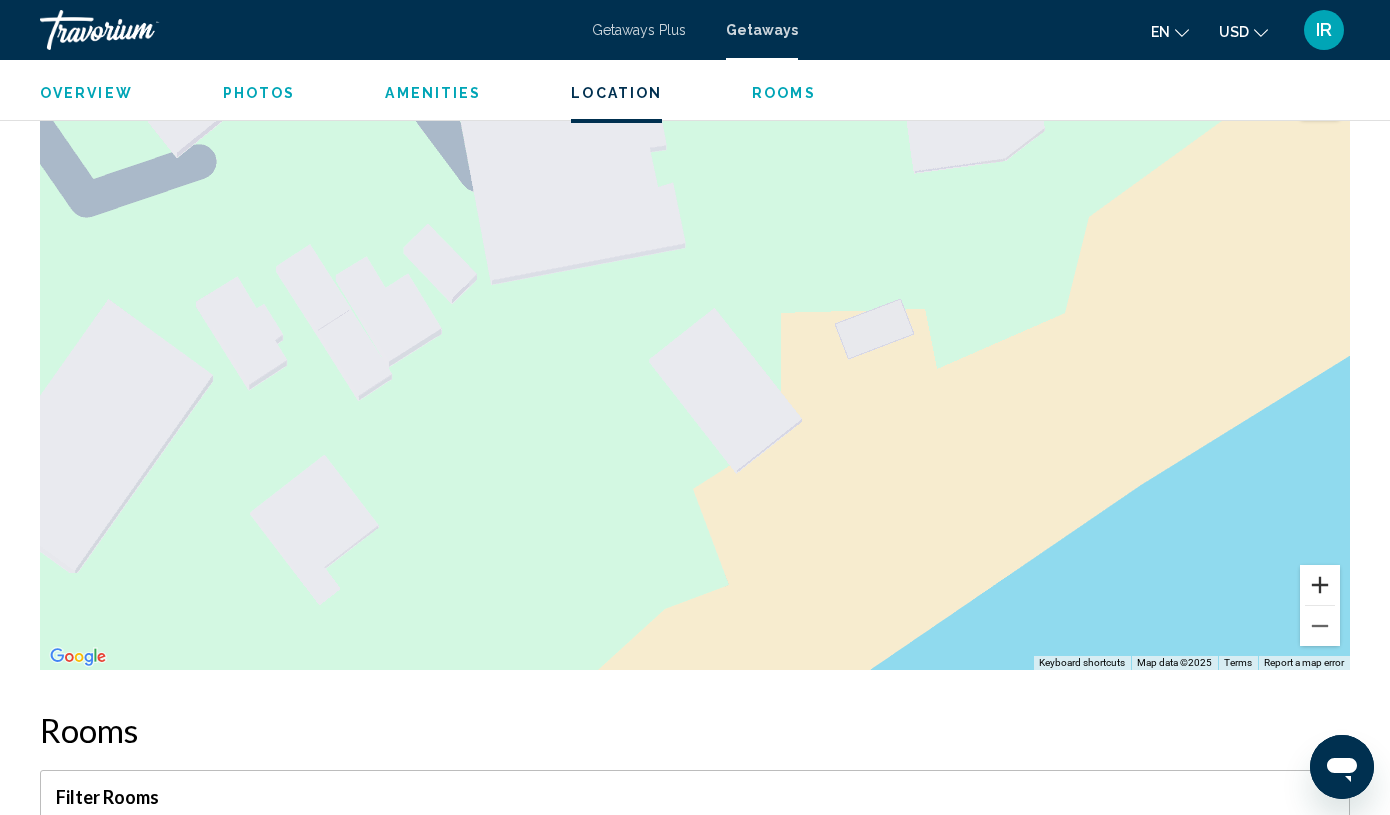 click at bounding box center (1320, 585) 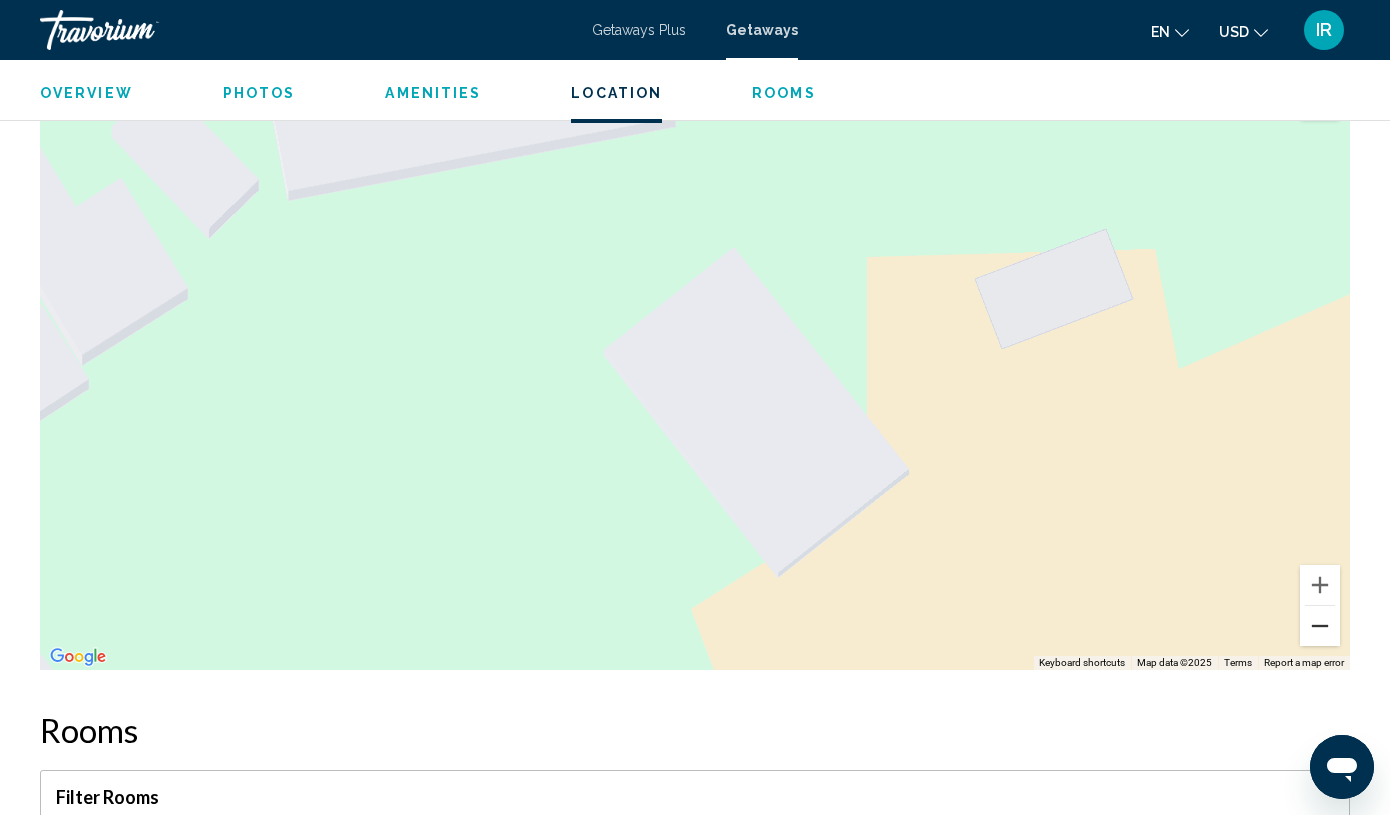 click at bounding box center (1320, 626) 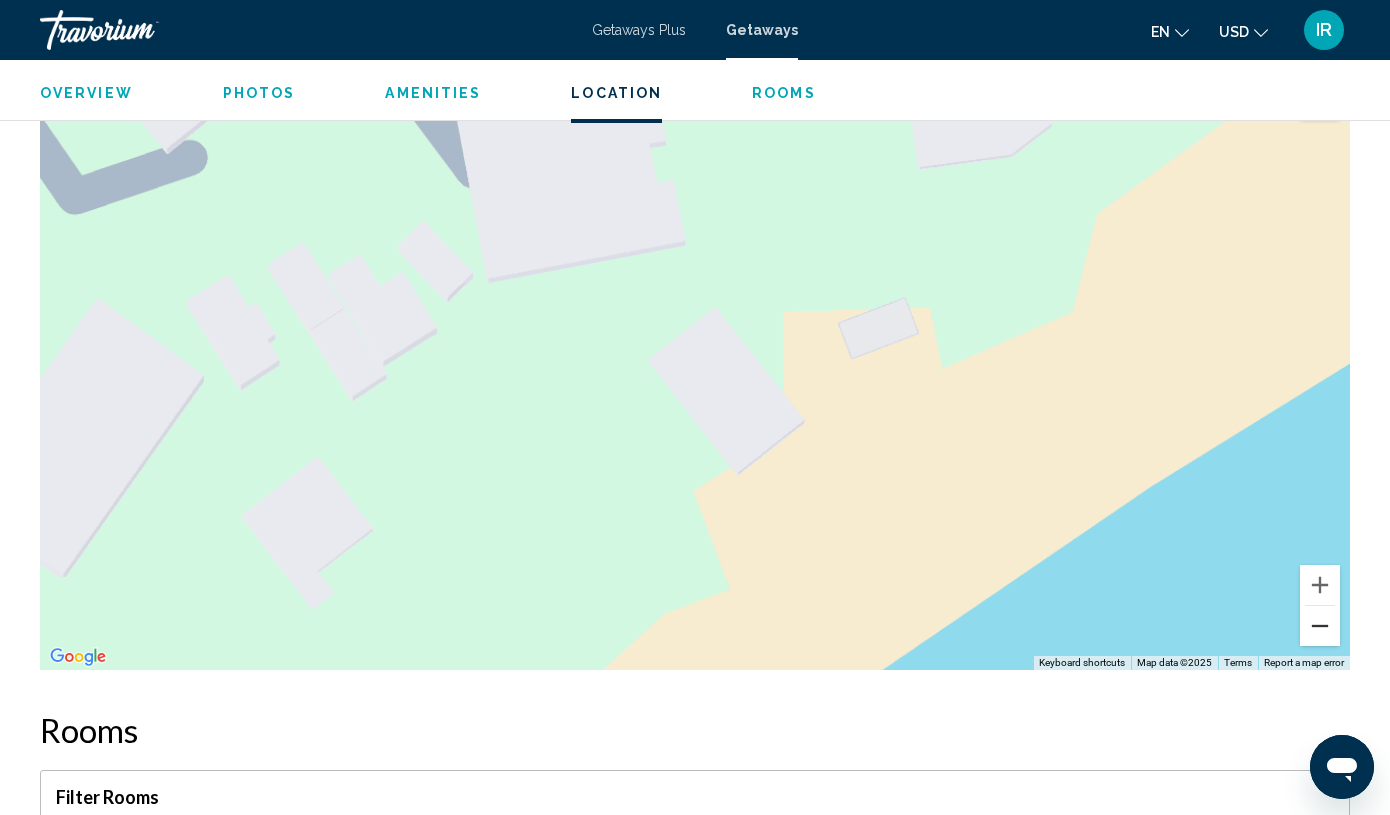 click at bounding box center [1320, 626] 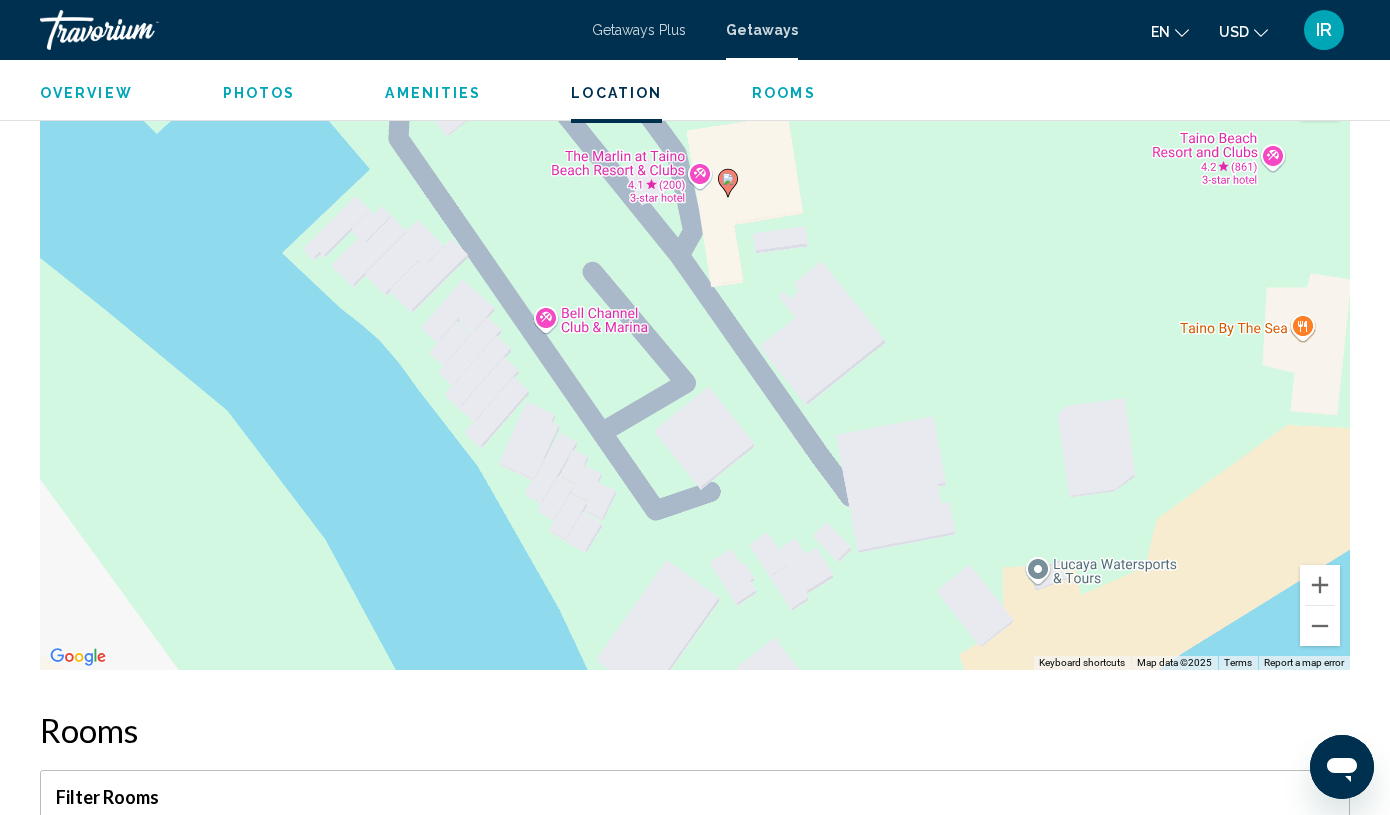 drag, startPoint x: 333, startPoint y: 234, endPoint x: 602, endPoint y: 461, distance: 351.9801 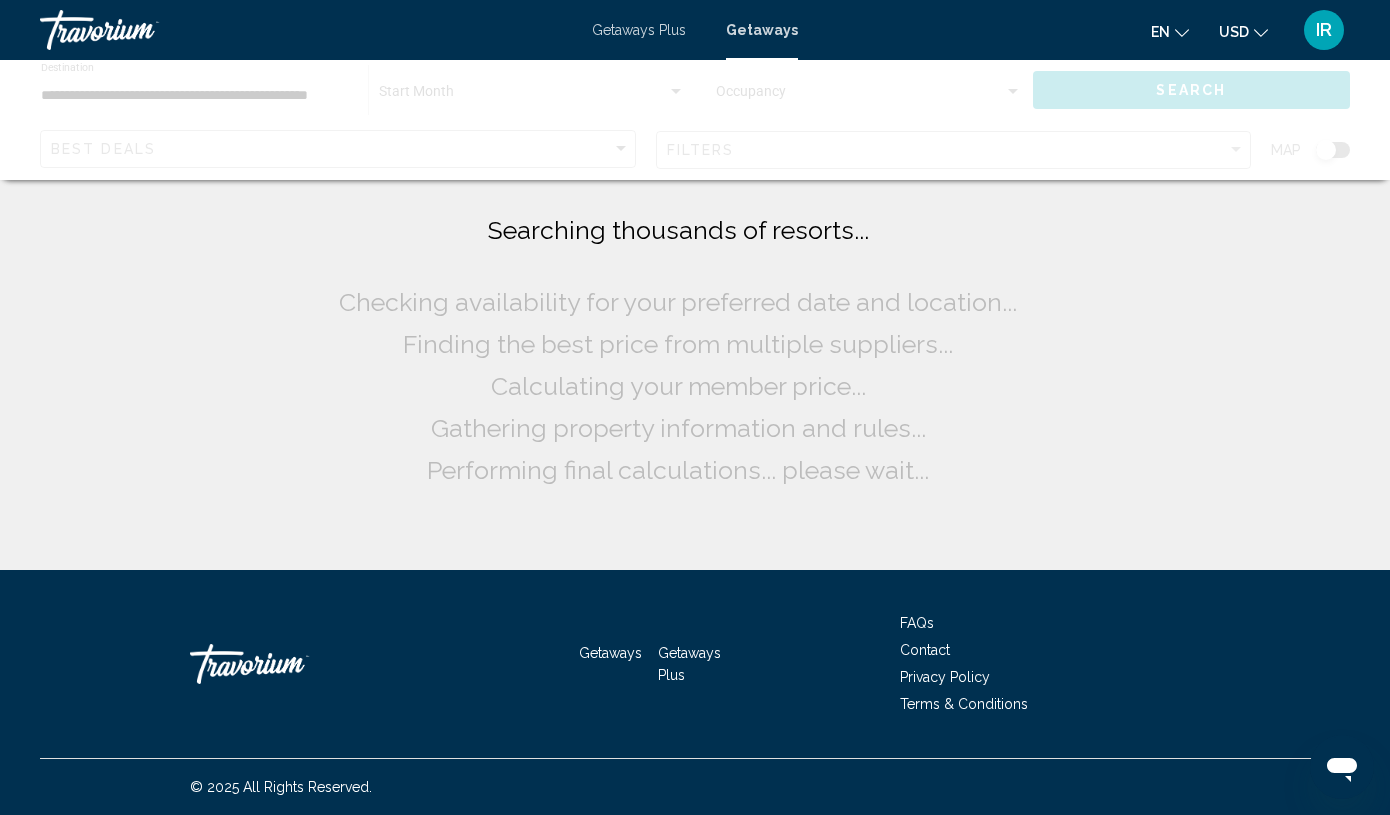 scroll, scrollTop: 0, scrollLeft: 0, axis: both 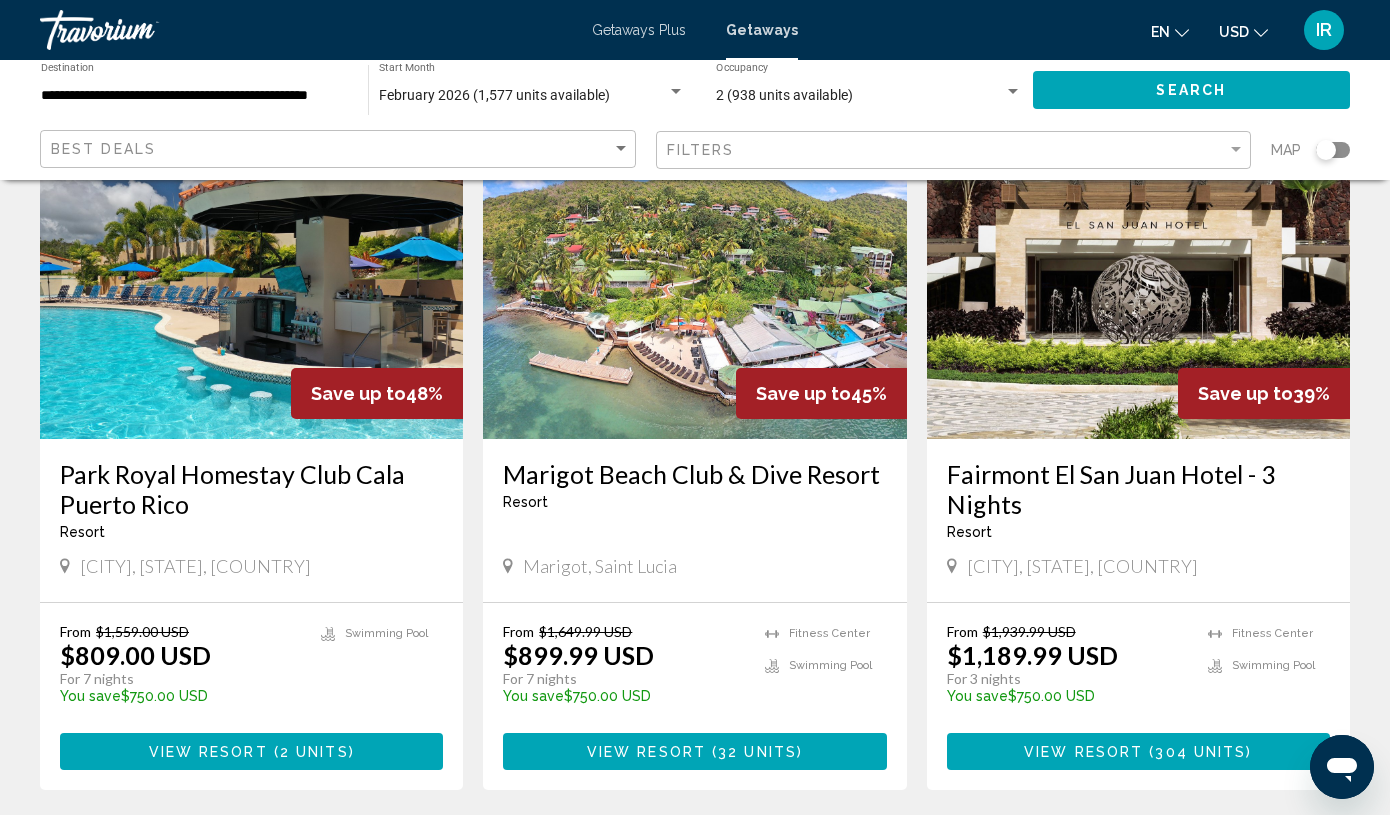 drag, startPoint x: 496, startPoint y: 472, endPoint x: 911, endPoint y: 482, distance: 415.12045 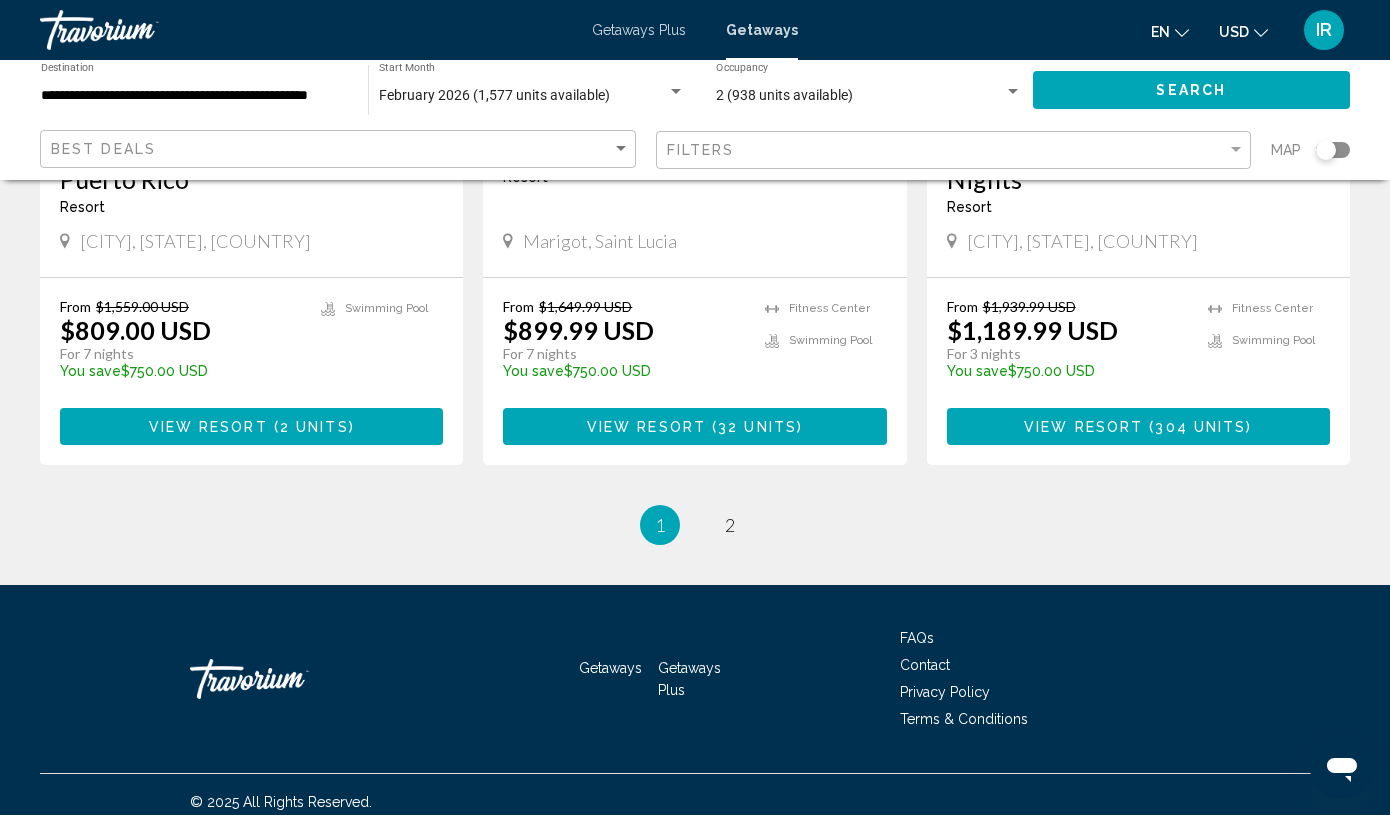 scroll, scrollTop: 2597, scrollLeft: 0, axis: vertical 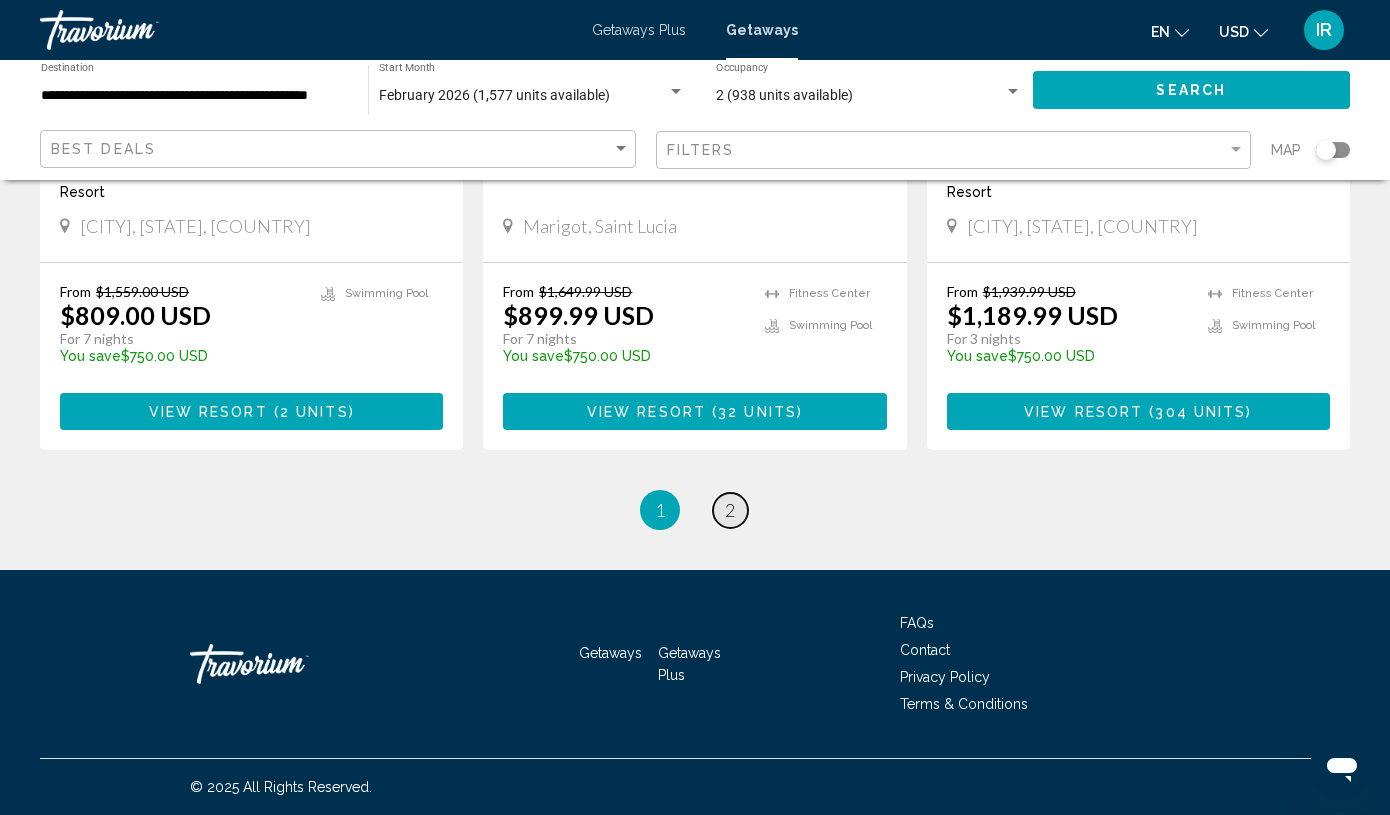 click on "2" at bounding box center (730, 510) 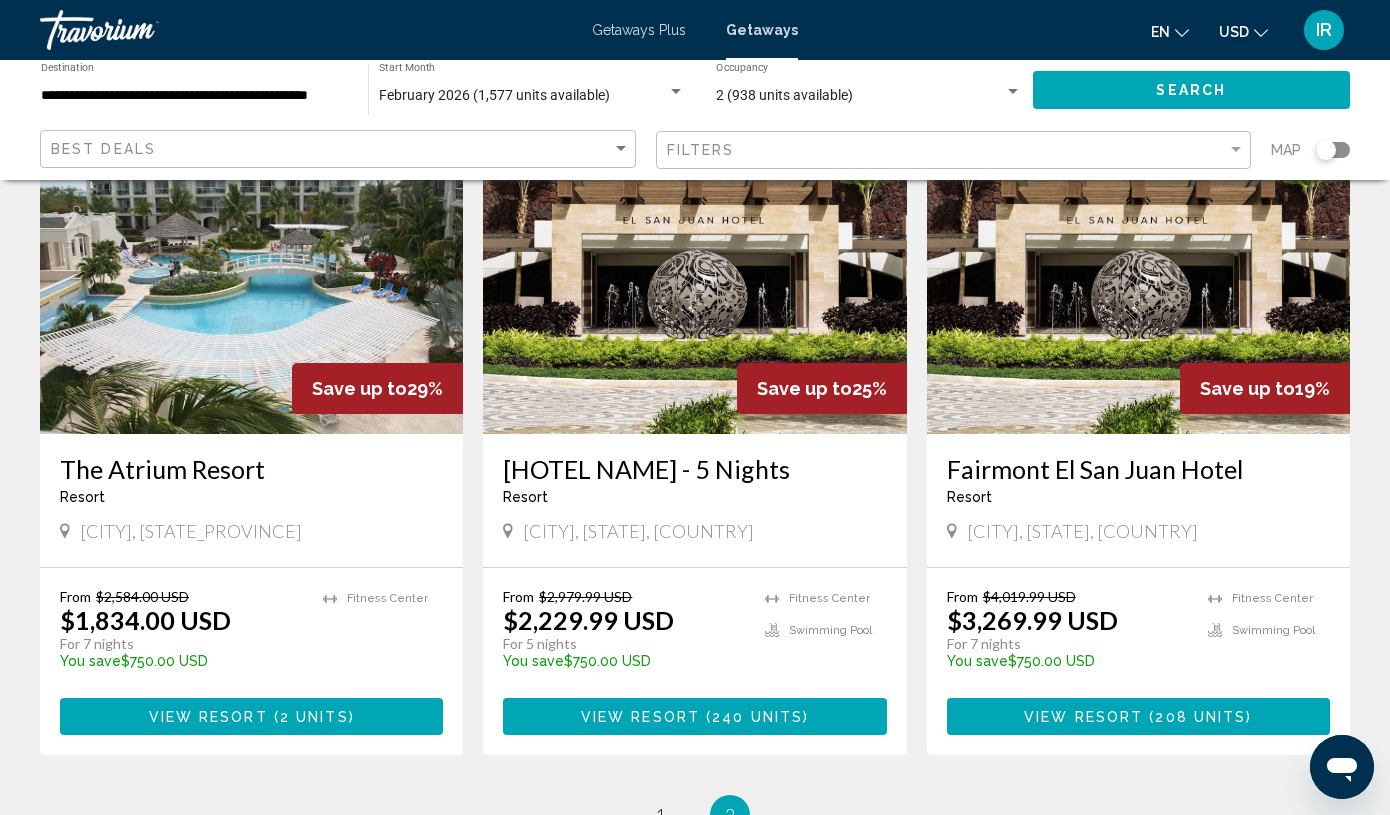scroll, scrollTop: 157, scrollLeft: 0, axis: vertical 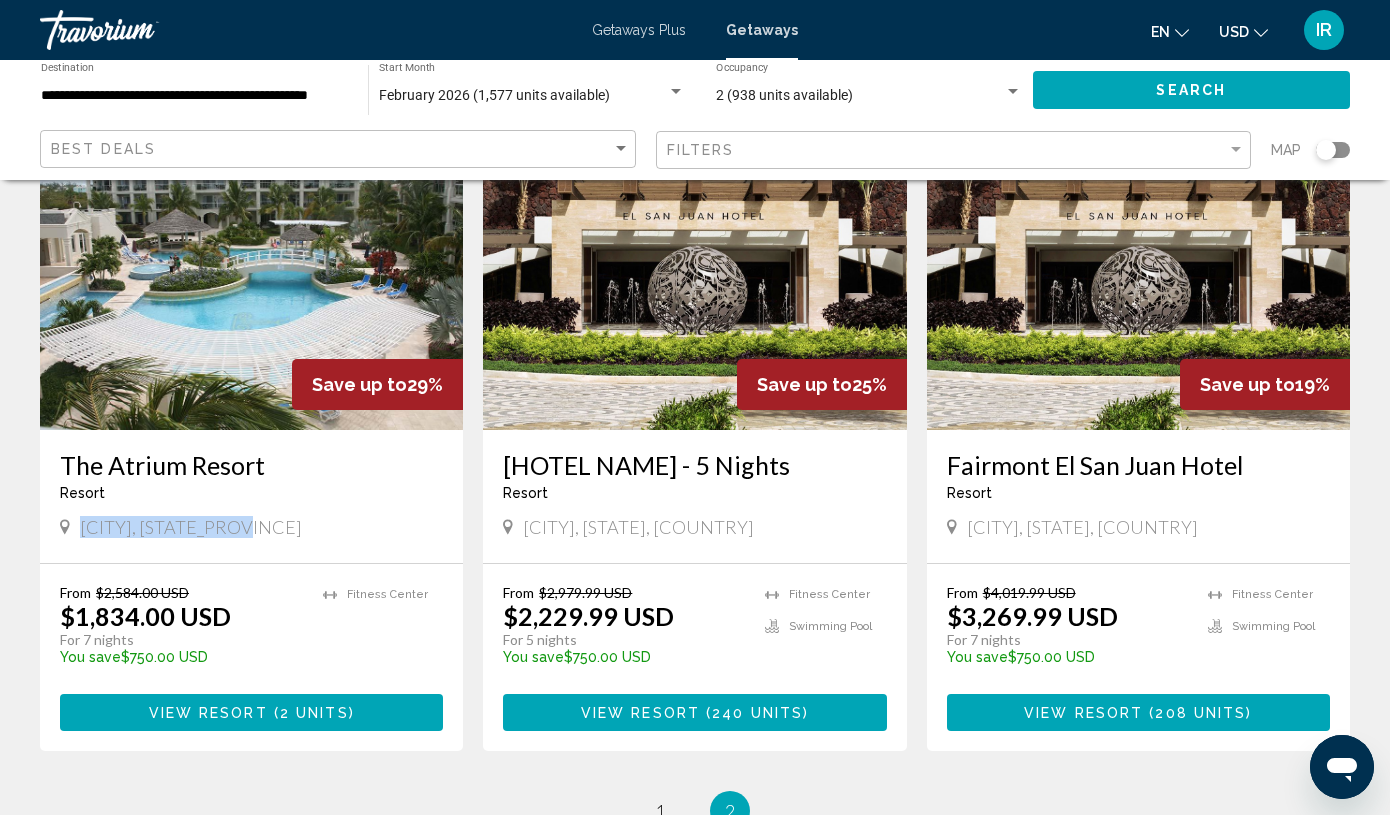drag, startPoint x: 51, startPoint y: 465, endPoint x: 319, endPoint y: 560, distance: 284.3396 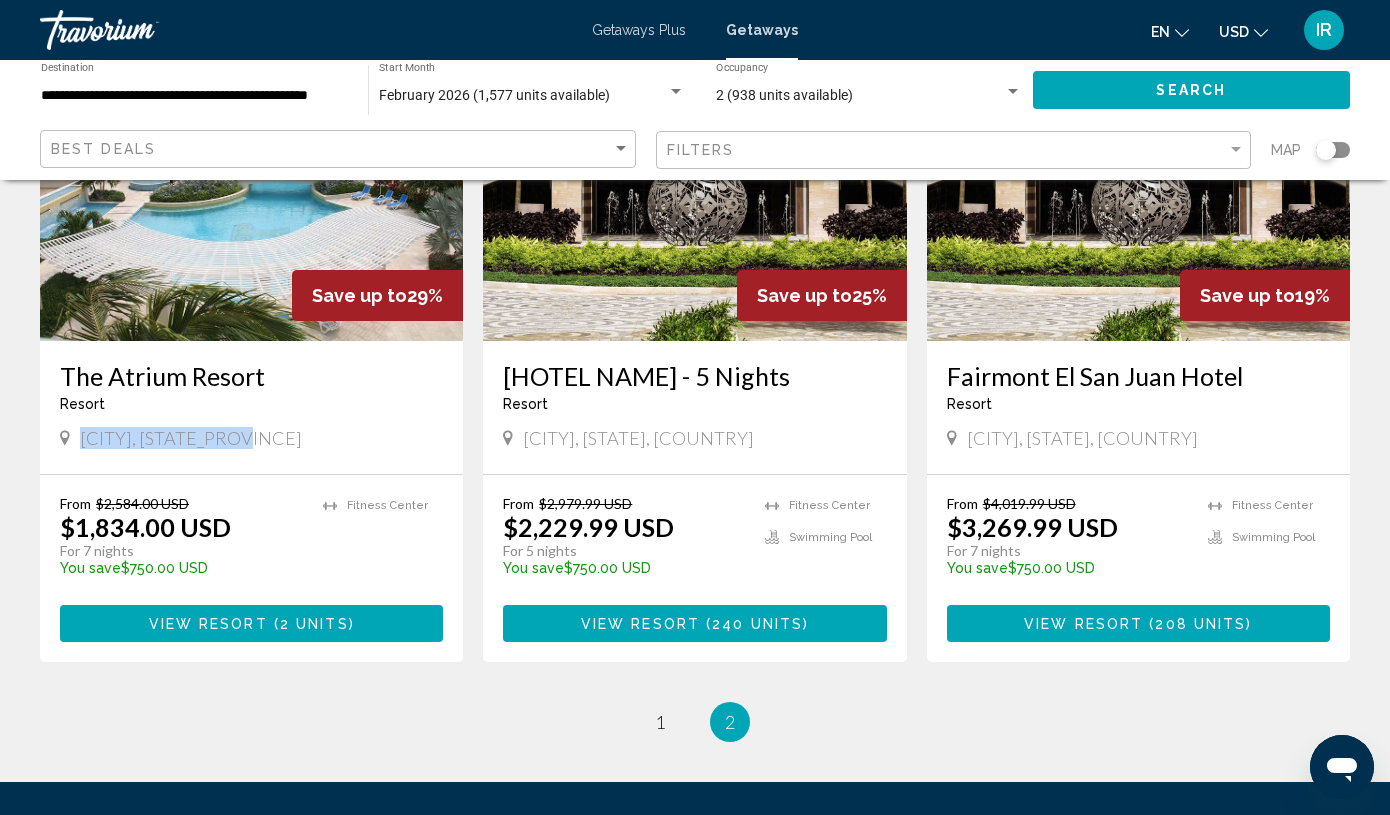 scroll, scrollTop: 251, scrollLeft: 0, axis: vertical 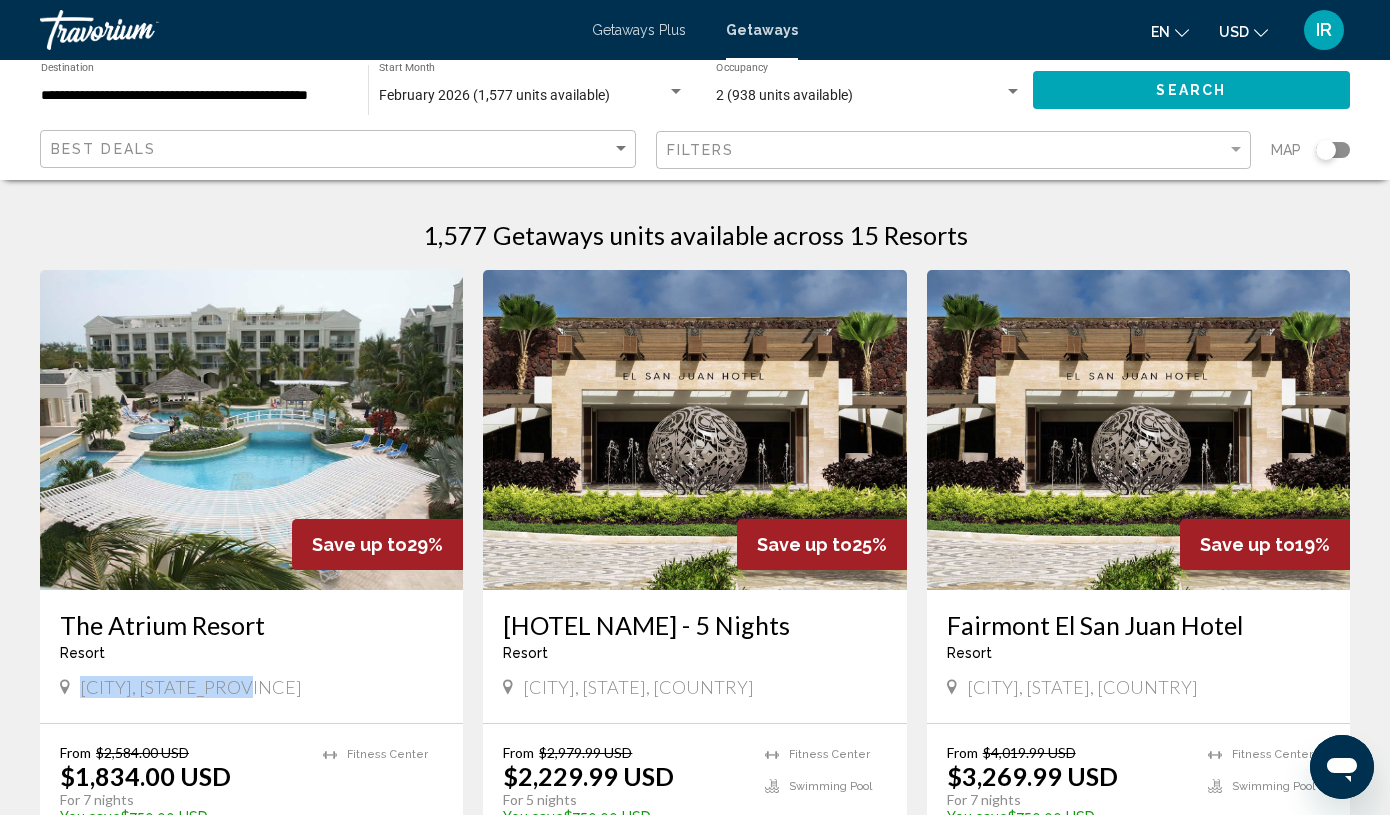 click at bounding box center (694, 430) 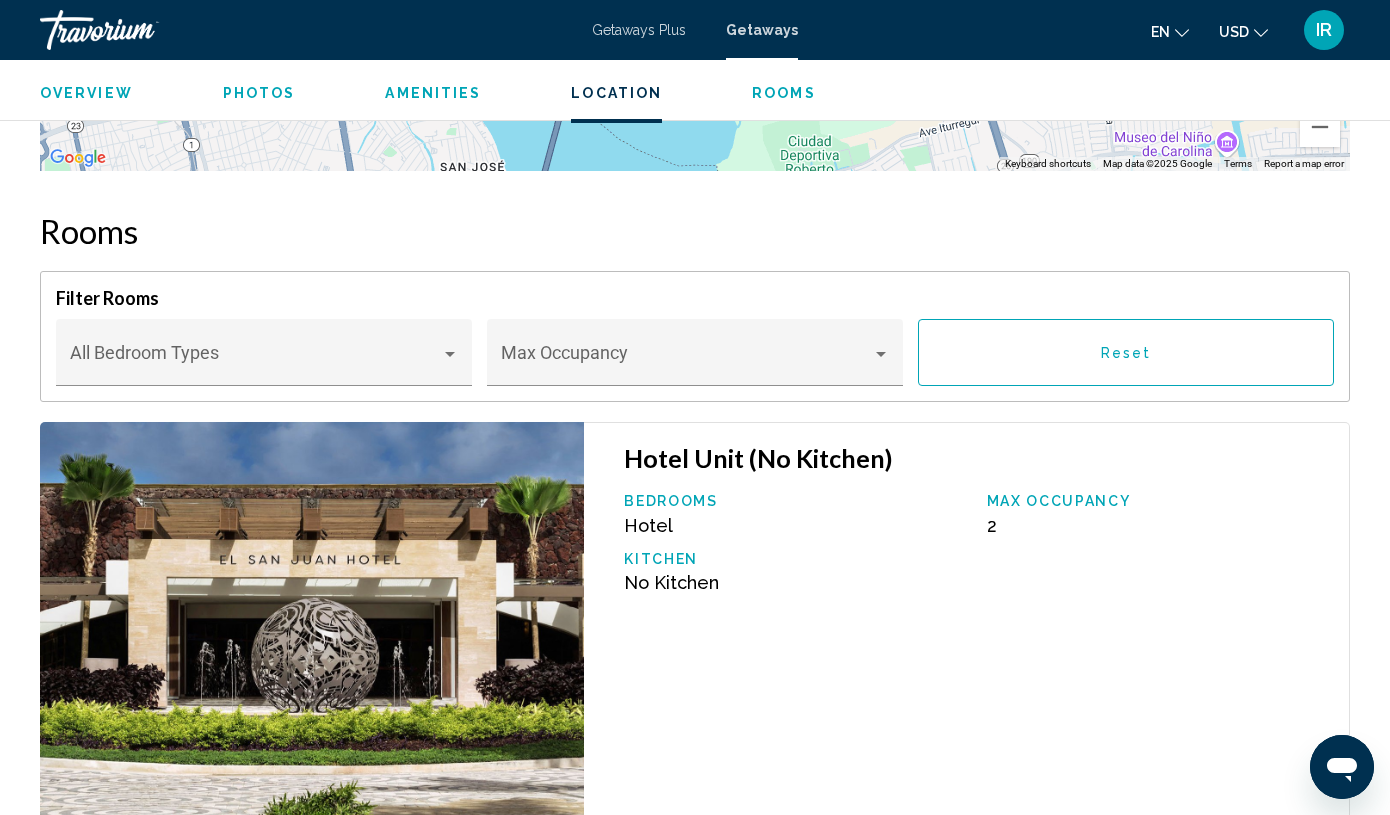 scroll, scrollTop: 3168, scrollLeft: 0, axis: vertical 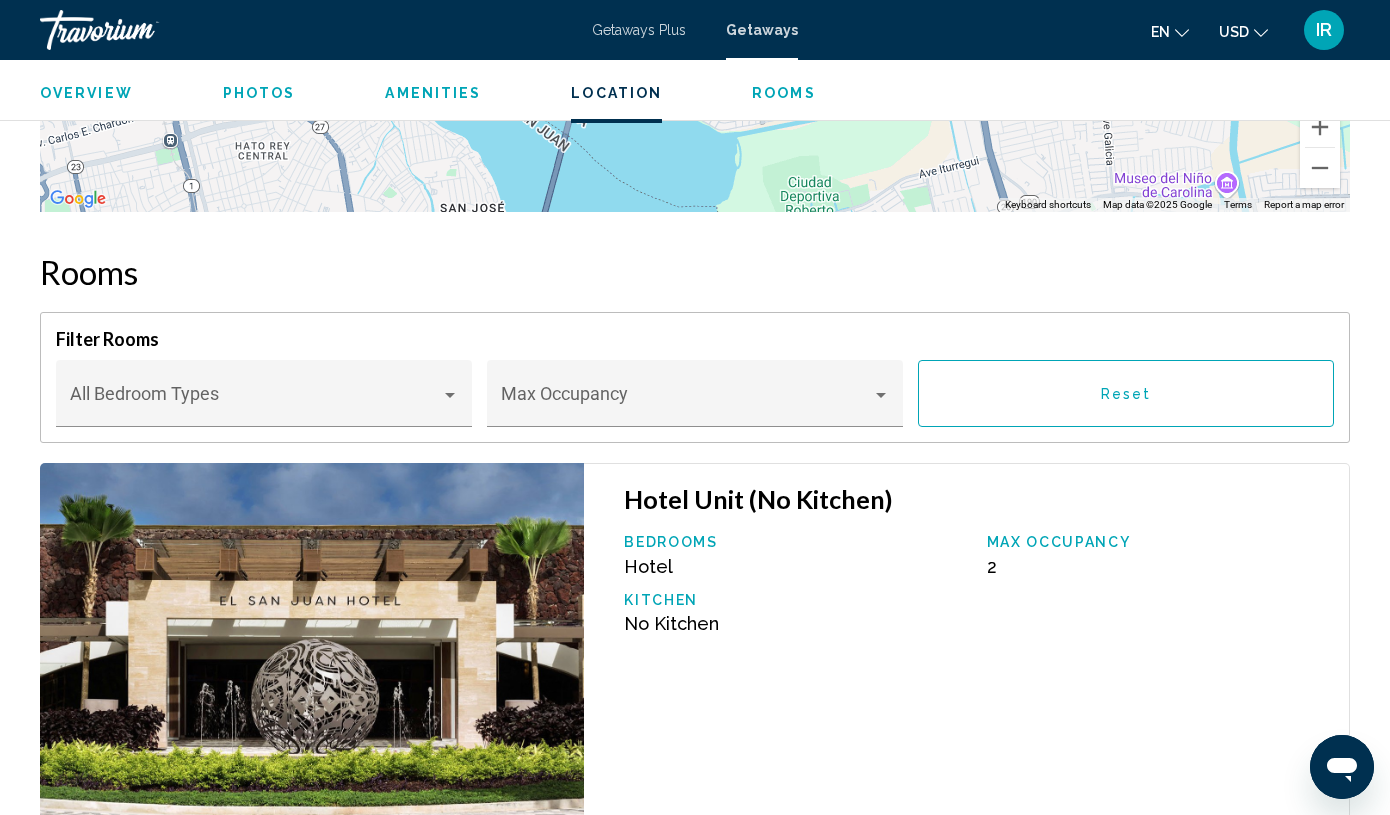 click on "Overview
Photos
Amenities
Location
Rooms
Search" 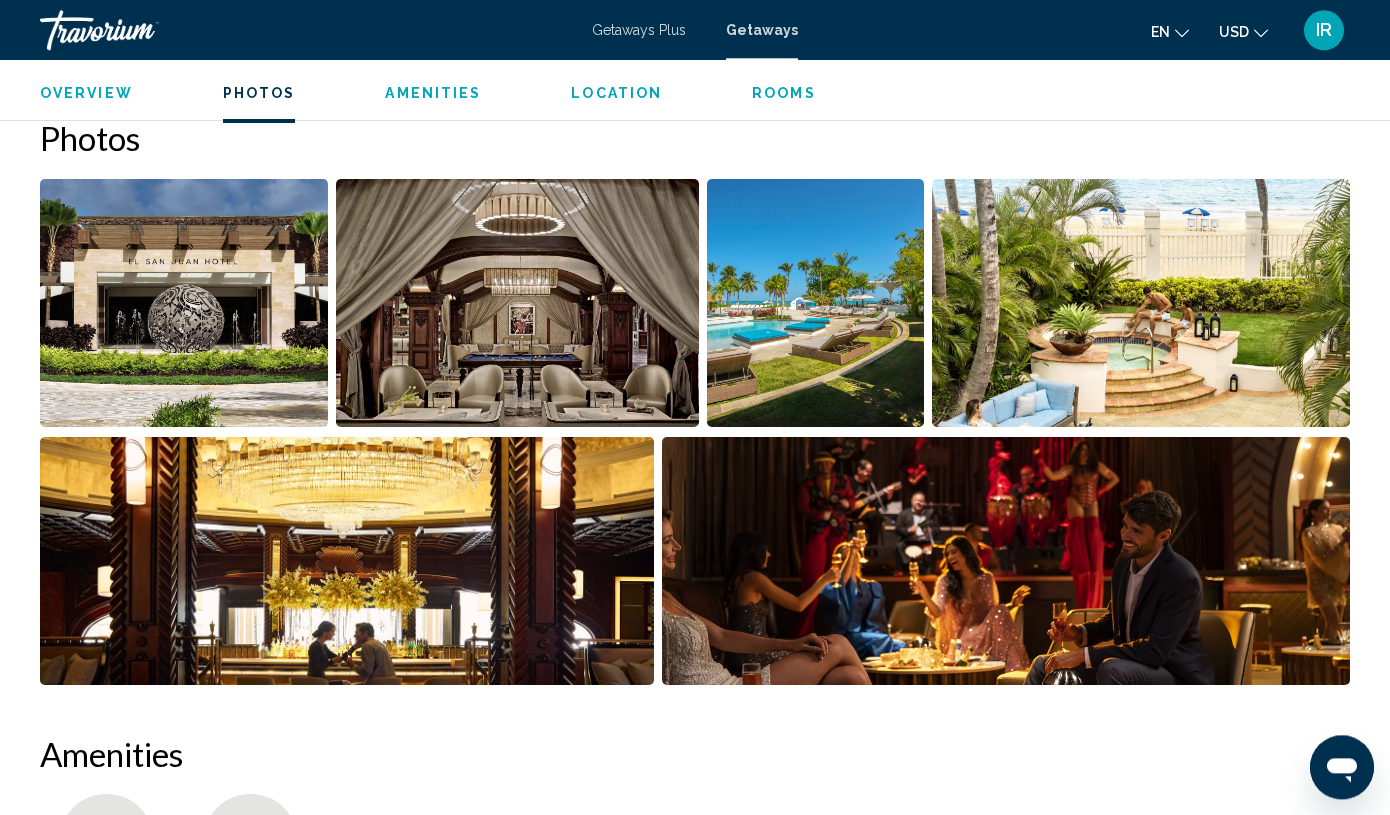 scroll, scrollTop: 1290, scrollLeft: 0, axis: vertical 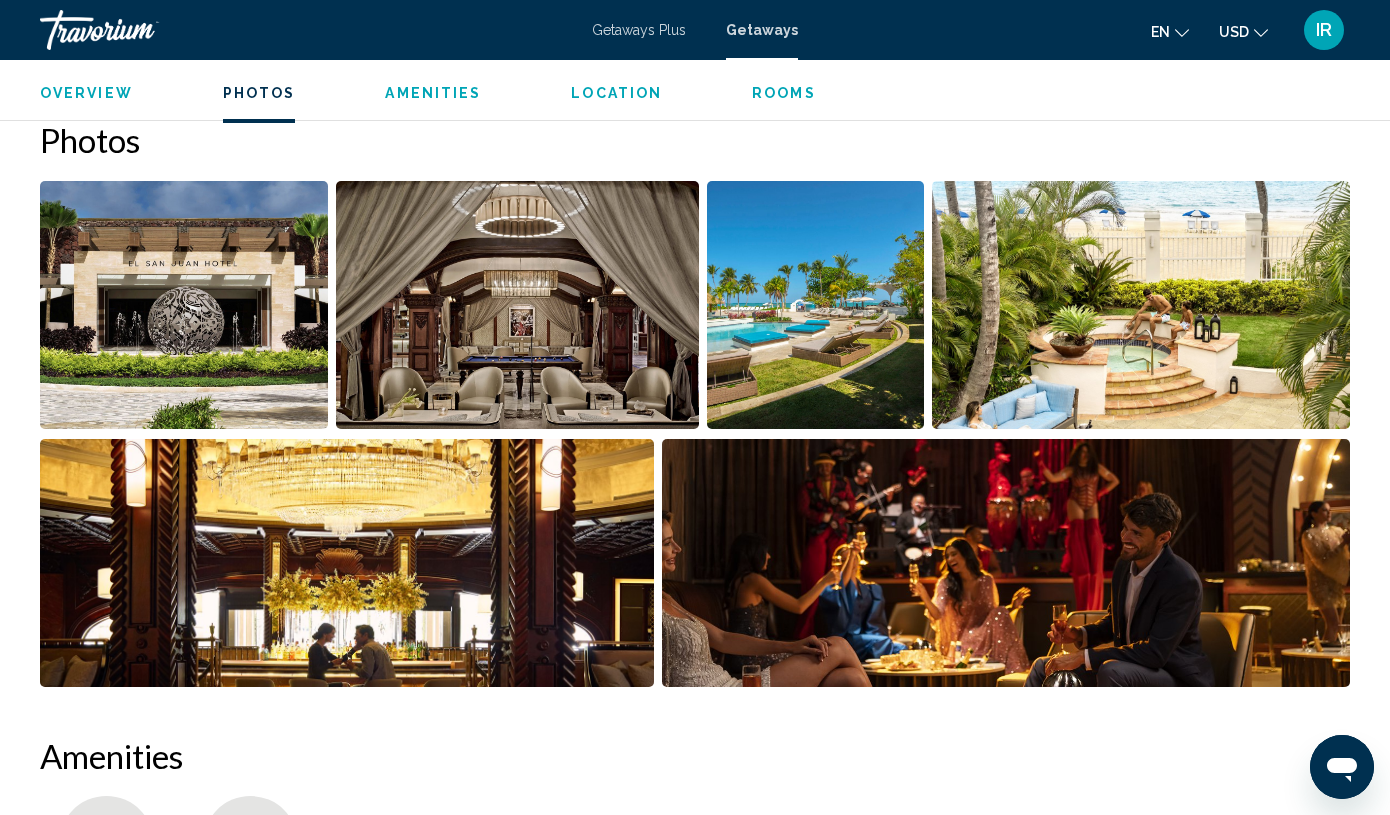 click at bounding box center (184, 305) 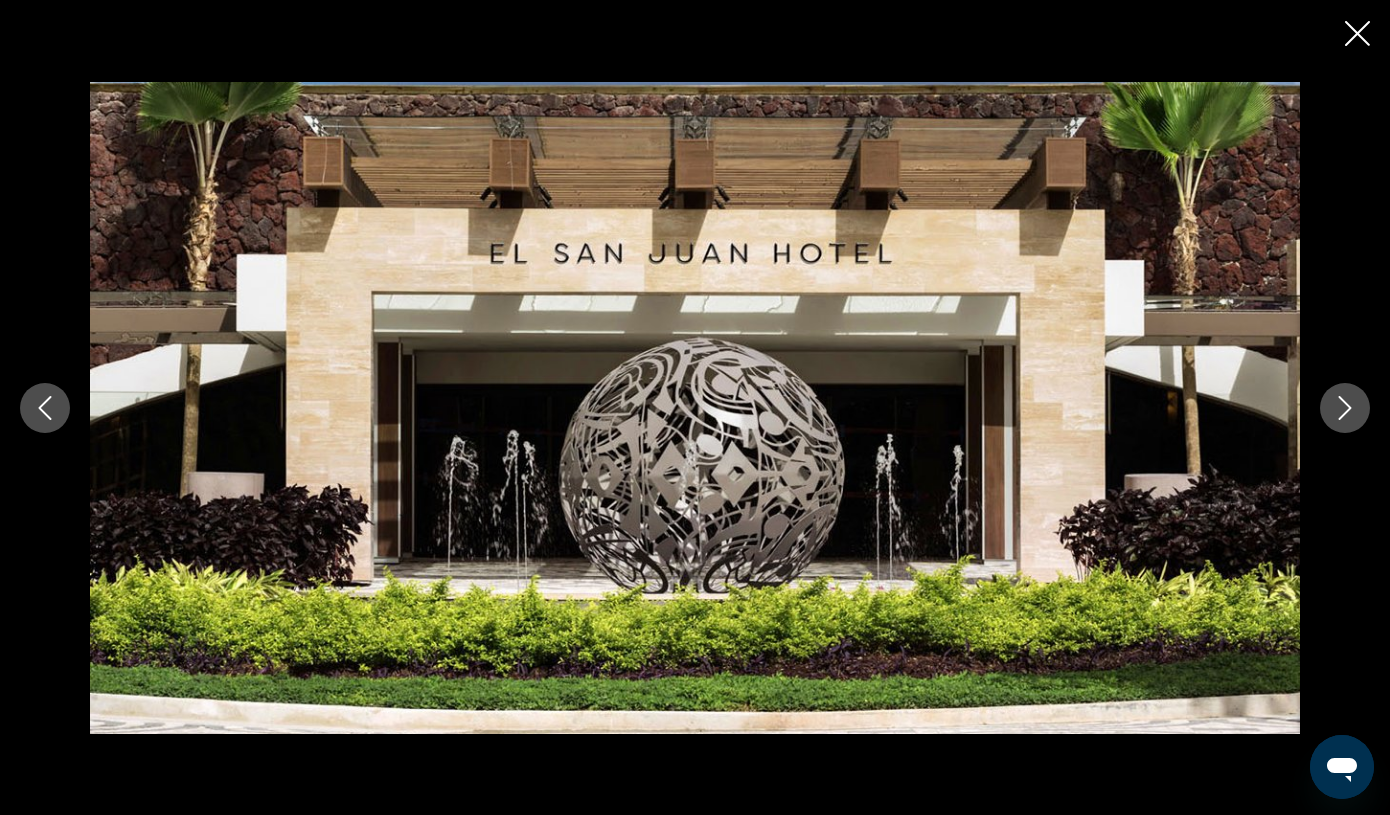 click 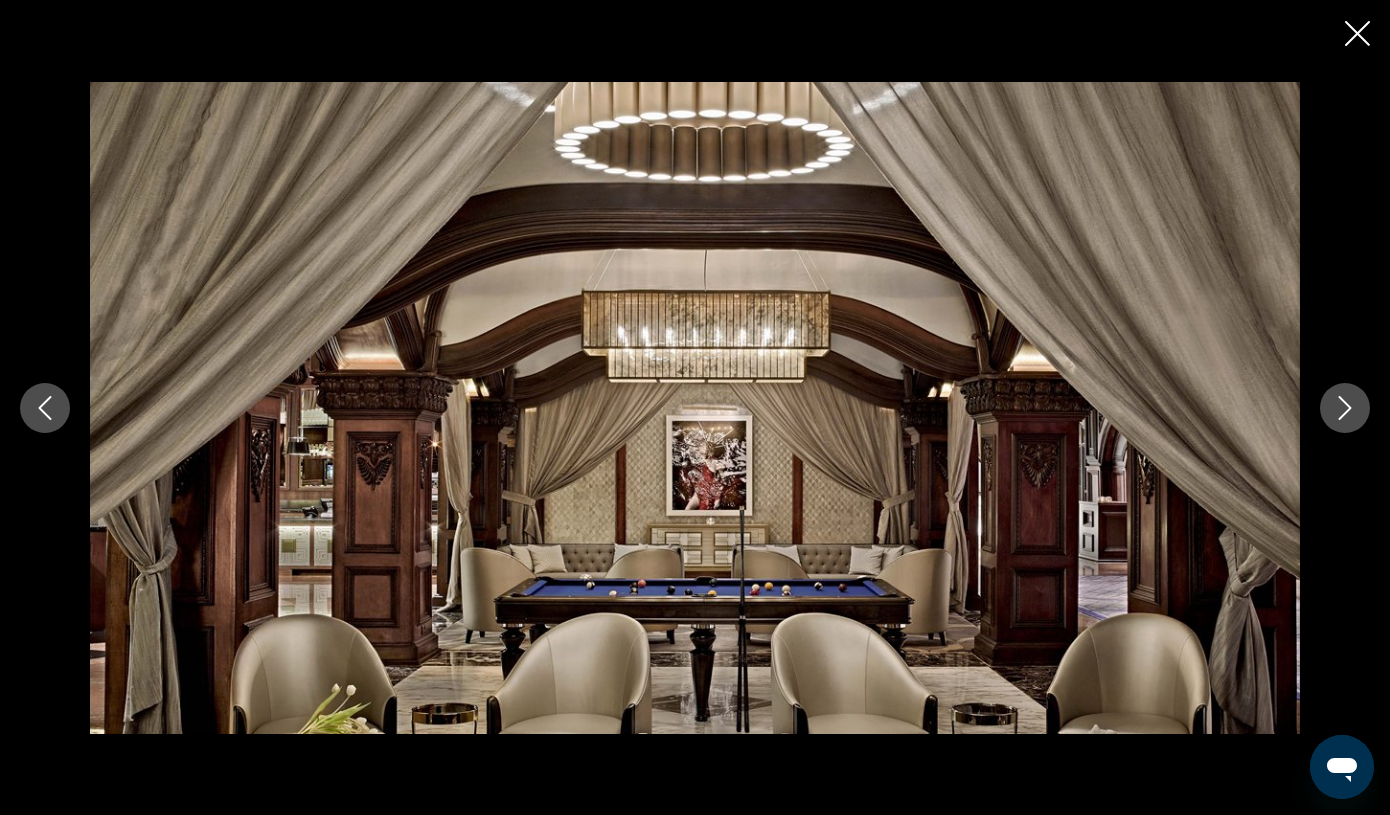 click 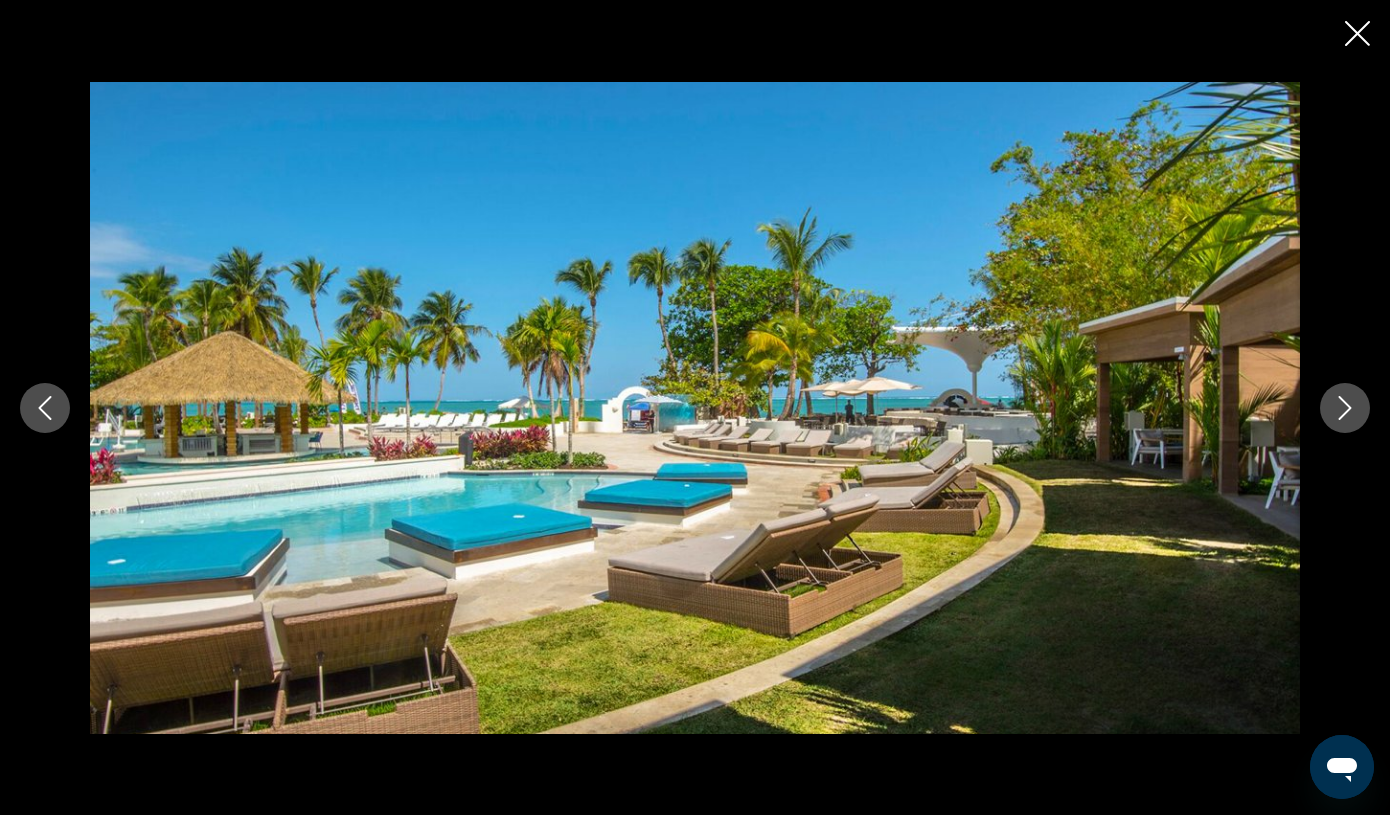 click 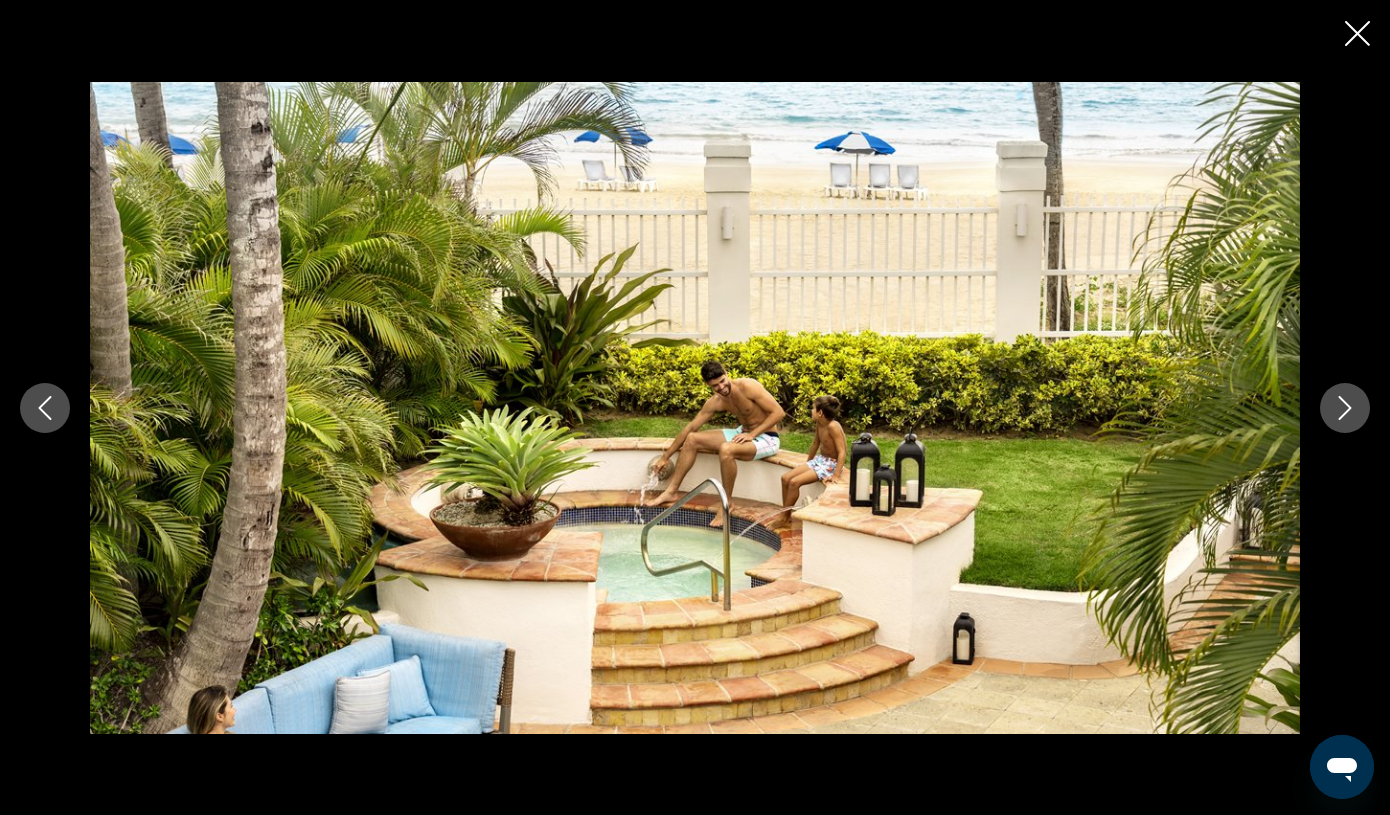 click 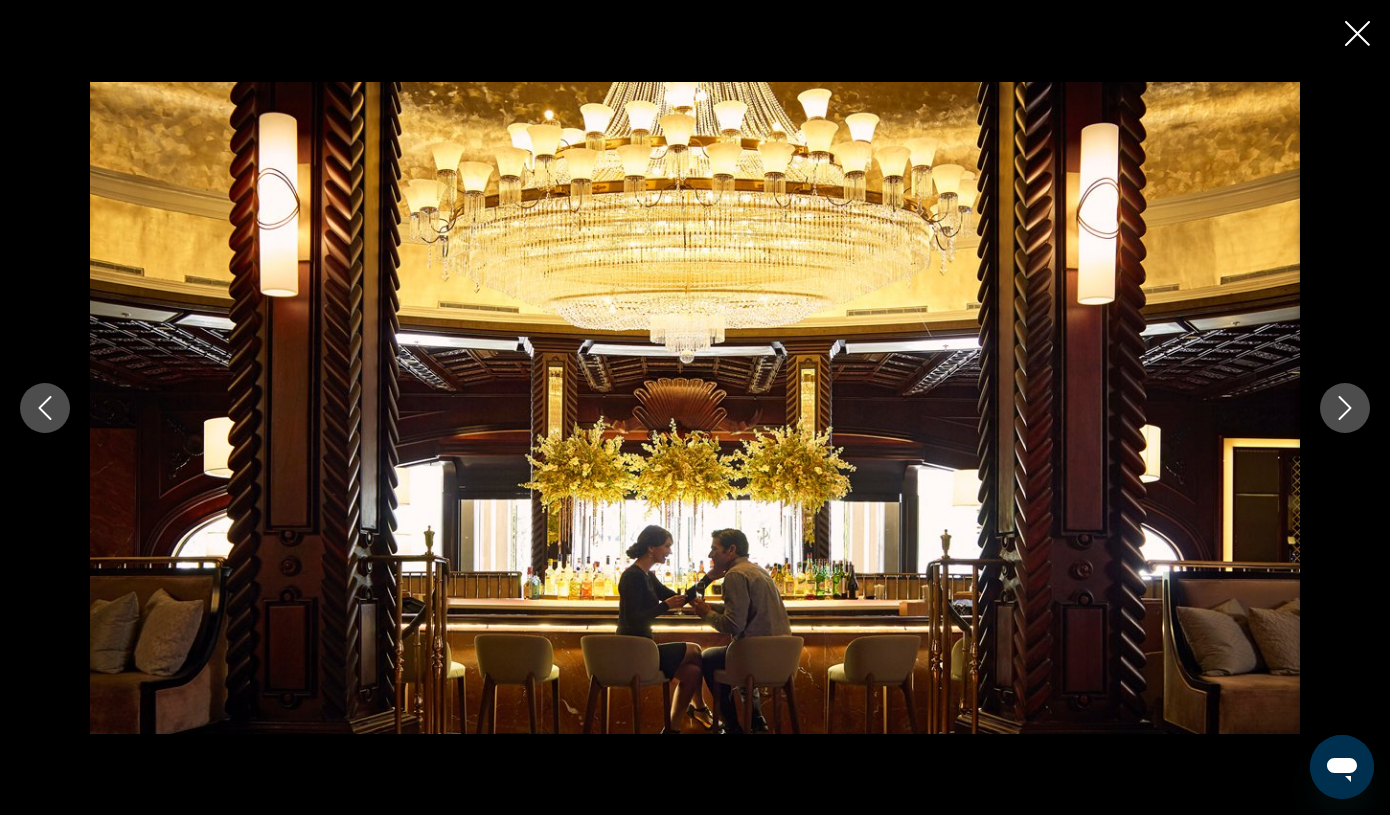 click 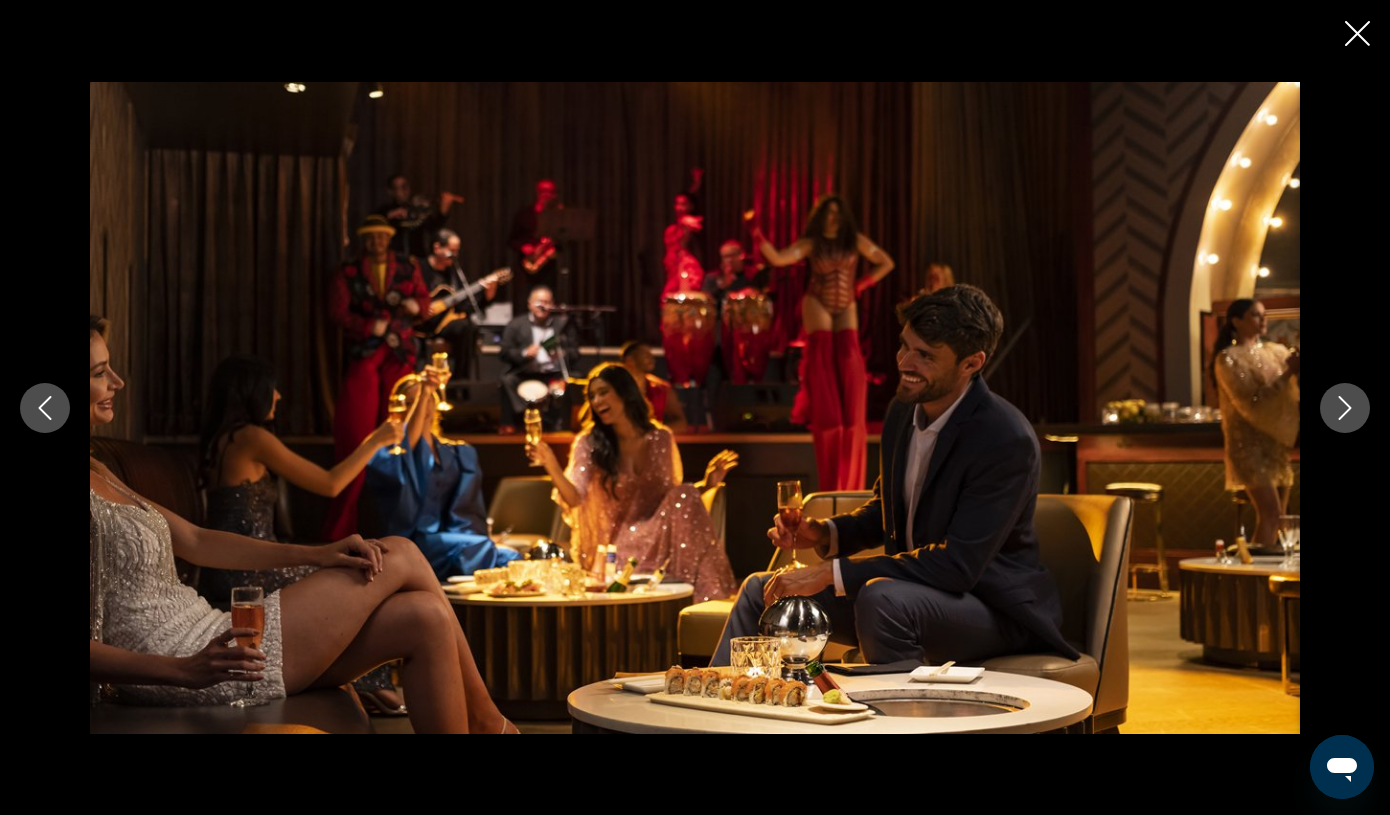 click 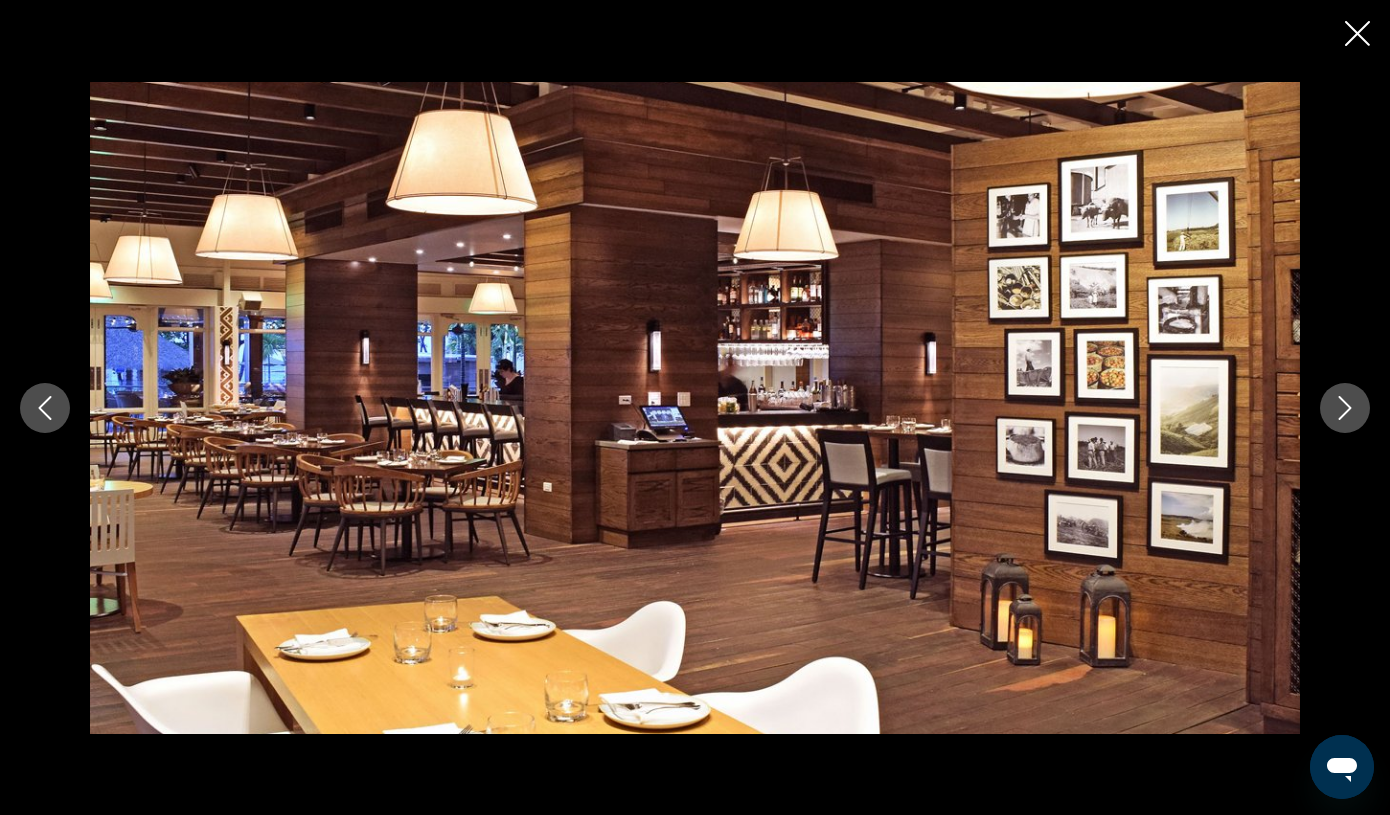 click 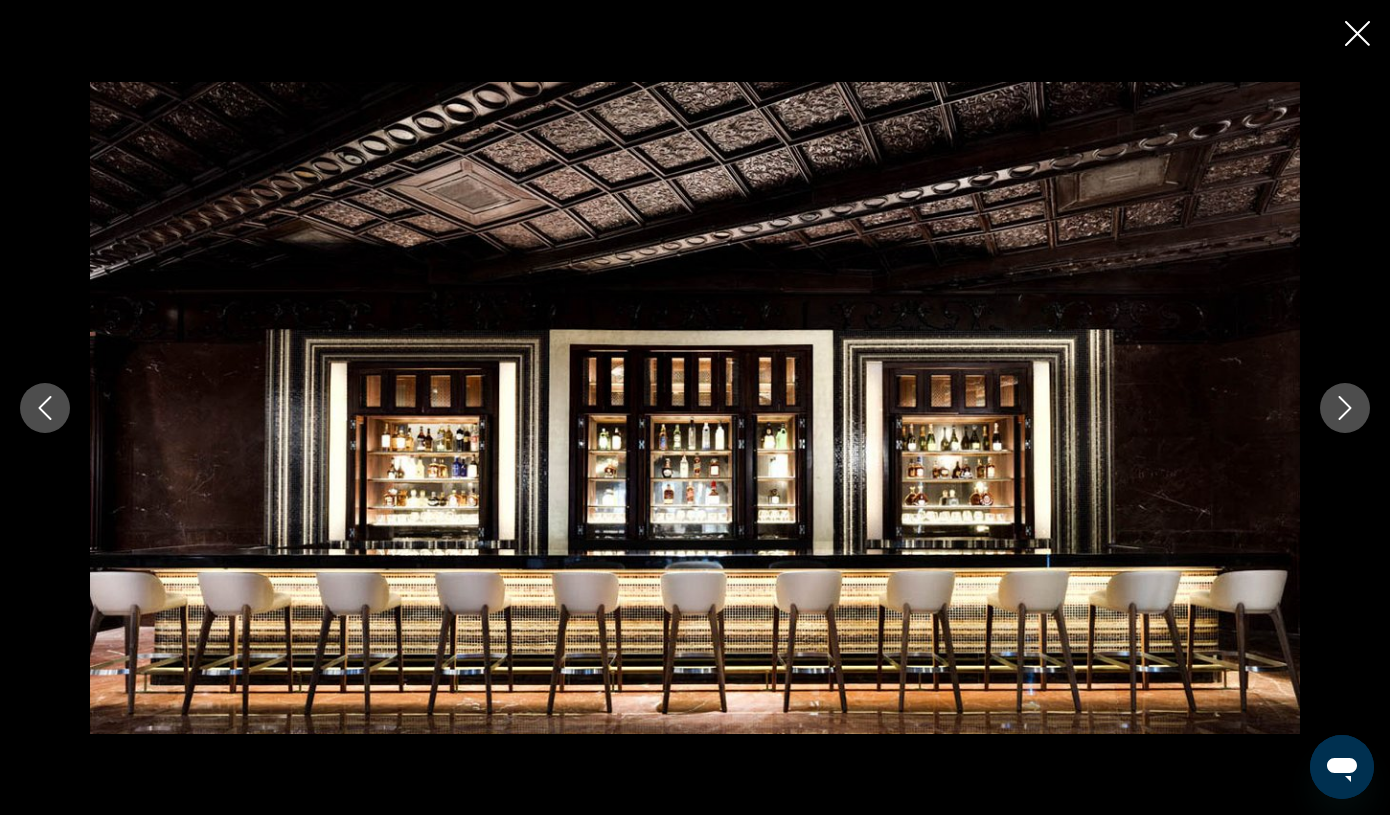 click 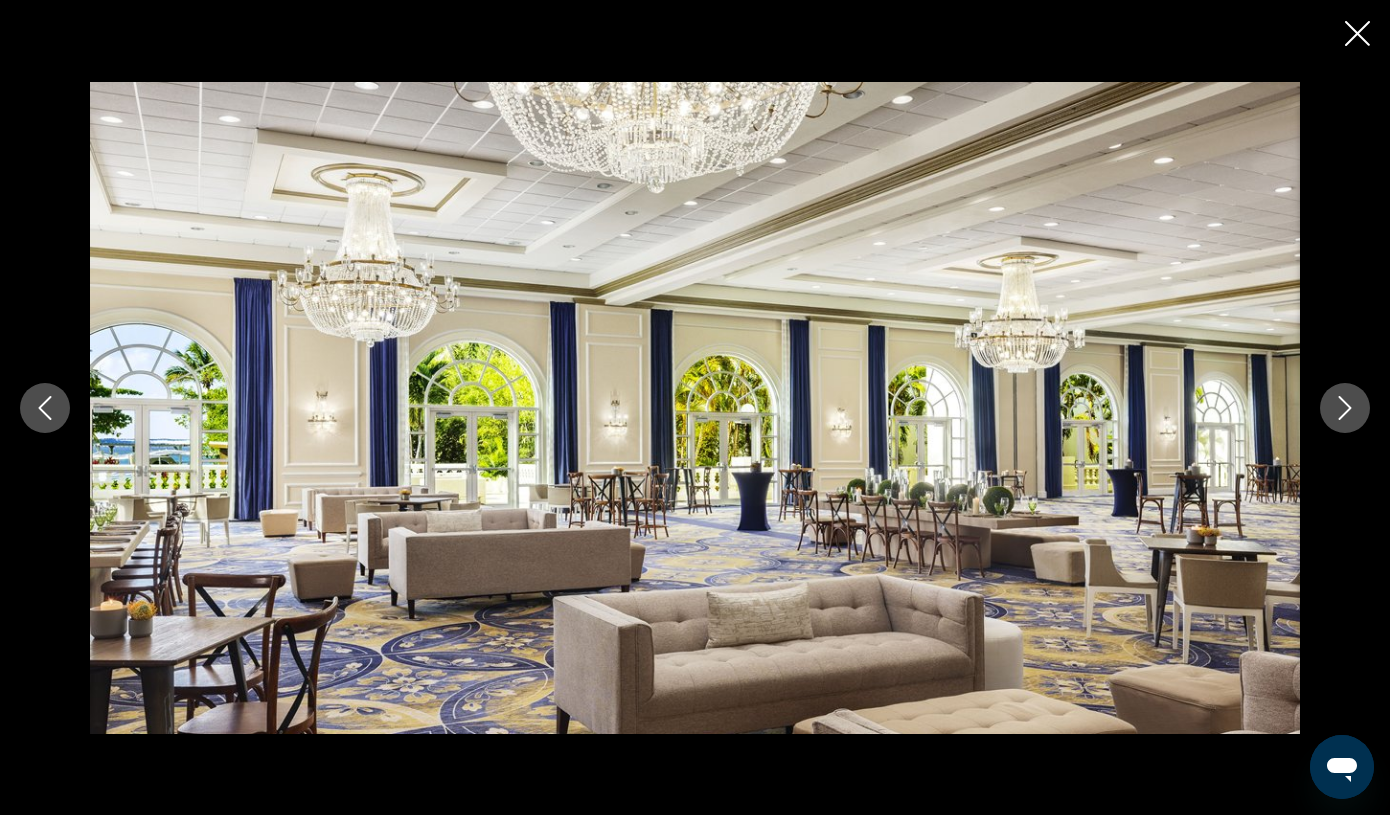 click 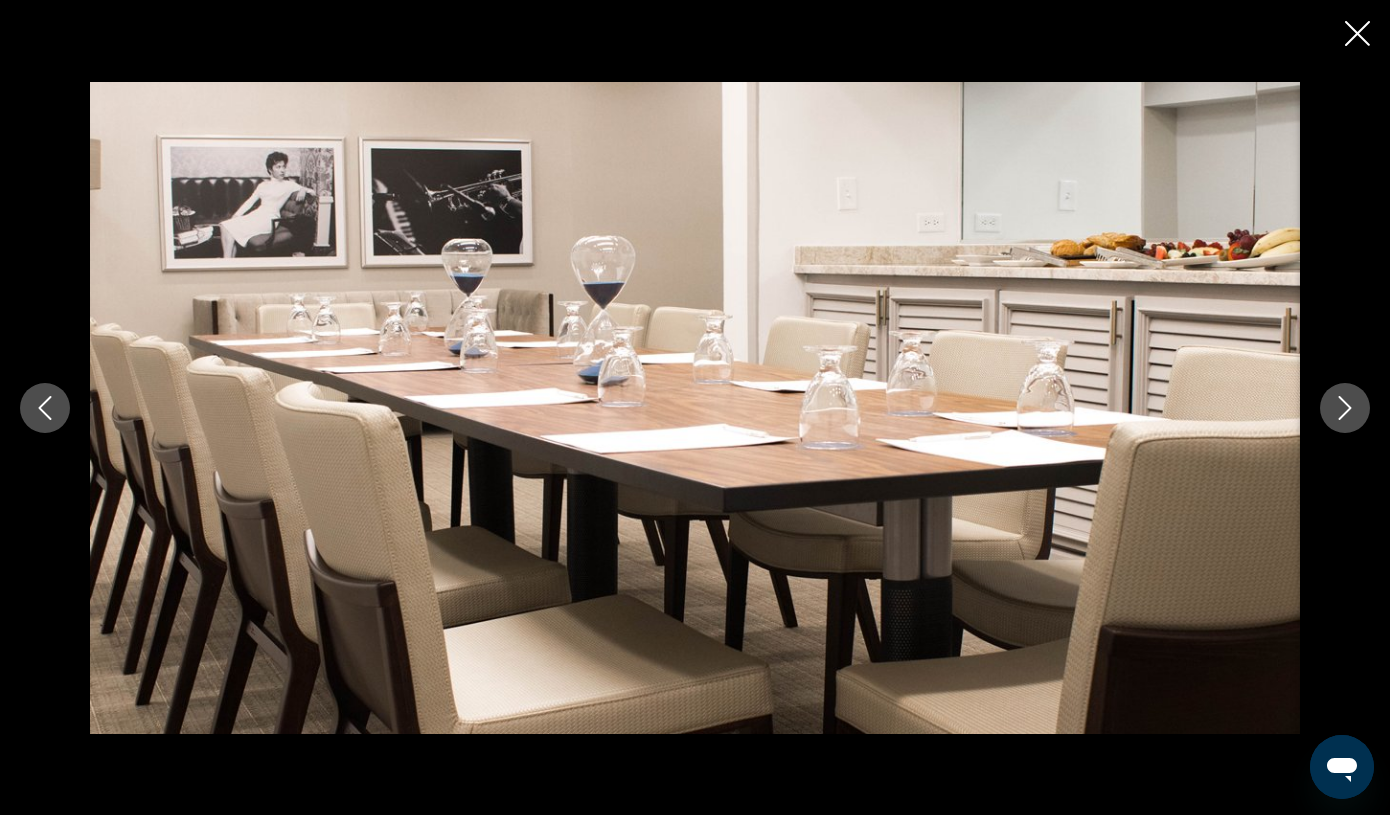 click 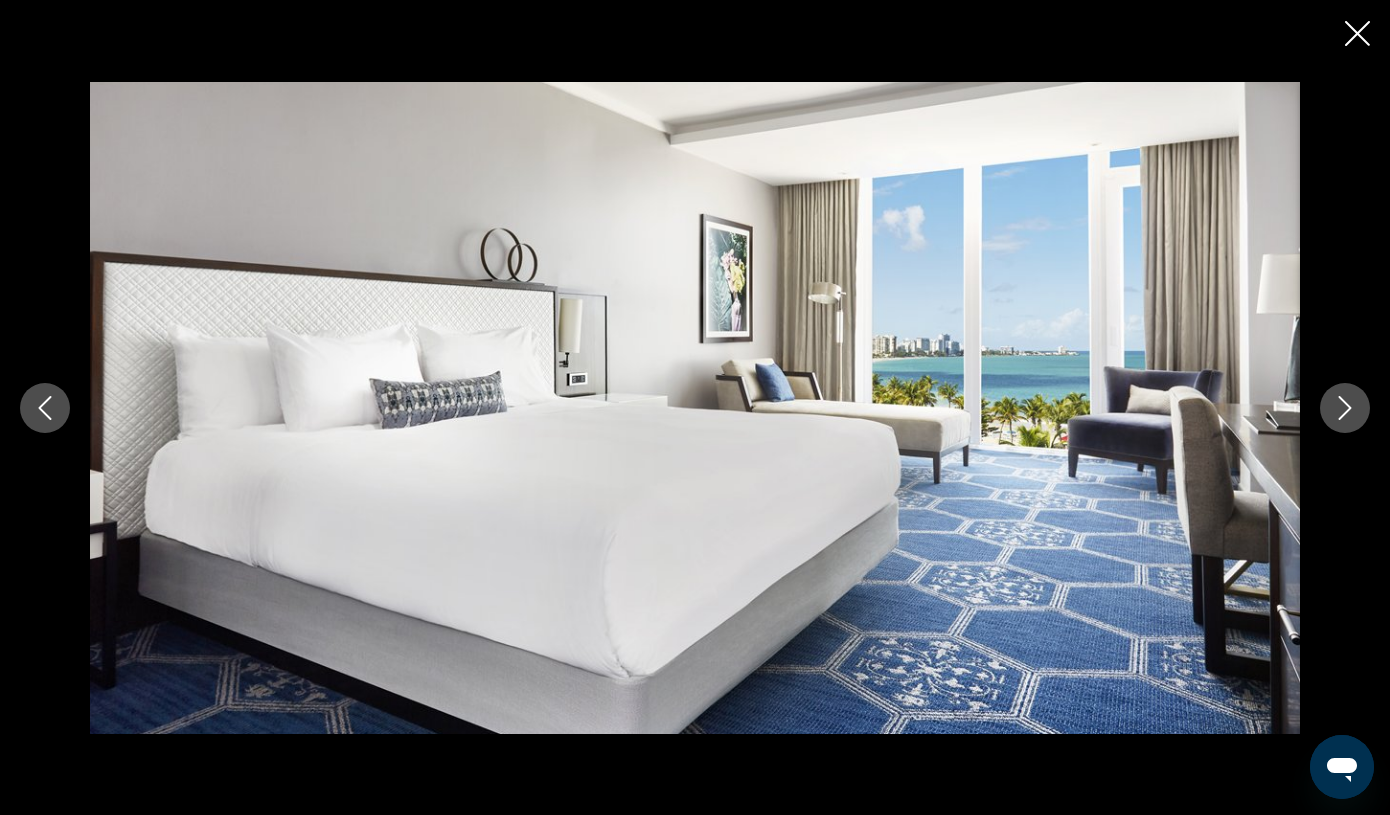 click 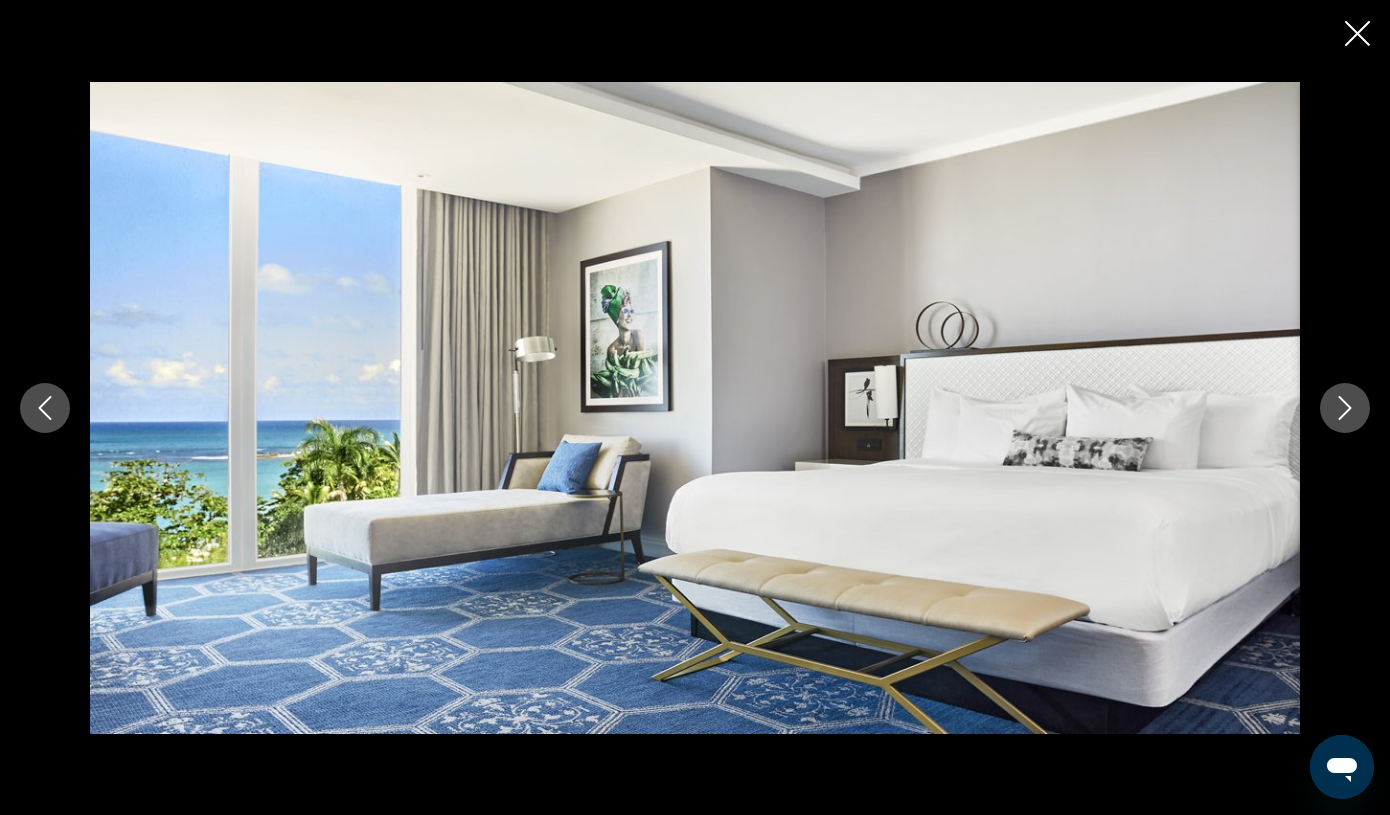 click 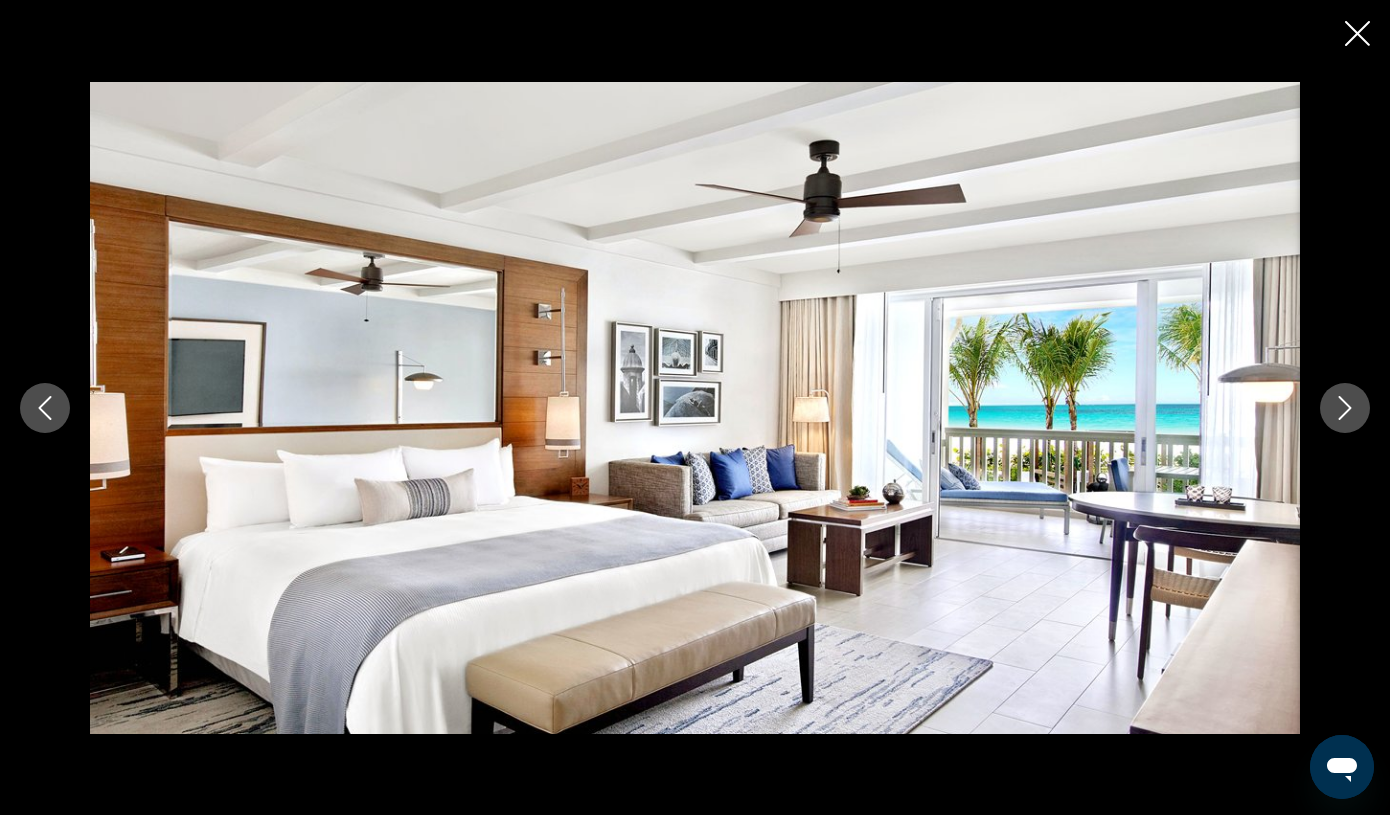 click 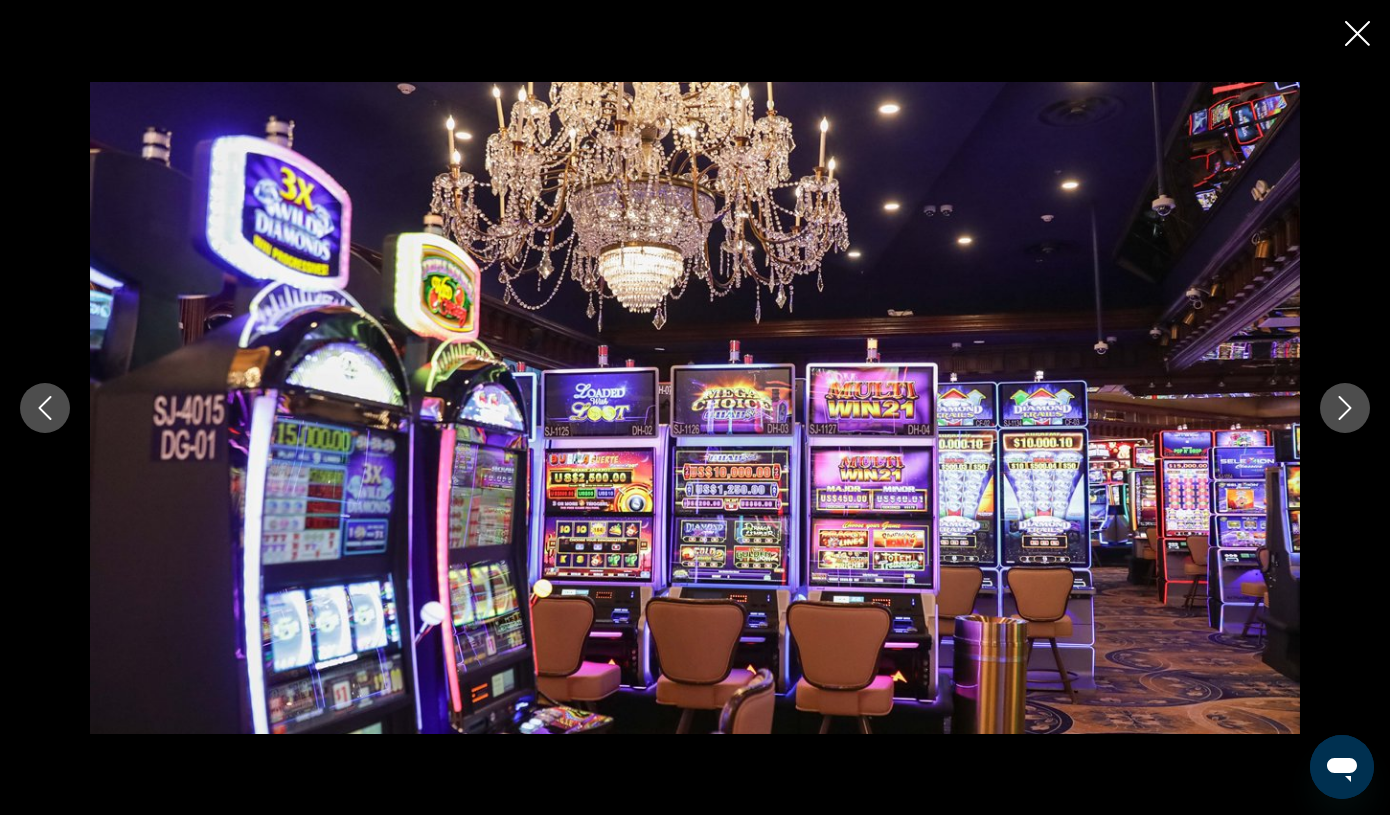 click 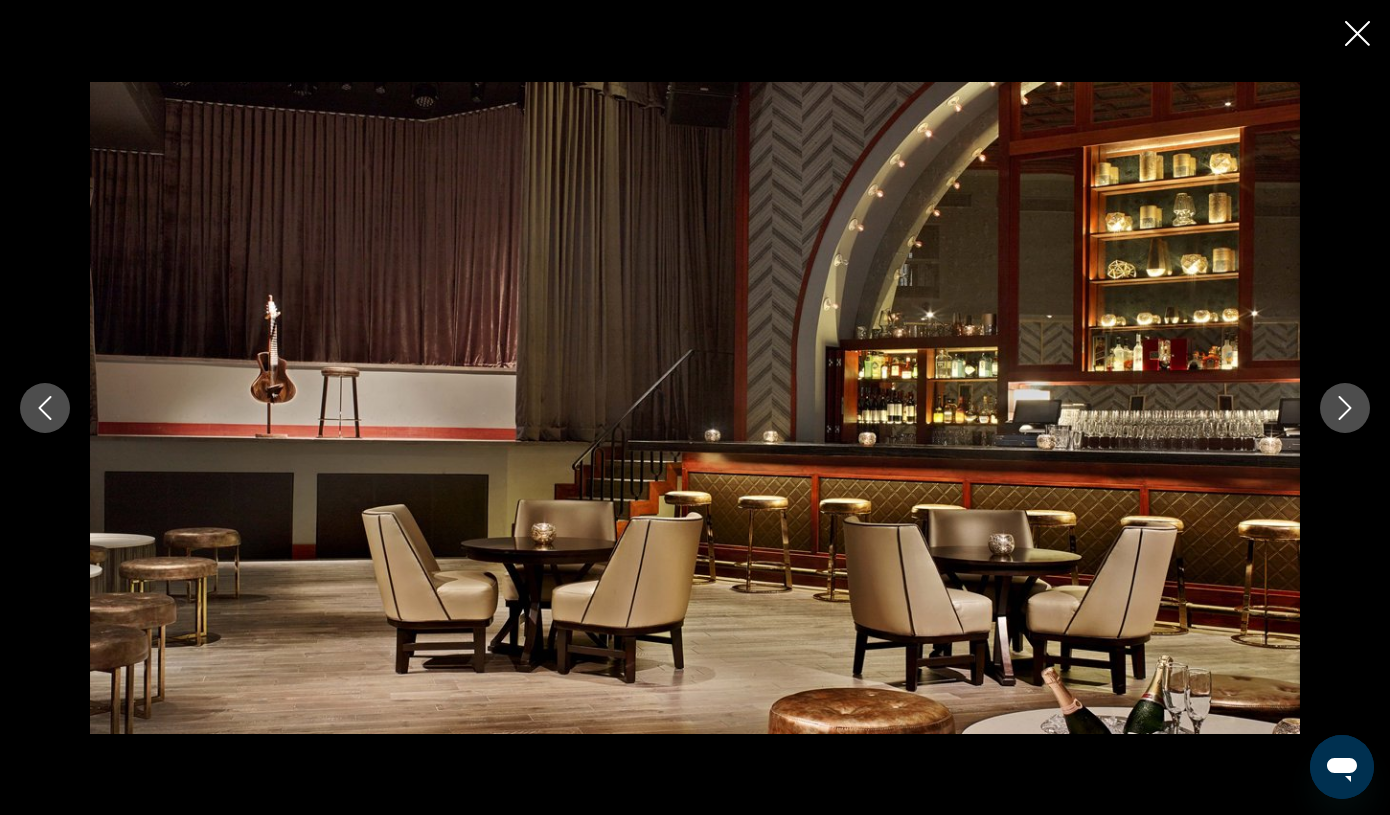 click 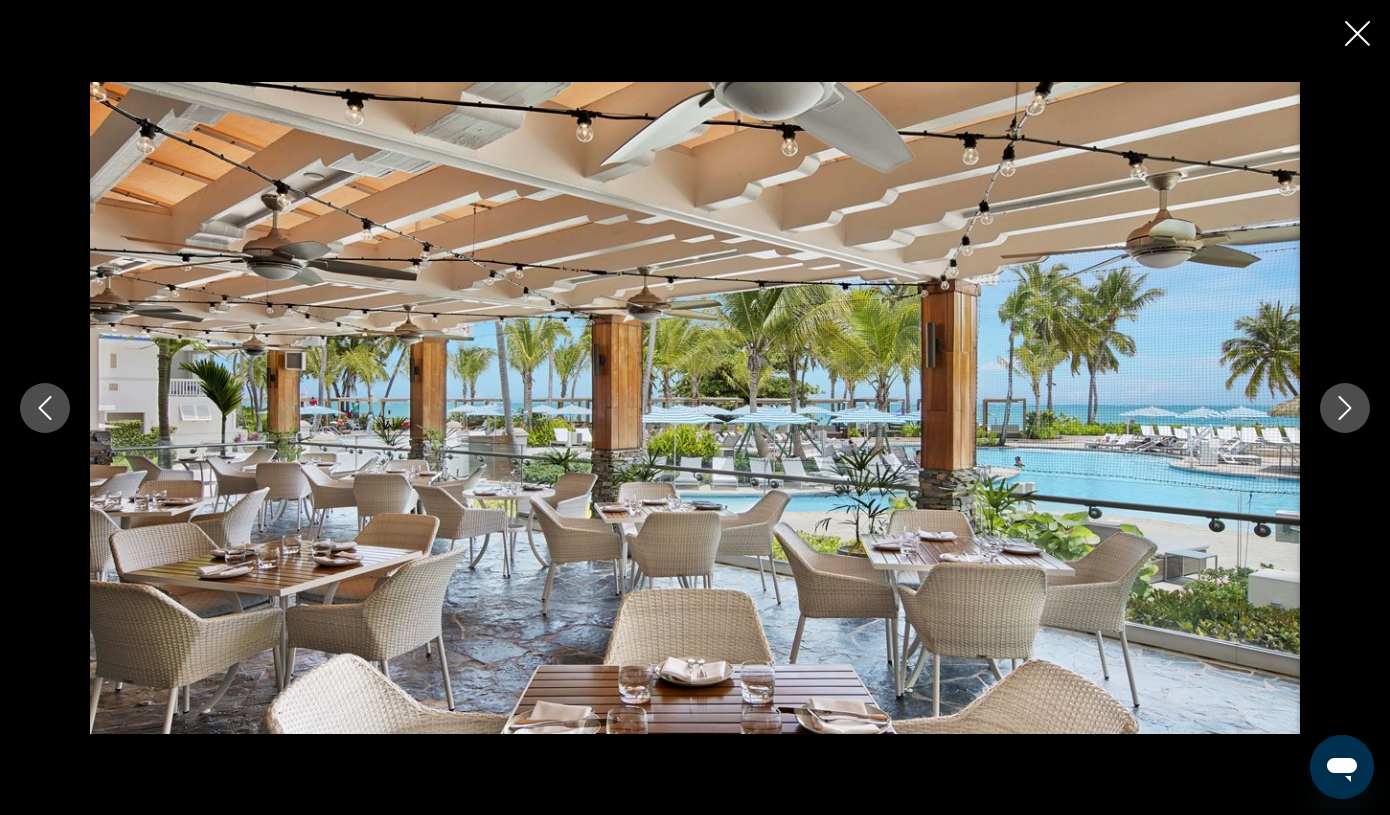 click 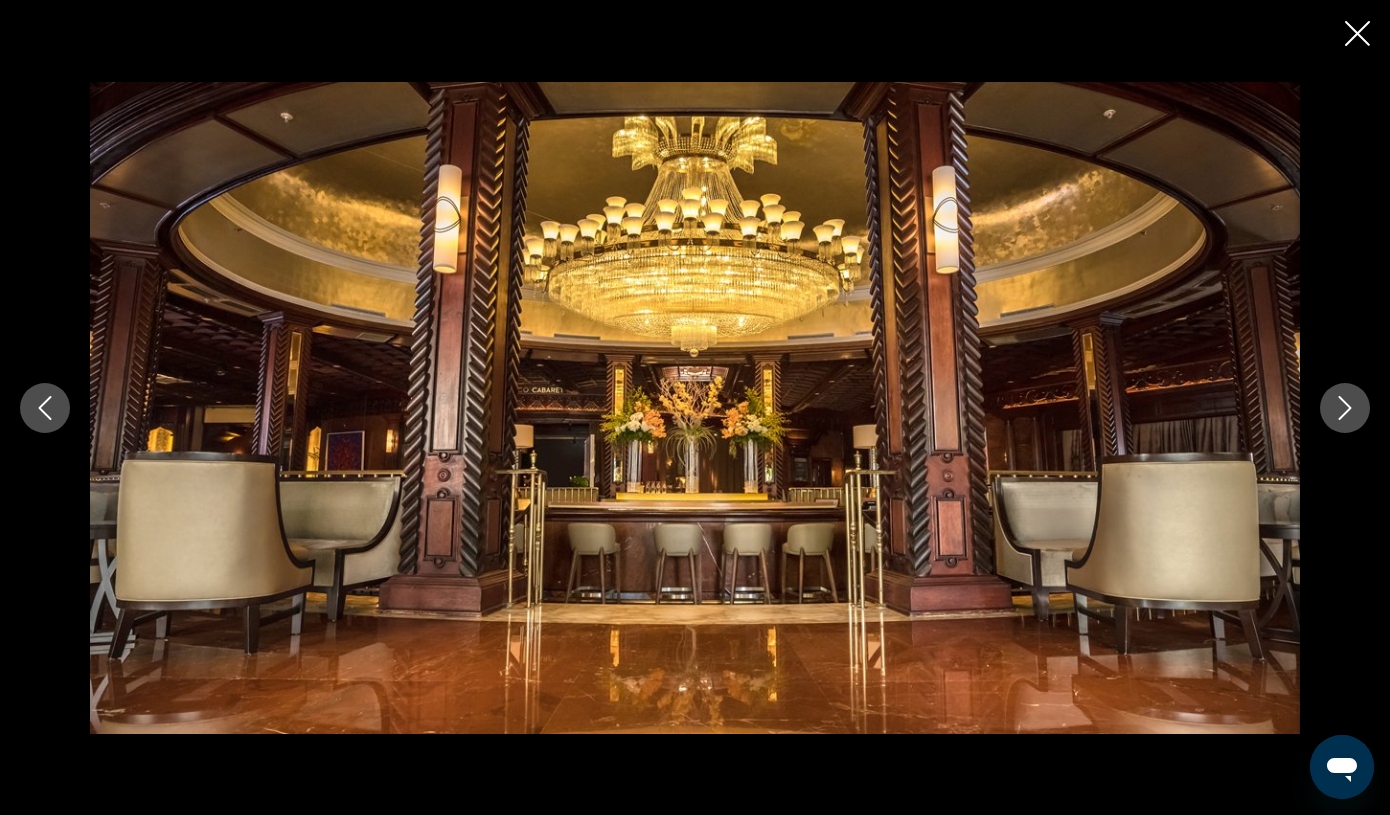 click 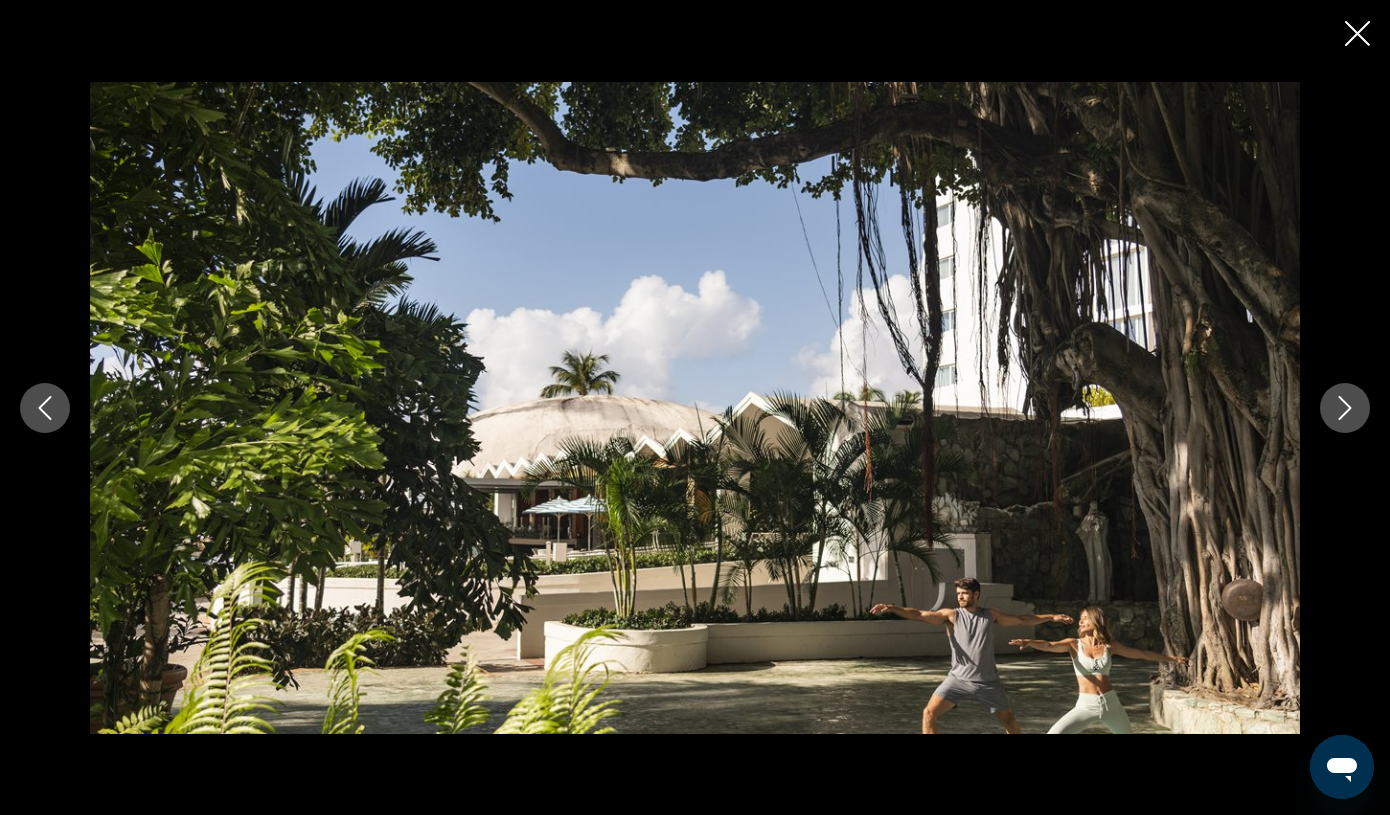 click 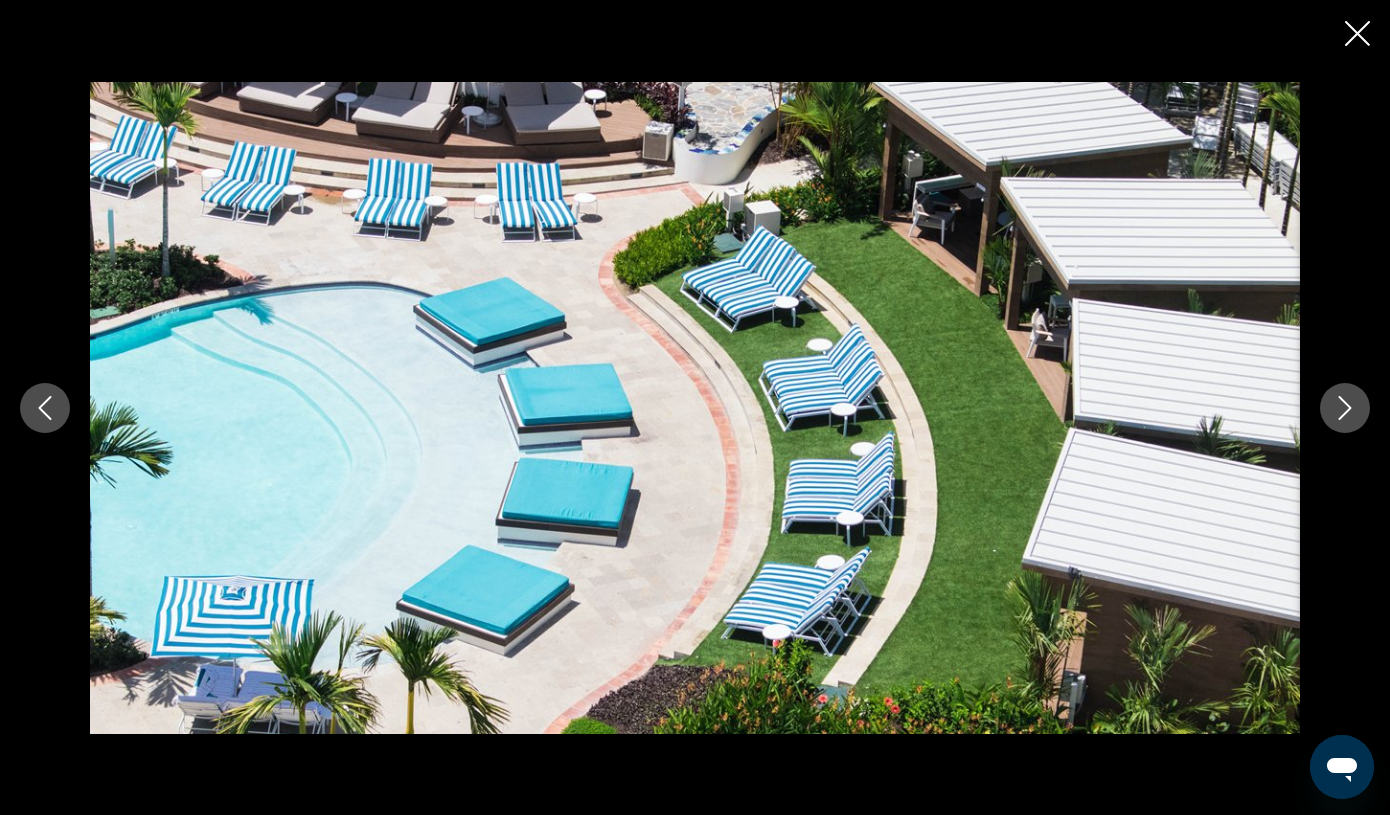 click 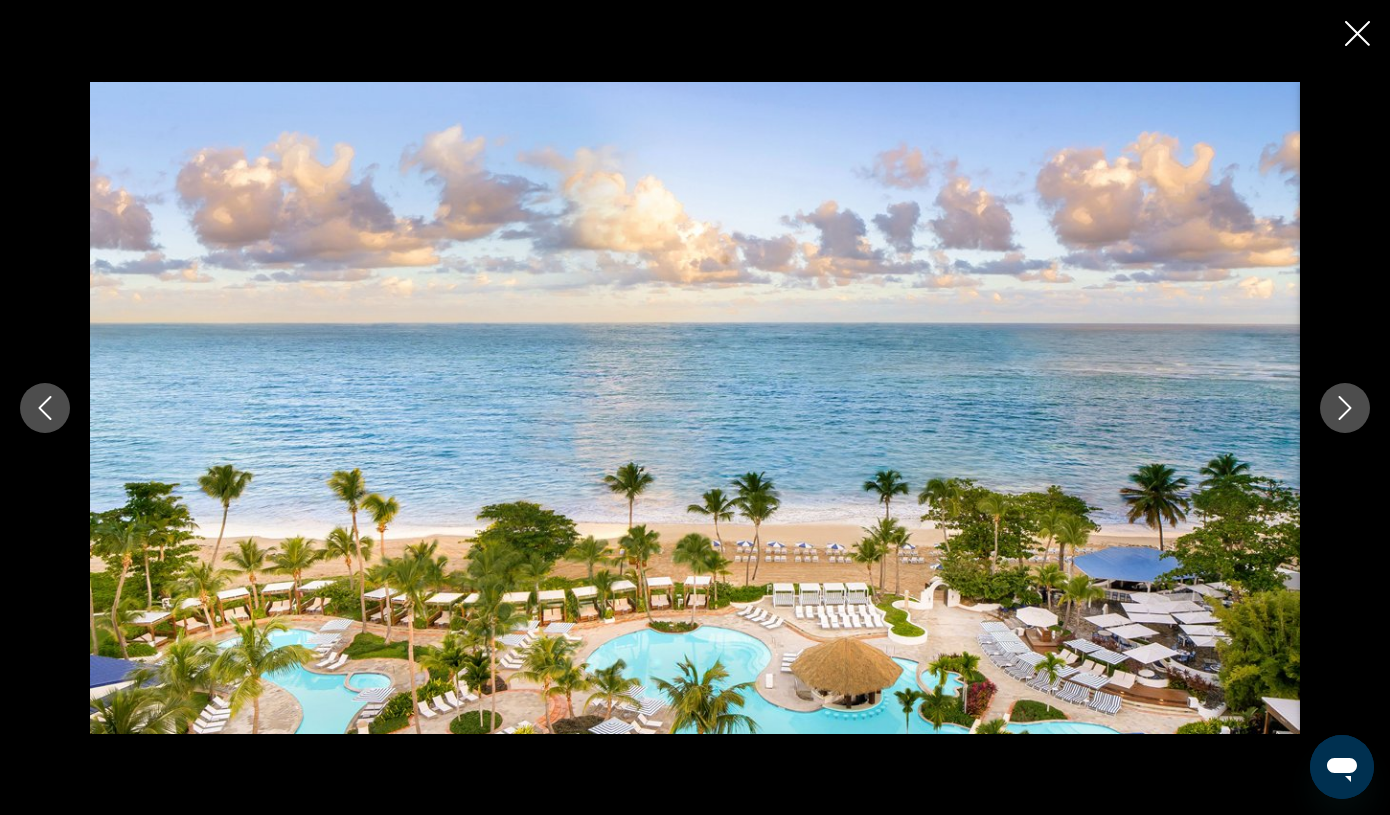 click 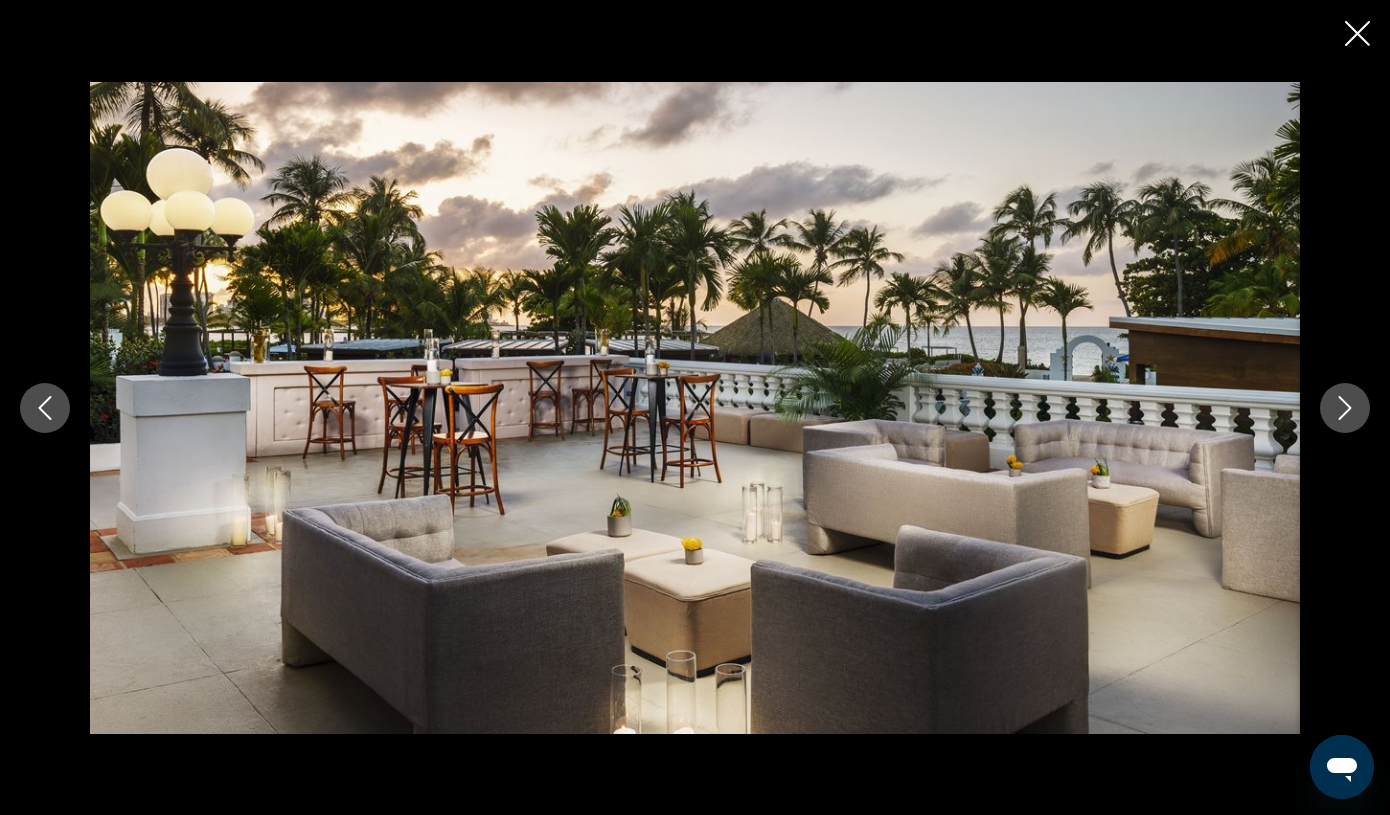 click 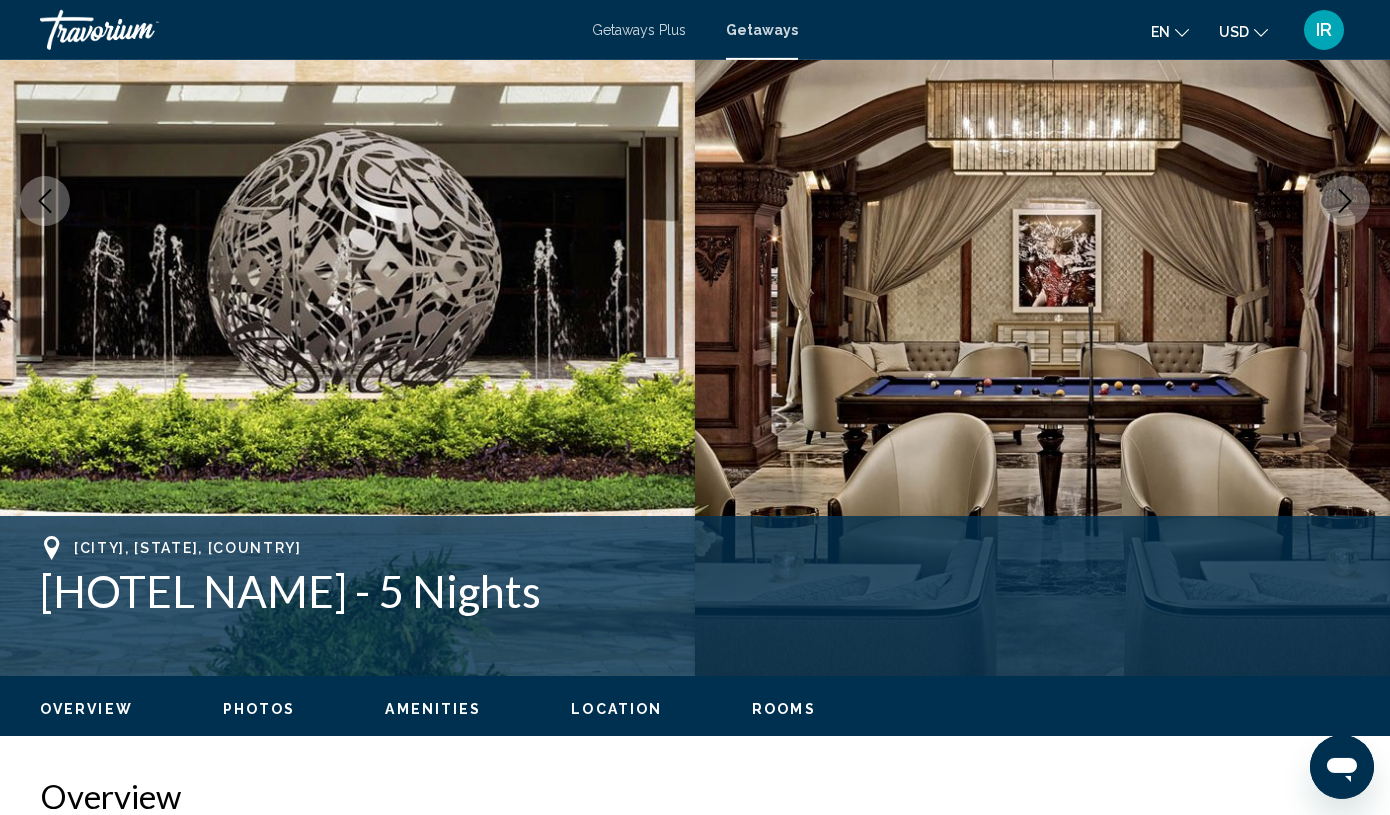 scroll, scrollTop: 364, scrollLeft: 0, axis: vertical 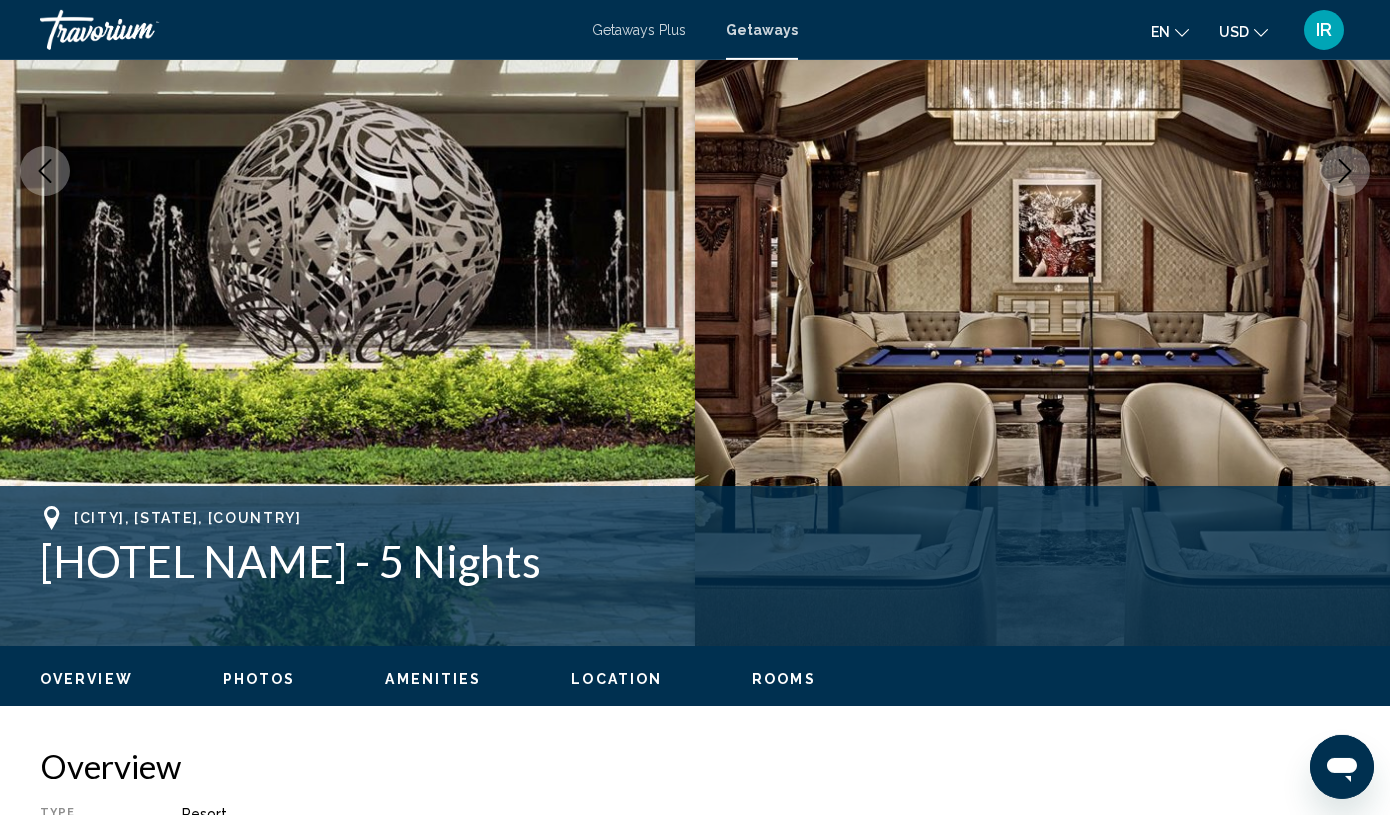 drag, startPoint x: 759, startPoint y: 585, endPoint x: 226, endPoint y: 571, distance: 533.18384 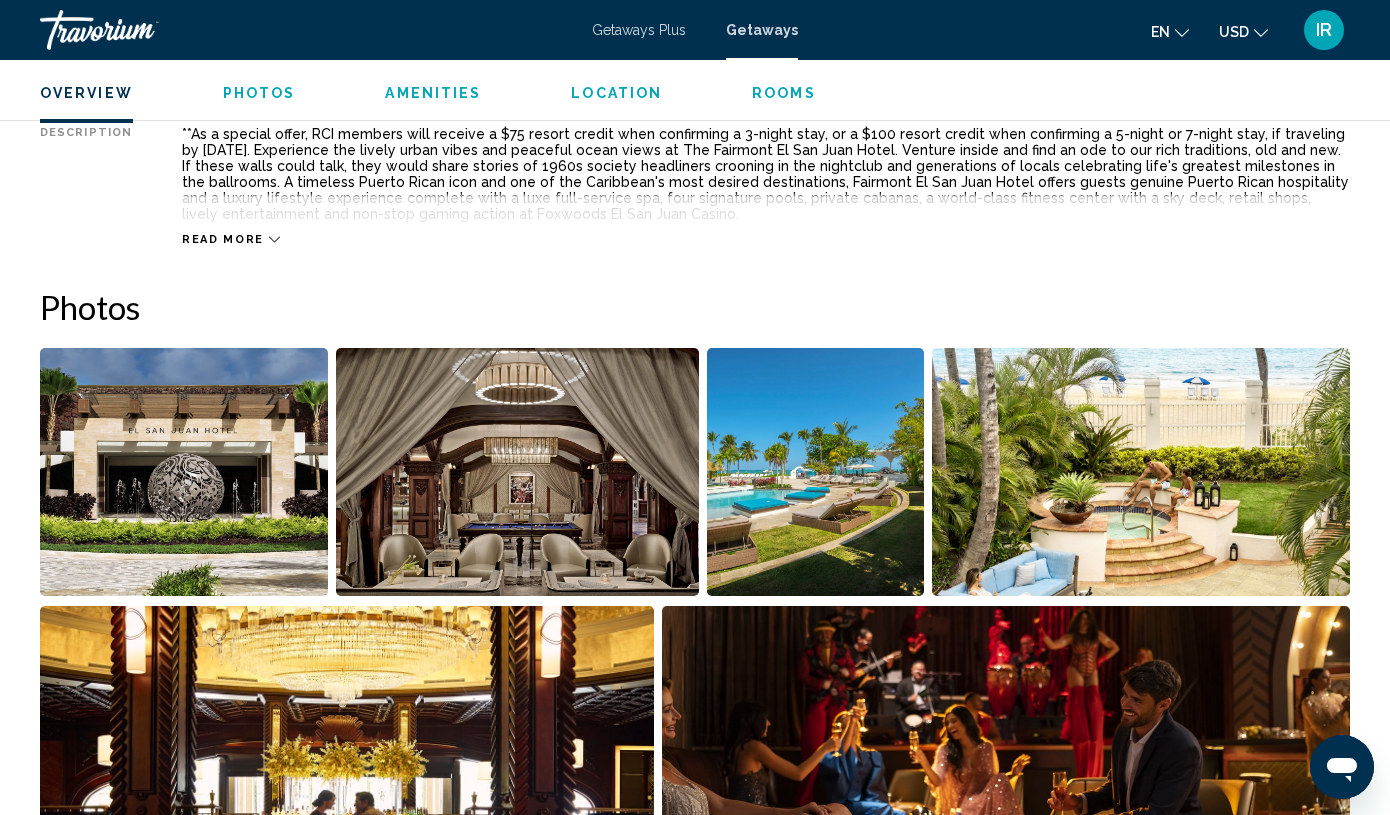 scroll, scrollTop: 1125, scrollLeft: 0, axis: vertical 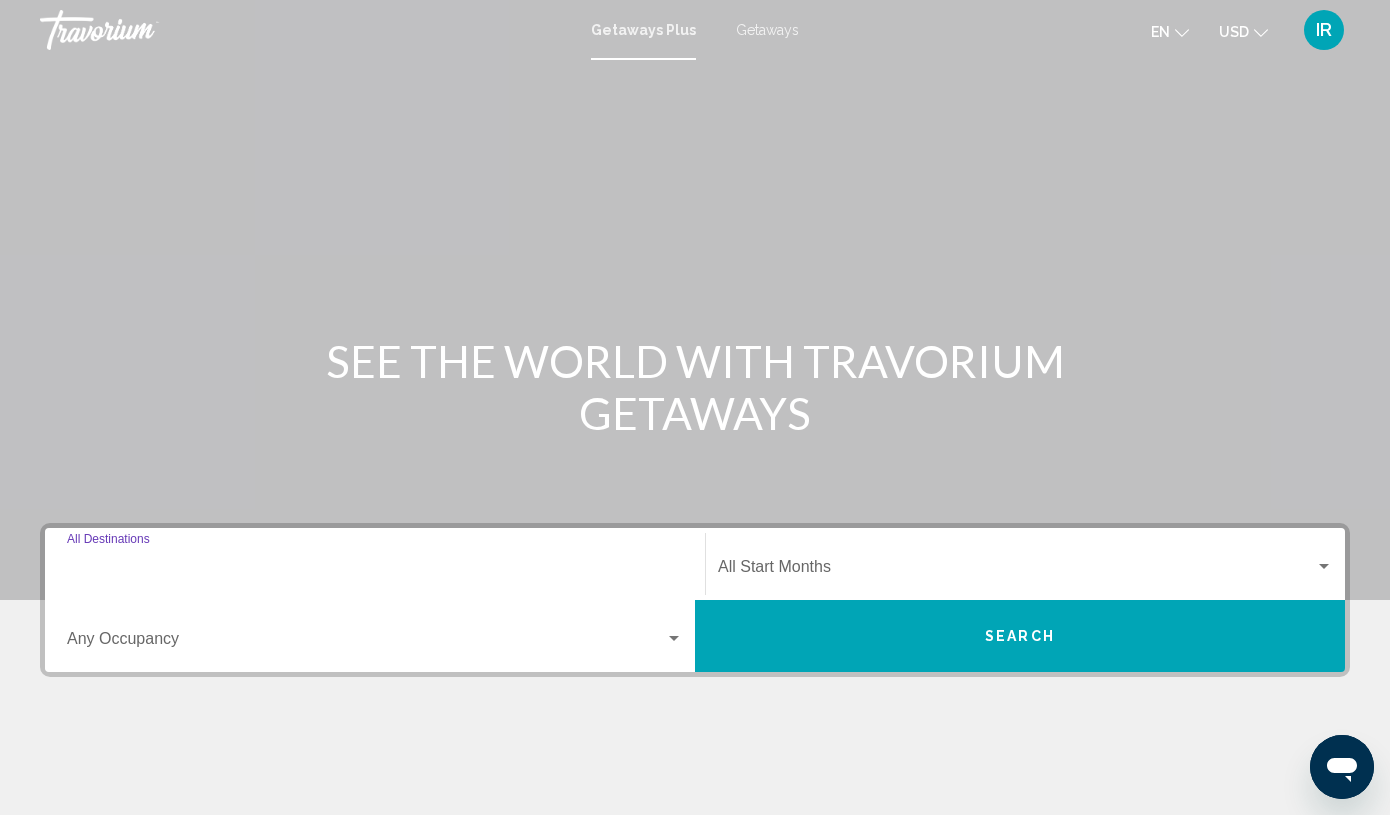 click on "Destination All Destinations" at bounding box center [375, 571] 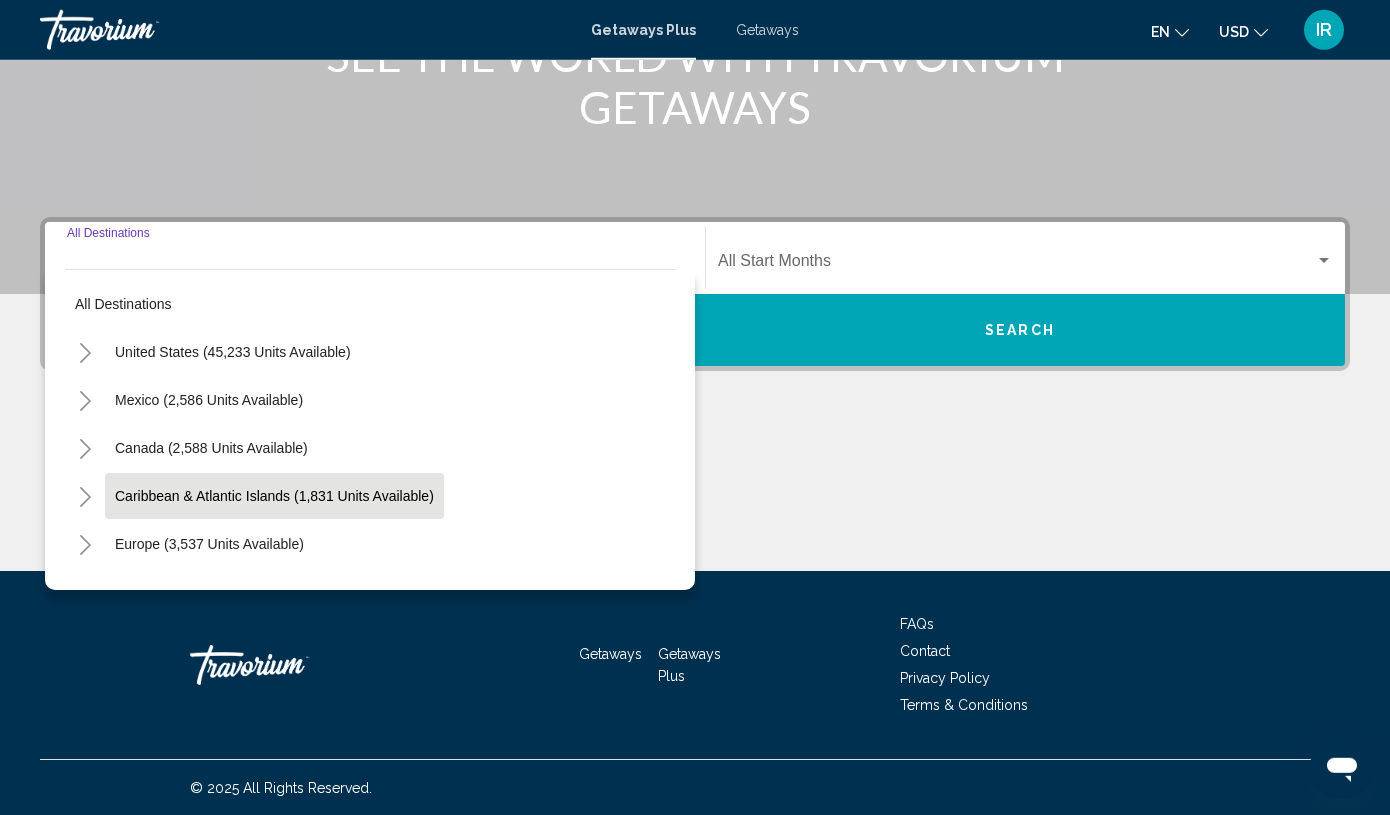 scroll, scrollTop: 307, scrollLeft: 0, axis: vertical 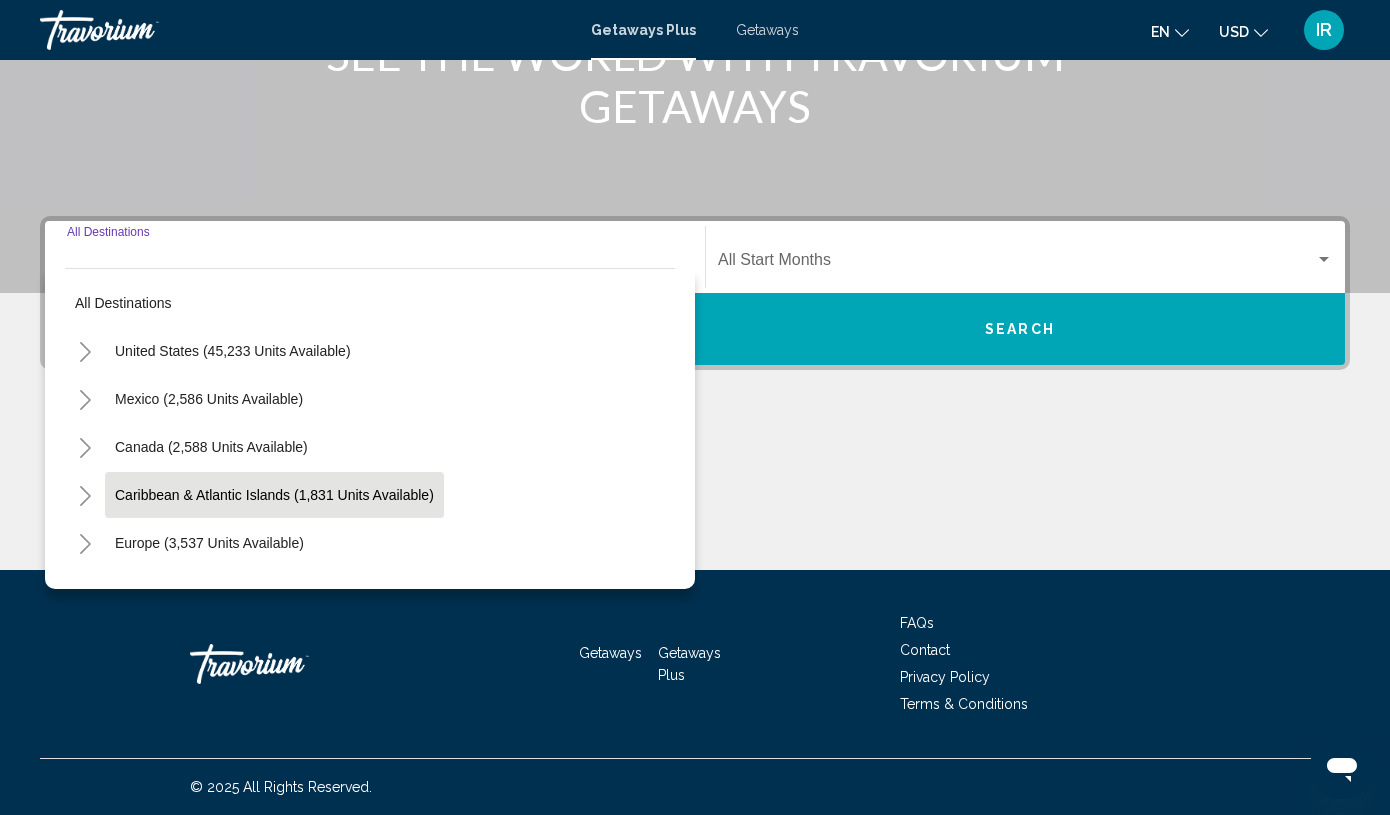 click on "Caribbean & Atlantic Islands (1,831 units available)" at bounding box center (209, 543) 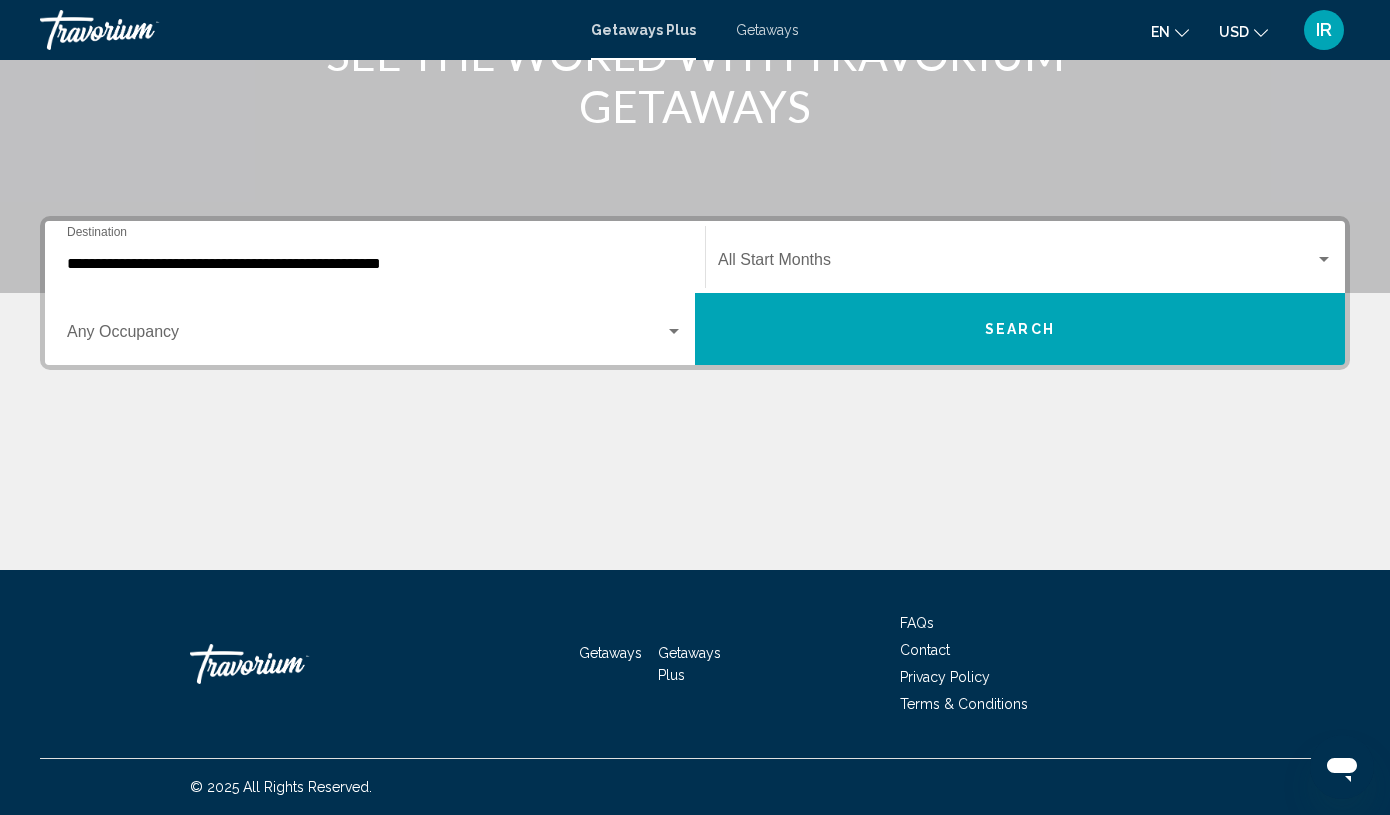 click on "Start Month All Start Months" 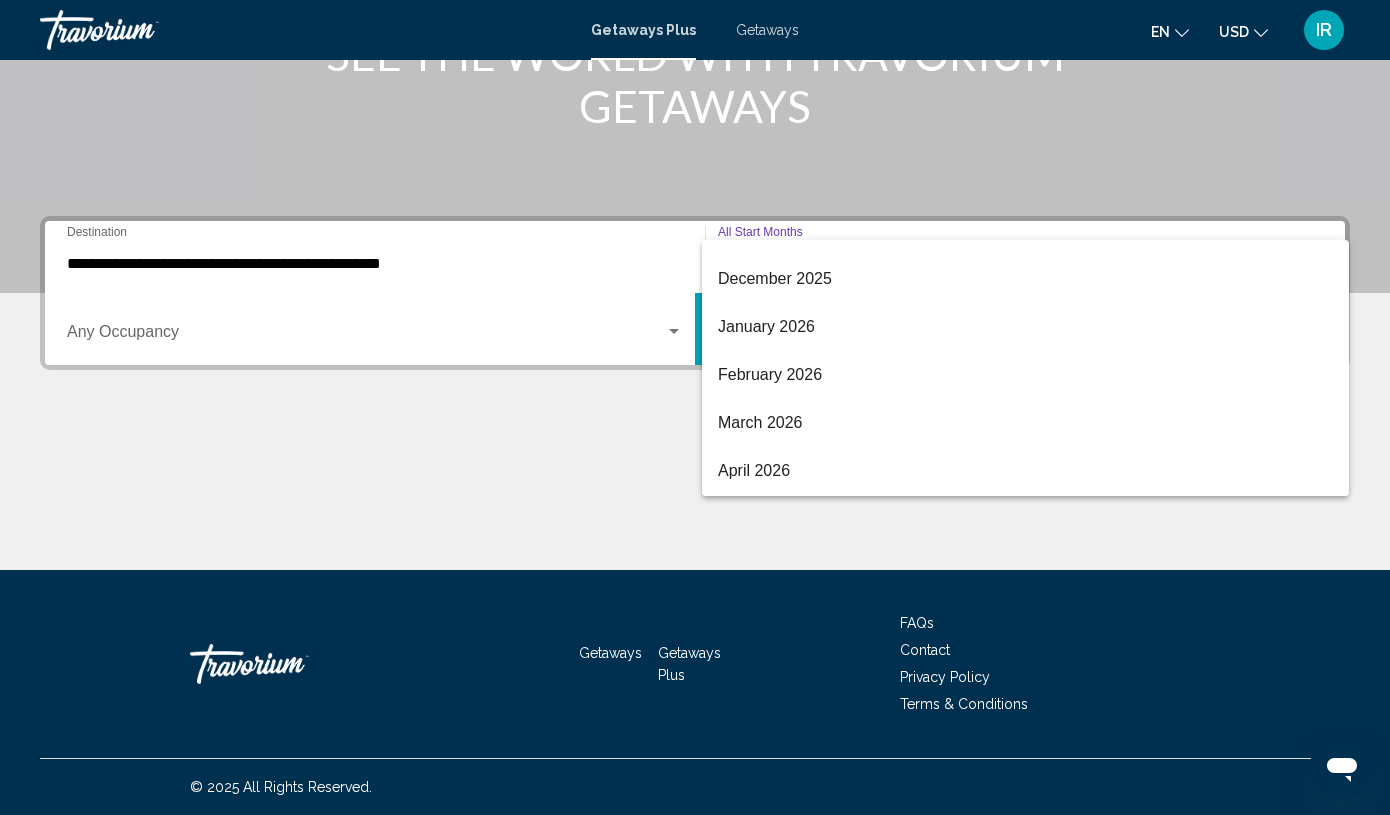 scroll, scrollTop: 237, scrollLeft: 0, axis: vertical 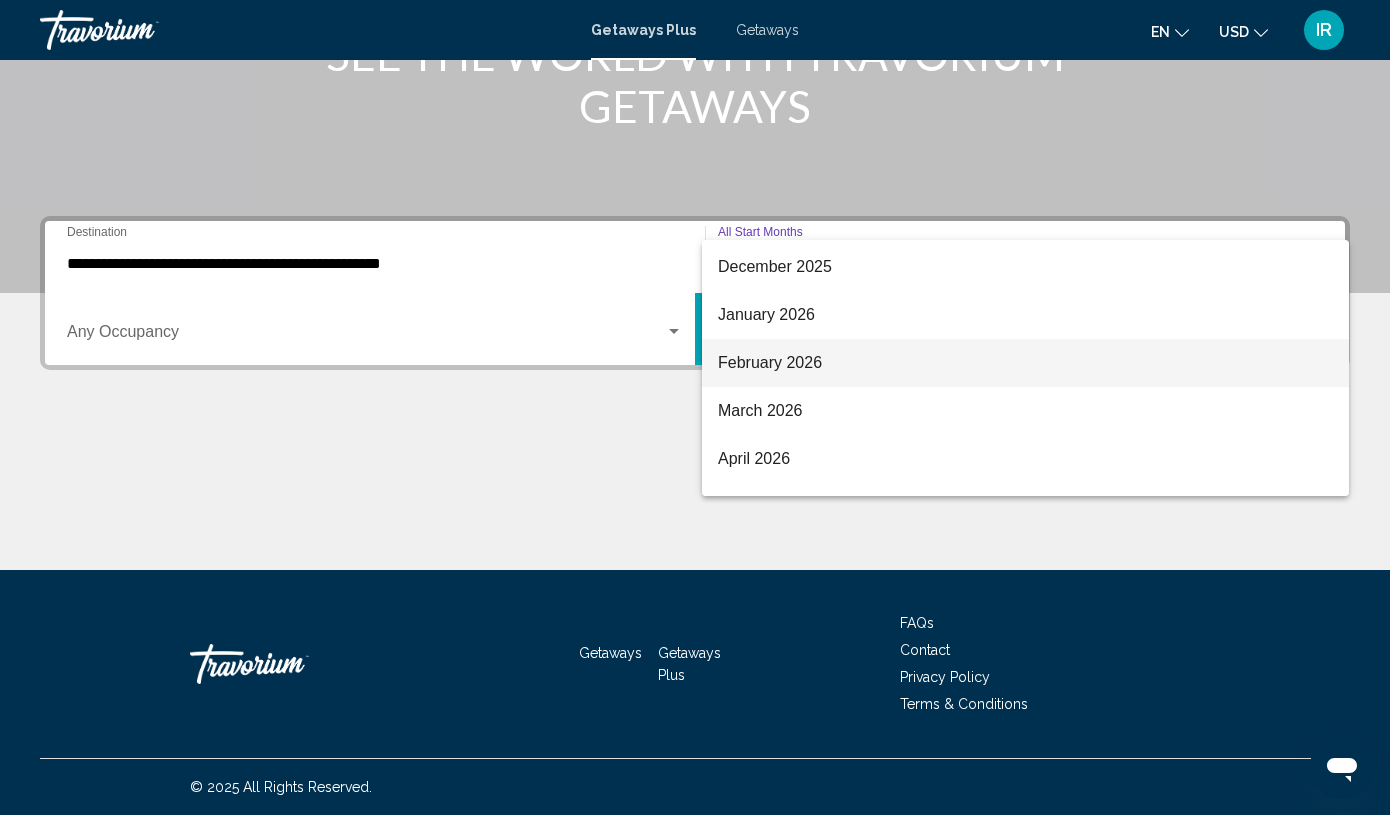 click on "February 2026" at bounding box center (1025, 363) 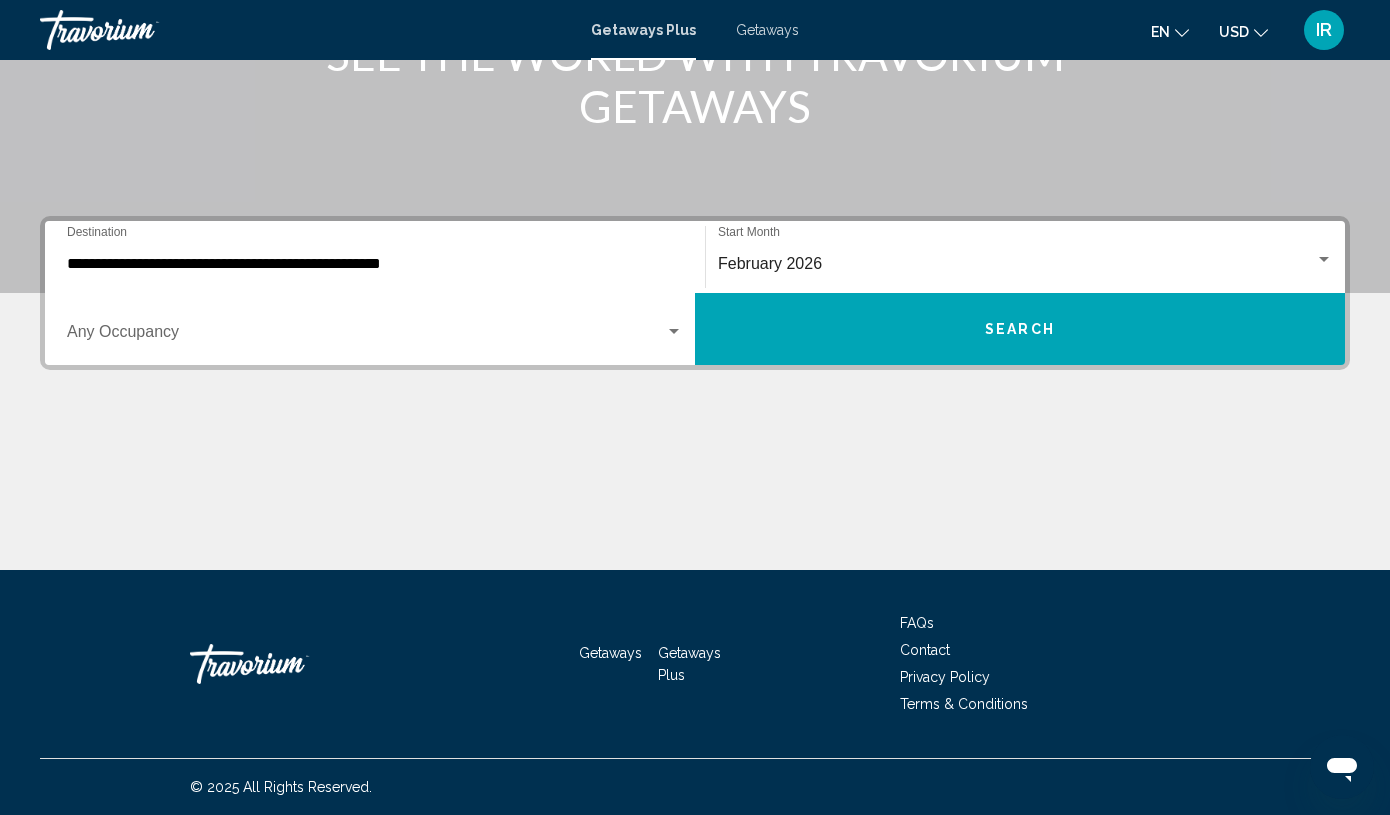 click on "Occupancy Any Occupancy" at bounding box center [375, 329] 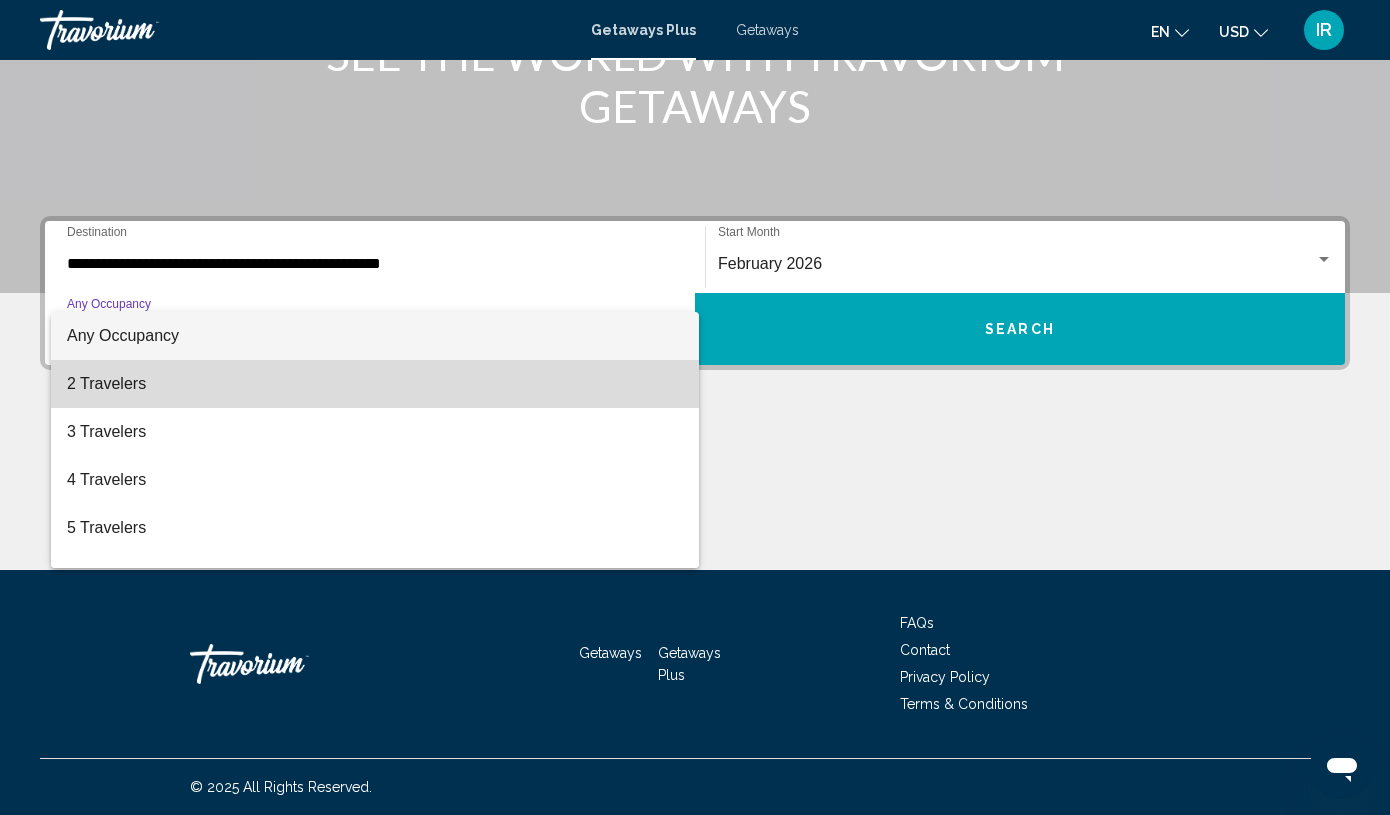 click on "2 Travelers" at bounding box center (375, 384) 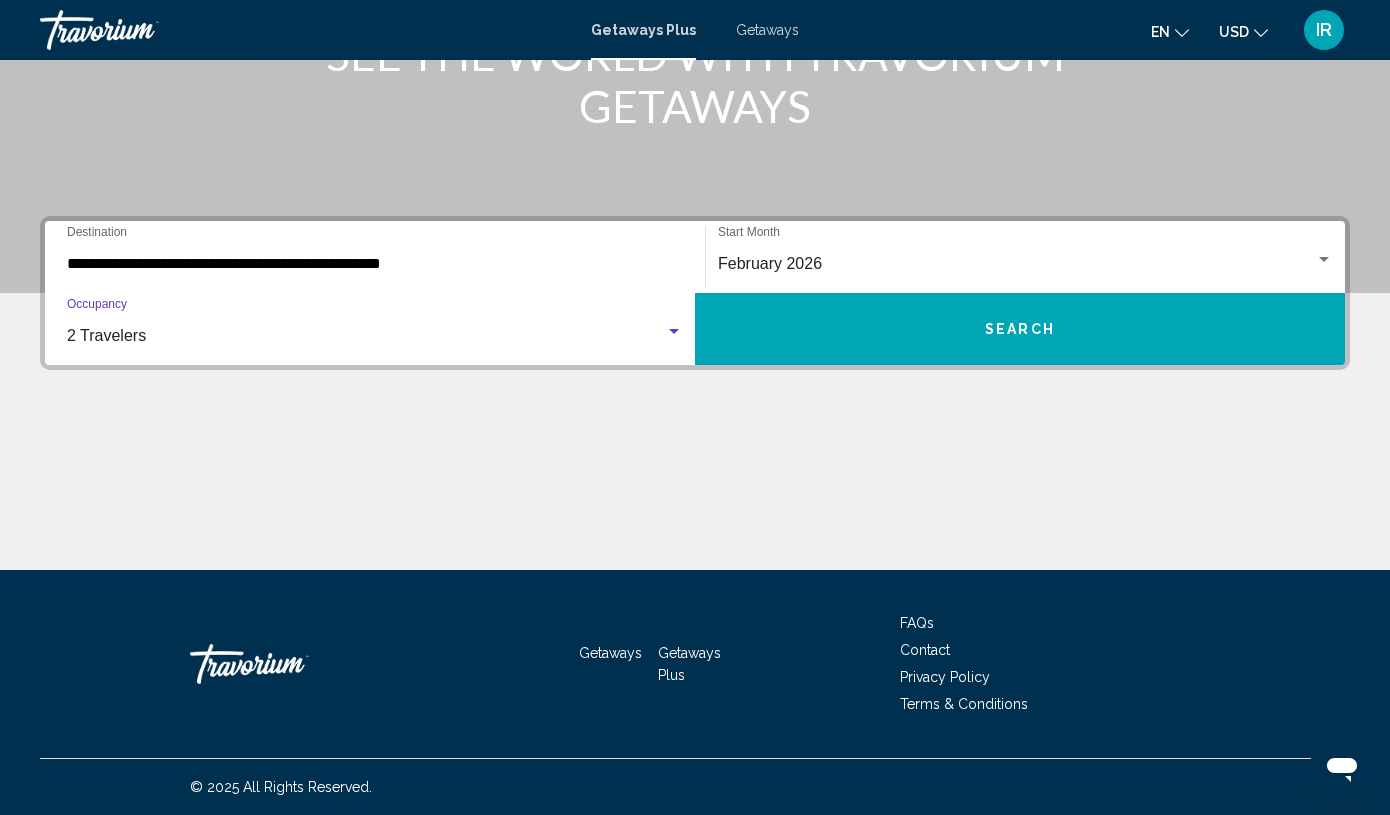 click on "Search" at bounding box center [1020, 329] 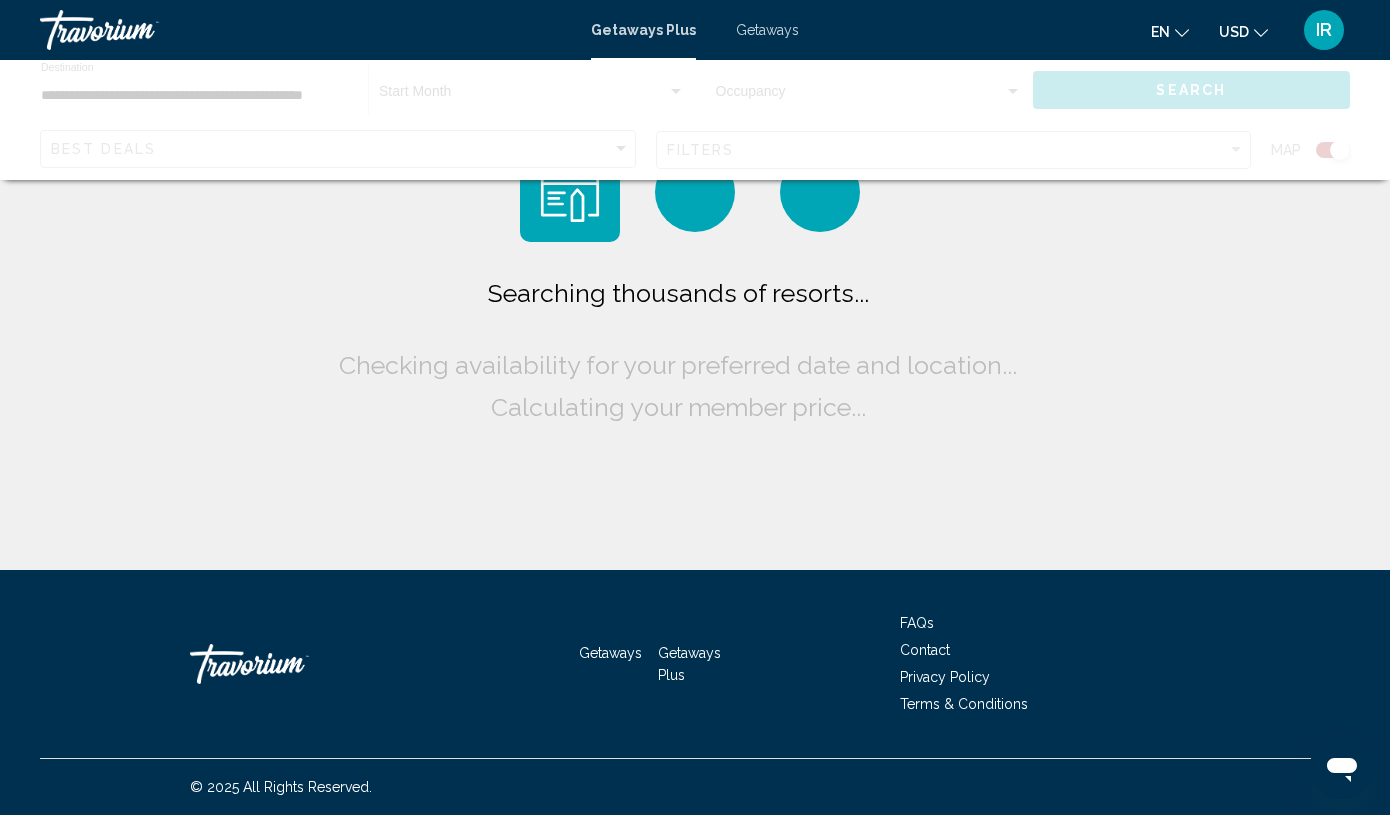 scroll, scrollTop: 0, scrollLeft: 0, axis: both 